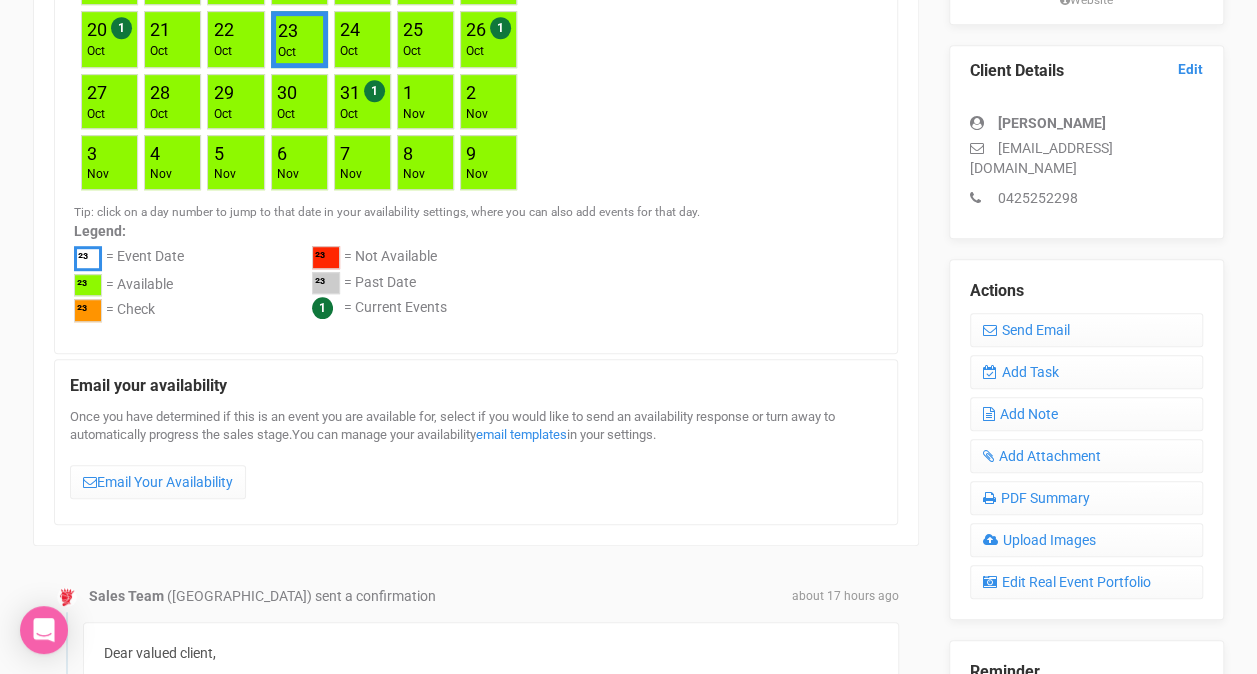 scroll, scrollTop: 662, scrollLeft: 0, axis: vertical 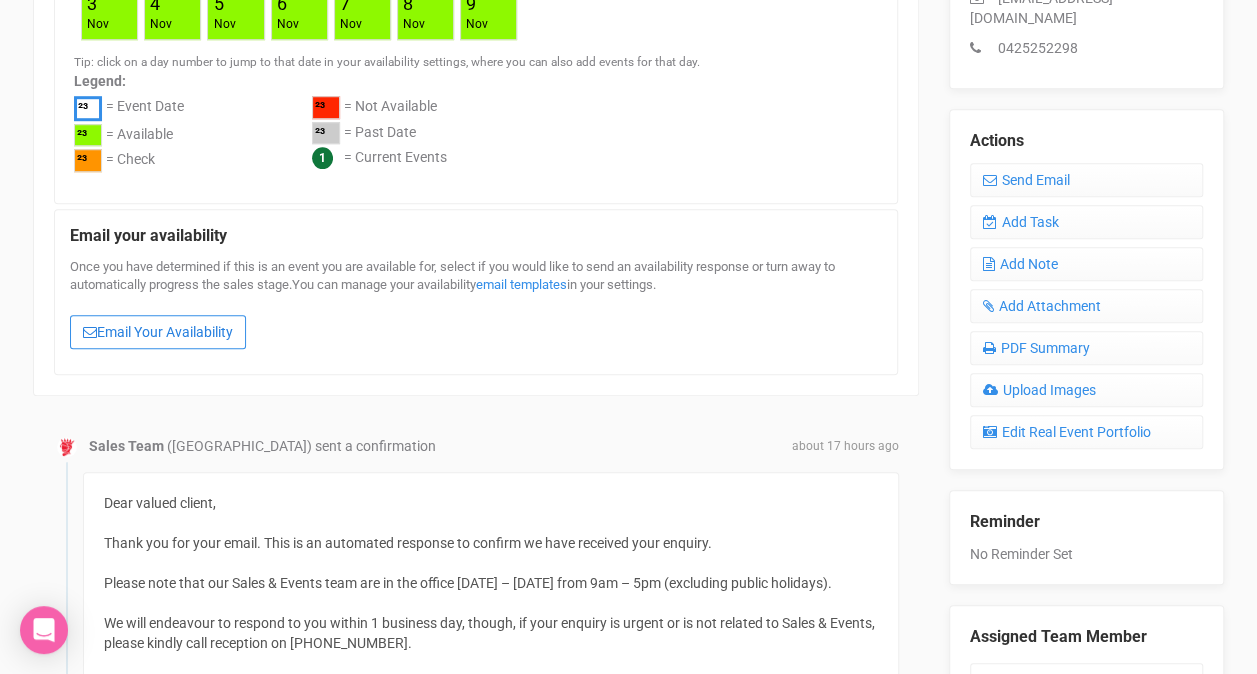 click on "Email Your Availability" at bounding box center (158, 332) 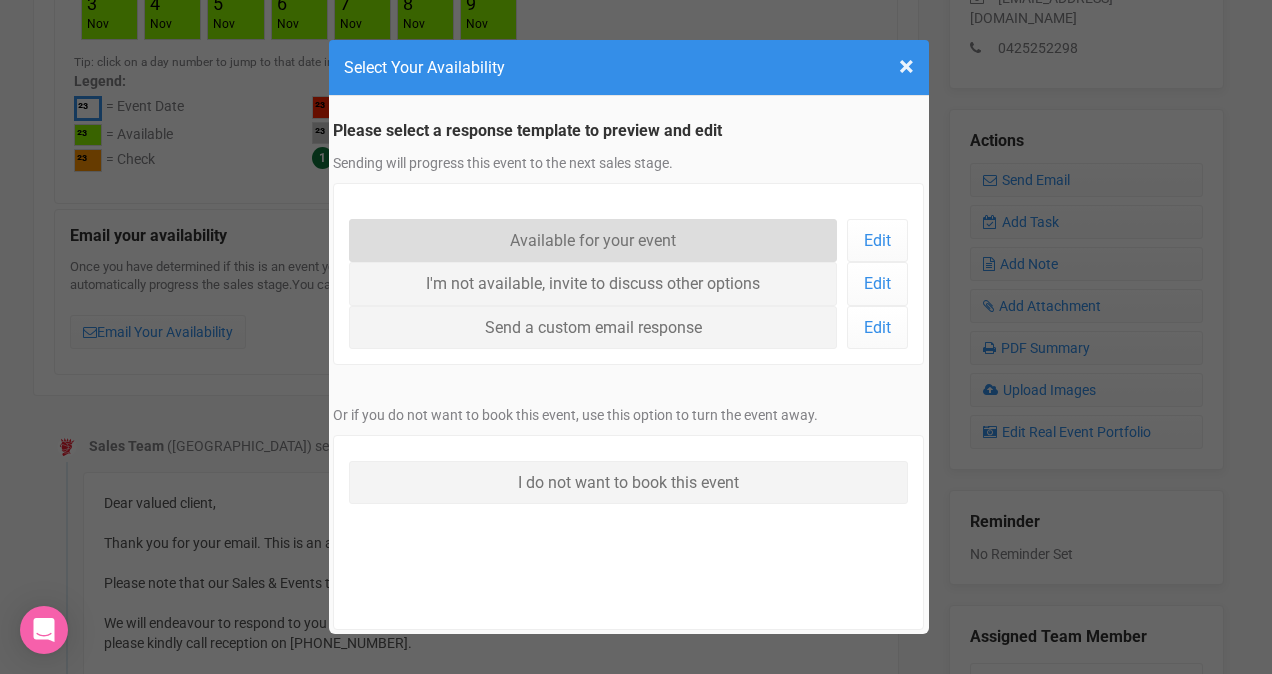 click on "Available for your event" at bounding box center [593, 240] 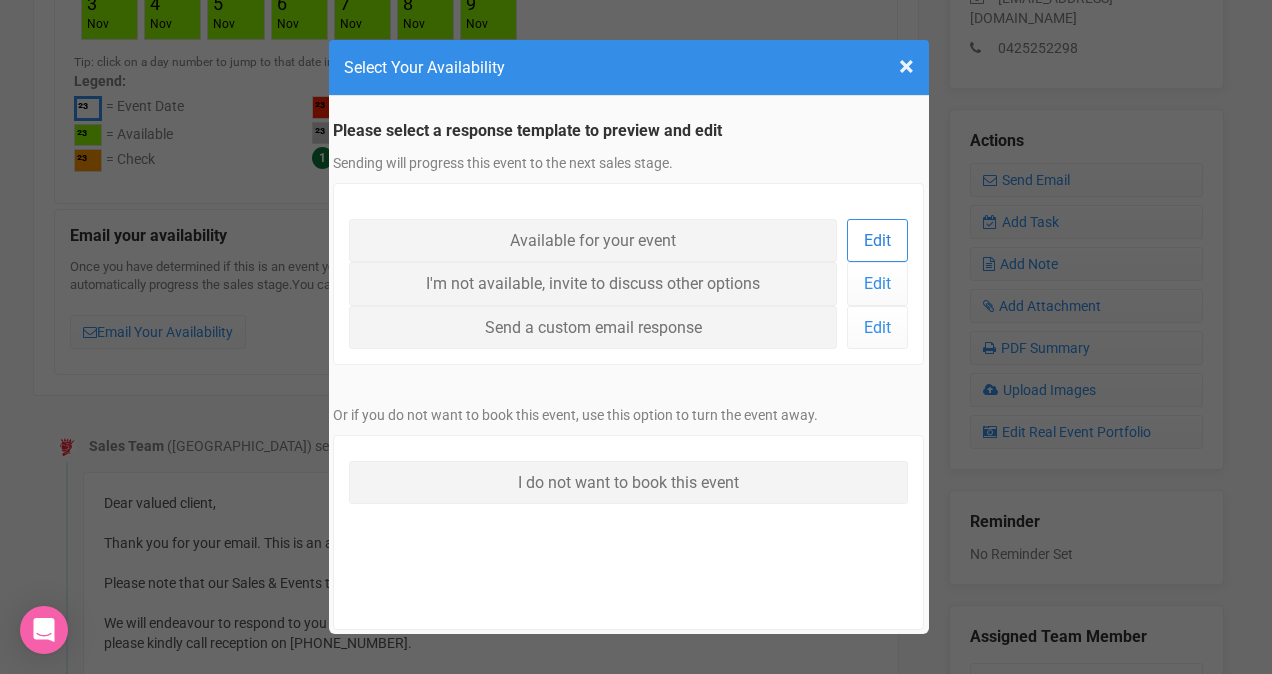 click on "Edit" at bounding box center [877, 240] 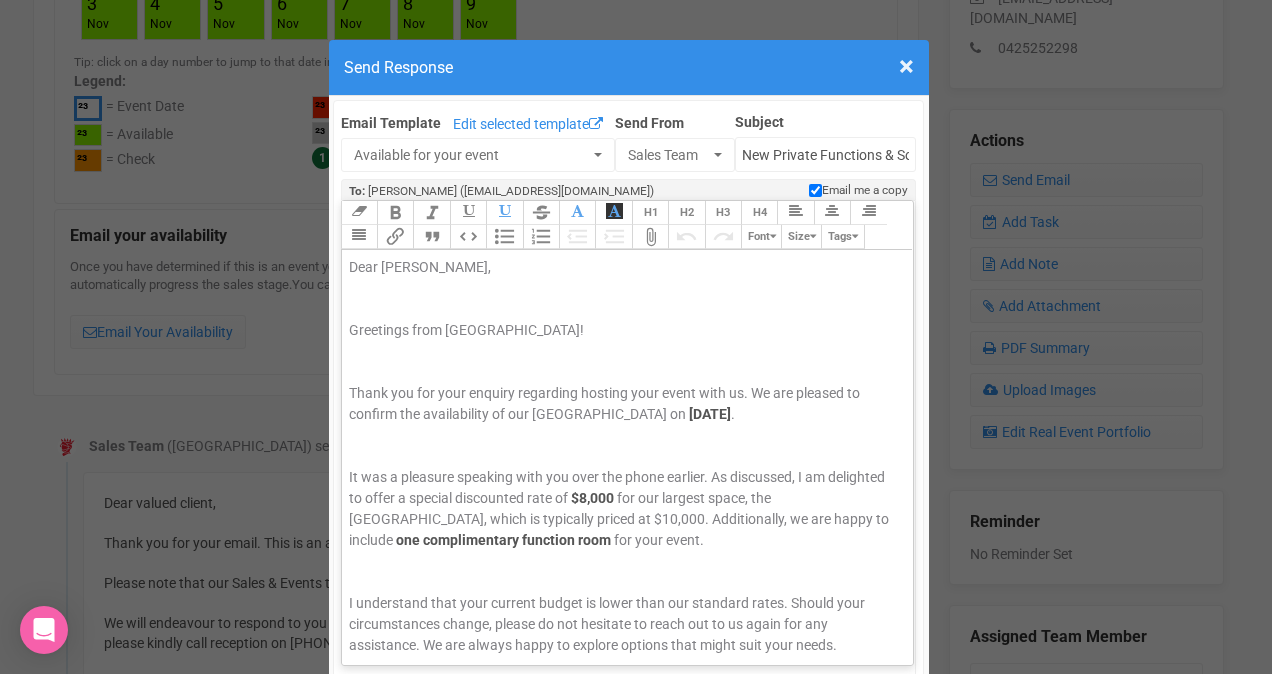 click on "Send Response" at bounding box center (629, 67) 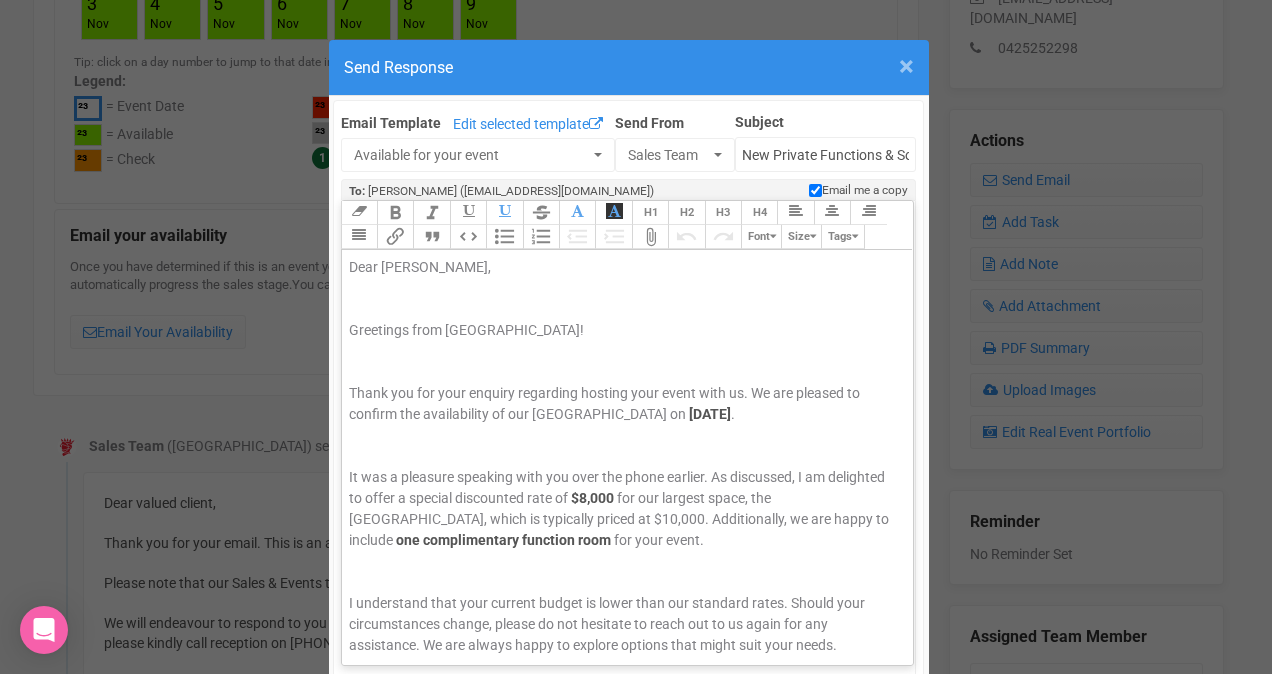 click on "×" at bounding box center (906, 66) 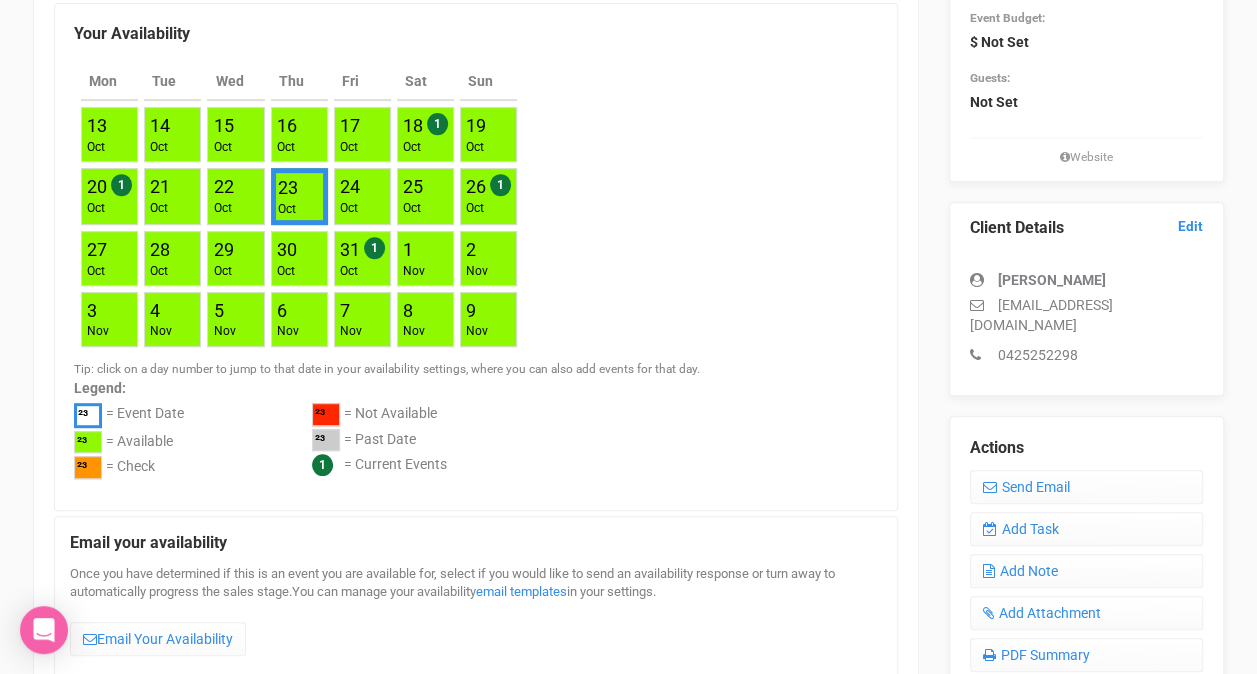 scroll, scrollTop: 62, scrollLeft: 0, axis: vertical 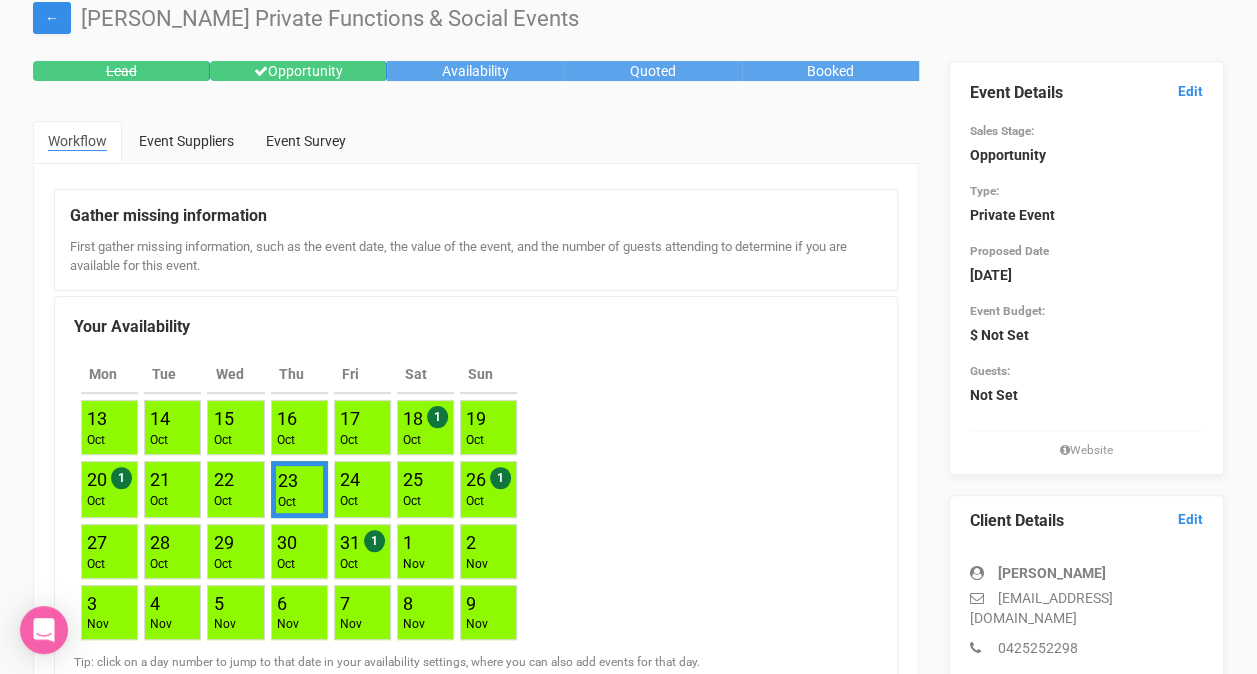 click on "23
Oct" at bounding box center (299, 489) 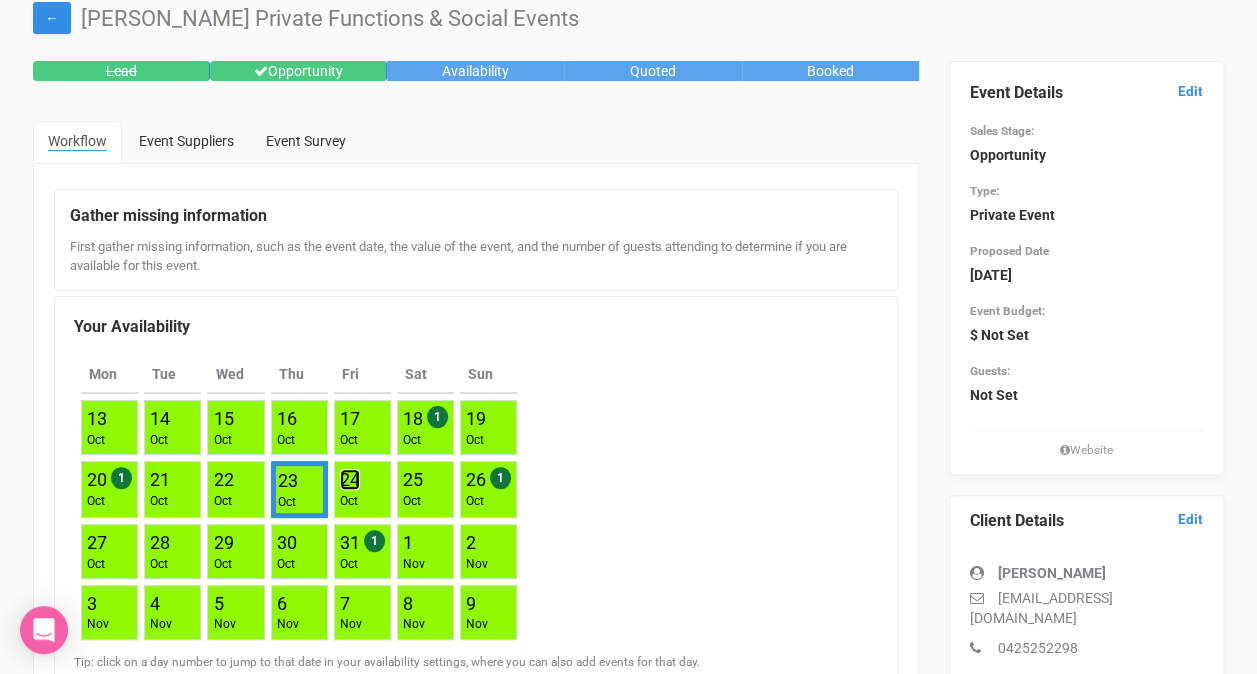 click on "24" at bounding box center (350, 479) 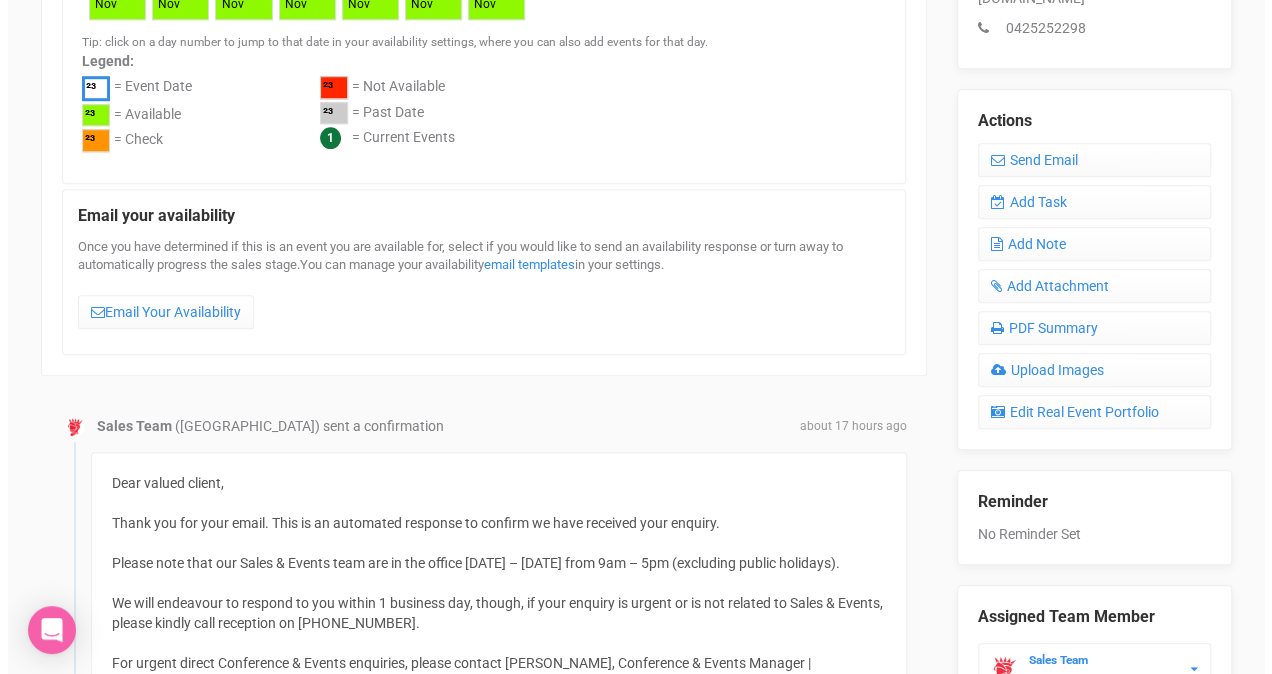scroll, scrollTop: 562, scrollLeft: 0, axis: vertical 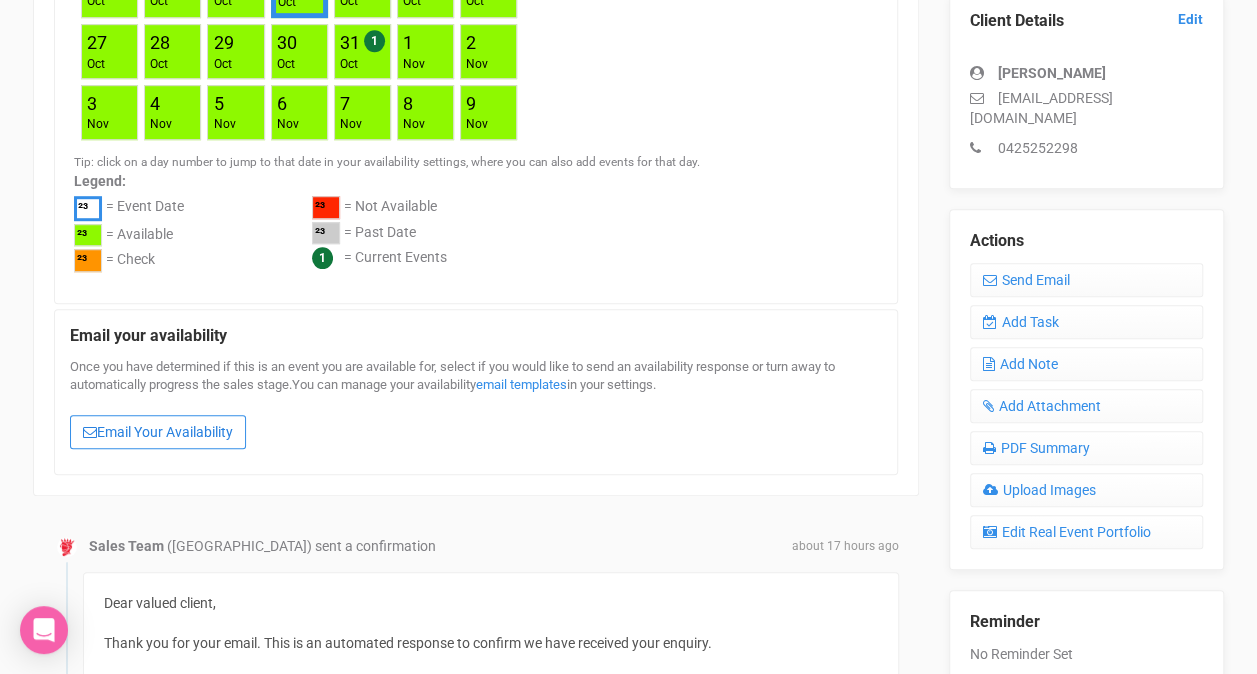 click on "Email Your Availability" at bounding box center [158, 432] 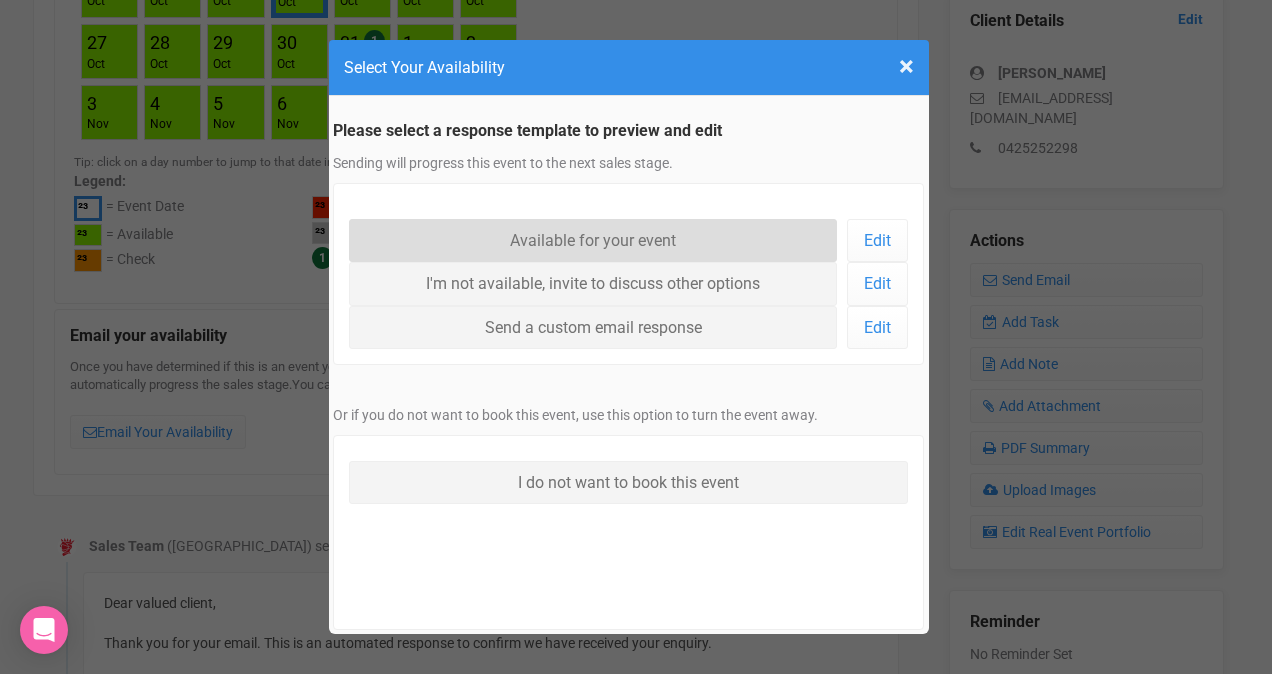 click on "Available for your event" at bounding box center [593, 240] 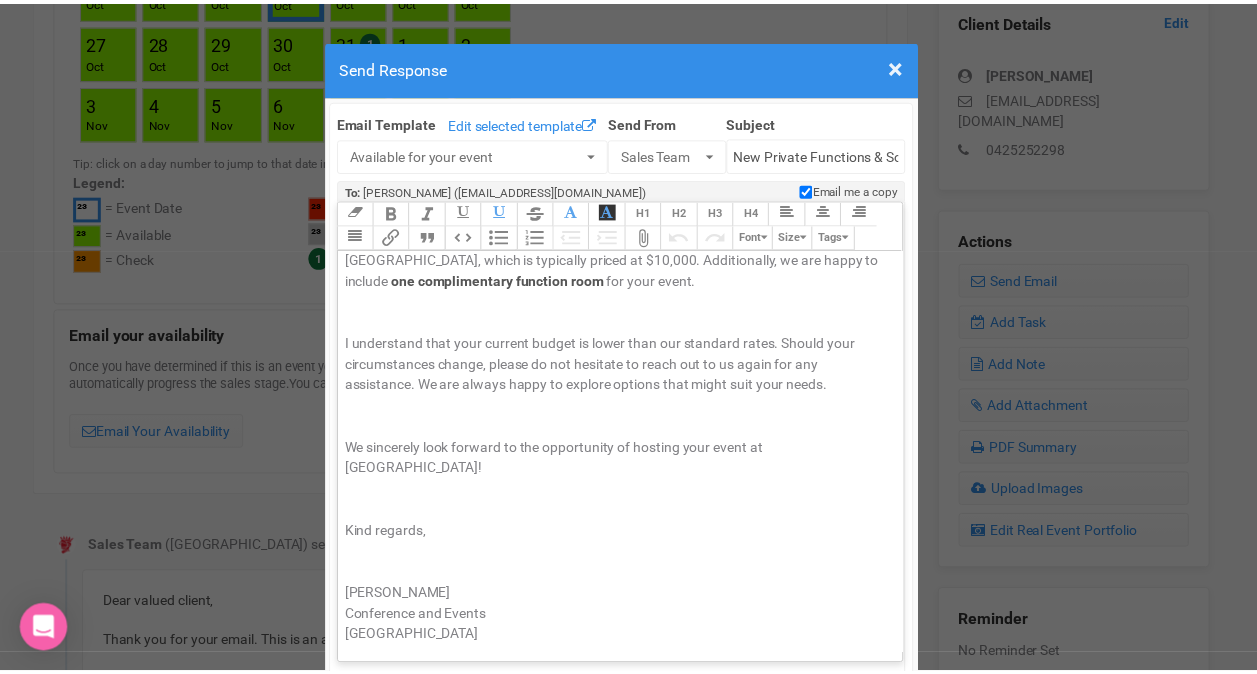 scroll, scrollTop: 0, scrollLeft: 0, axis: both 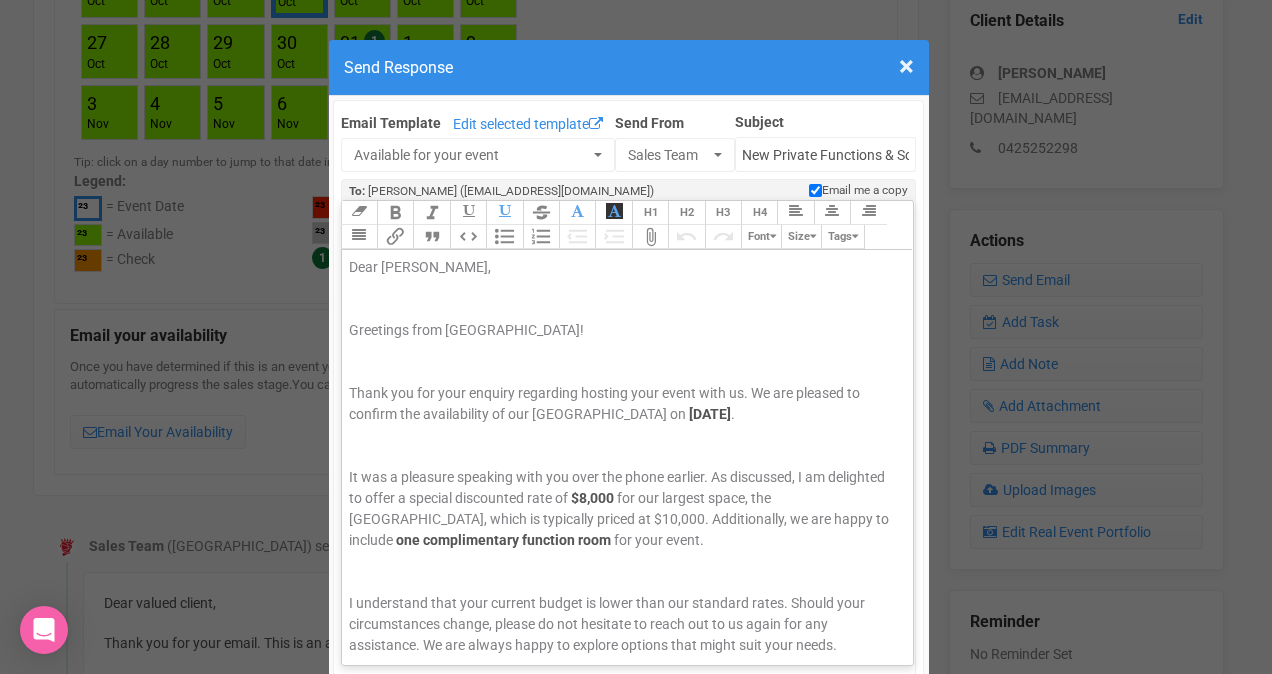 click on "Greetings from [GEOGRAPHIC_DATA]!" 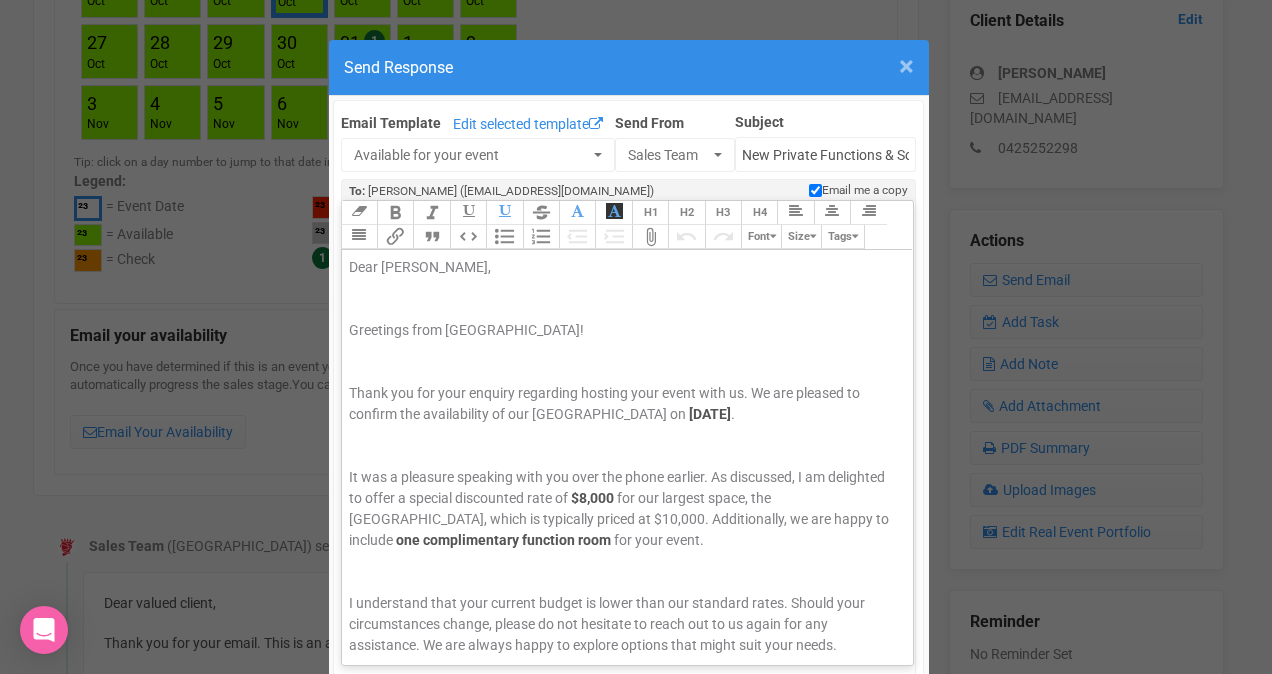 click on "×" at bounding box center [906, 66] 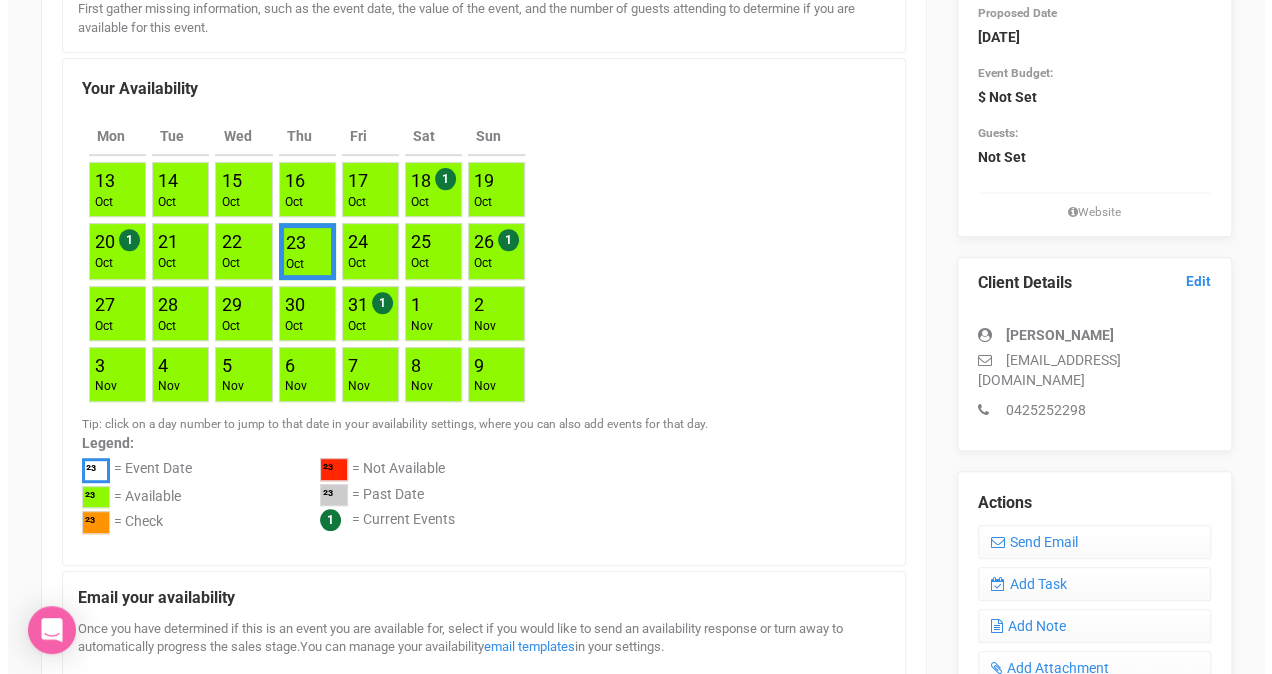 scroll, scrollTop: 600, scrollLeft: 0, axis: vertical 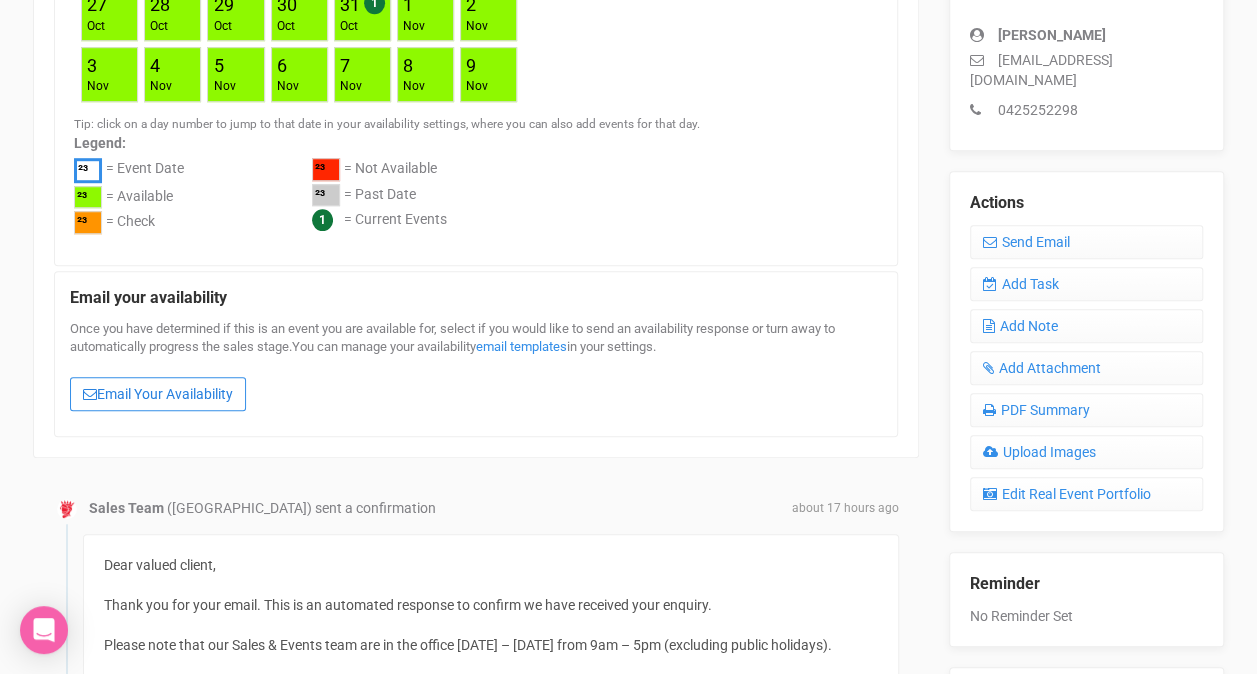 click on "Email Your Availability" at bounding box center (158, 394) 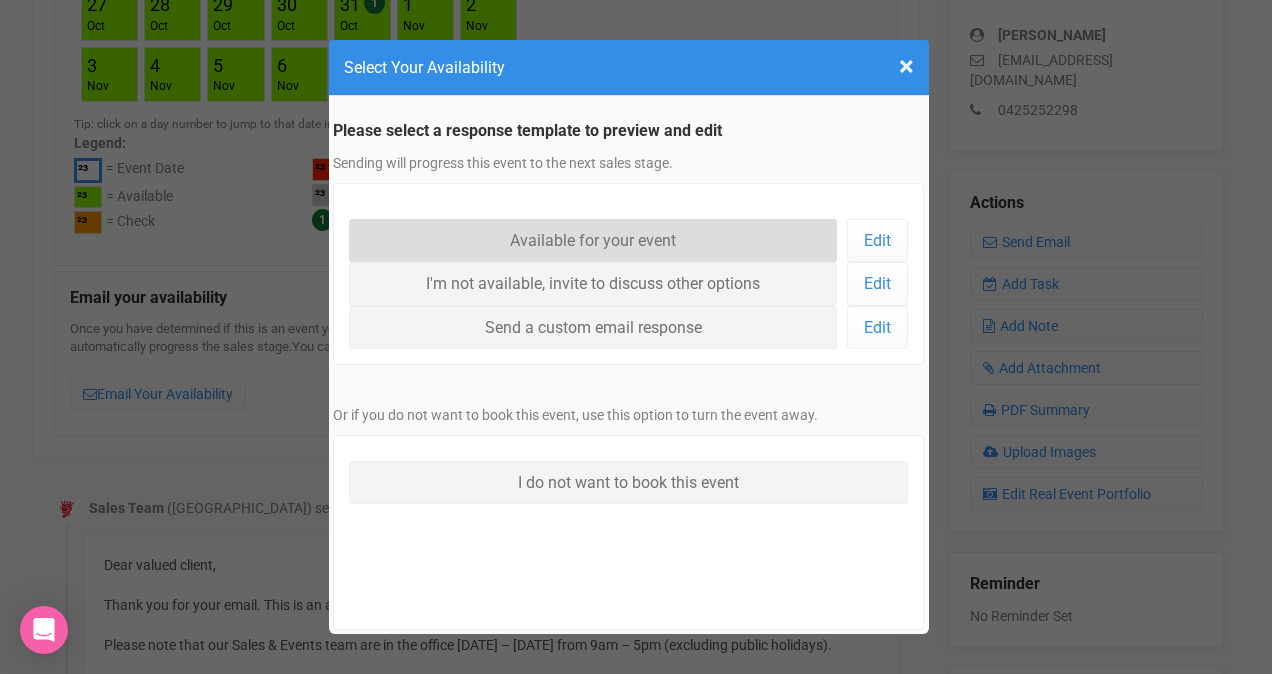click on "Available for your event" at bounding box center [593, 240] 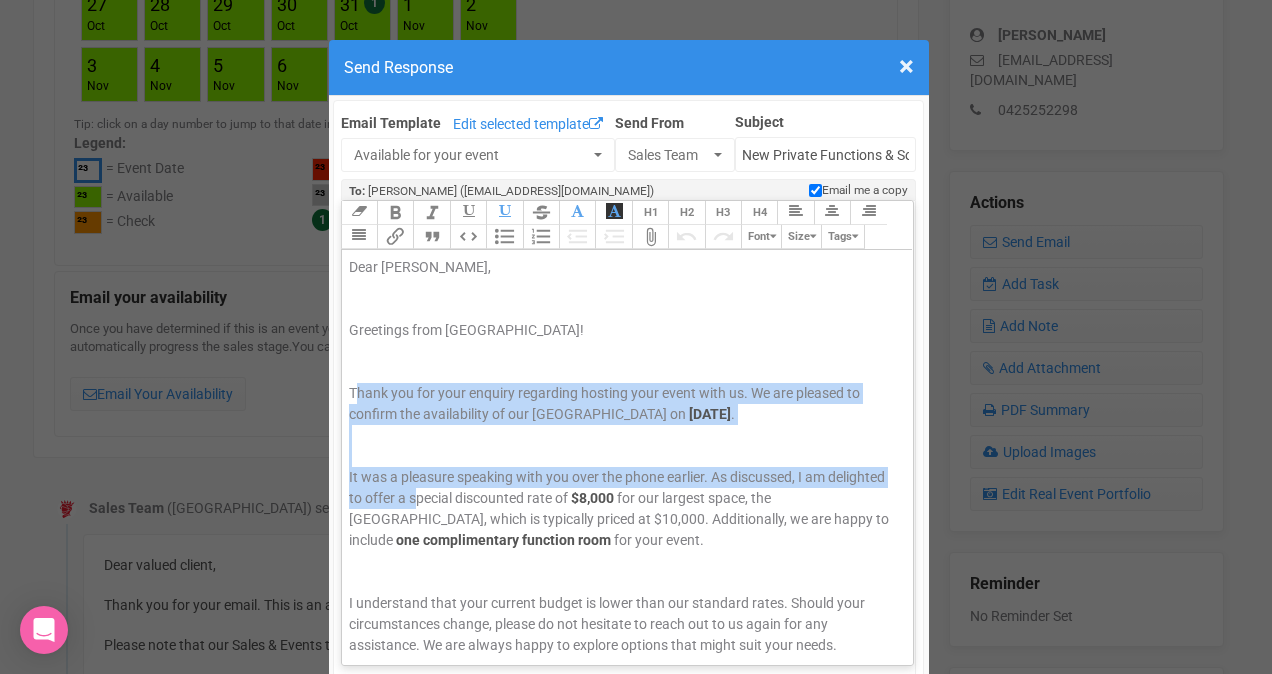 drag, startPoint x: 347, startPoint y: 380, endPoint x: 470, endPoint y: 490, distance: 165.01212 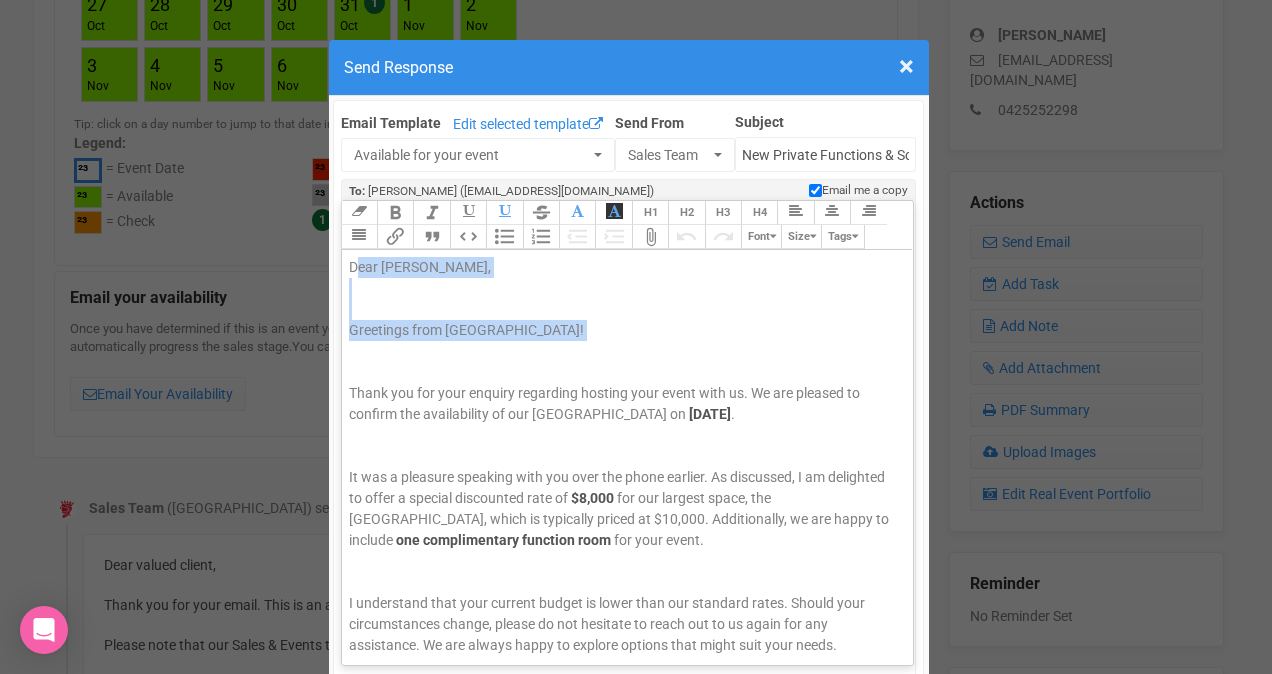 drag, startPoint x: 344, startPoint y: 268, endPoint x: 392, endPoint y: 344, distance: 89.88882 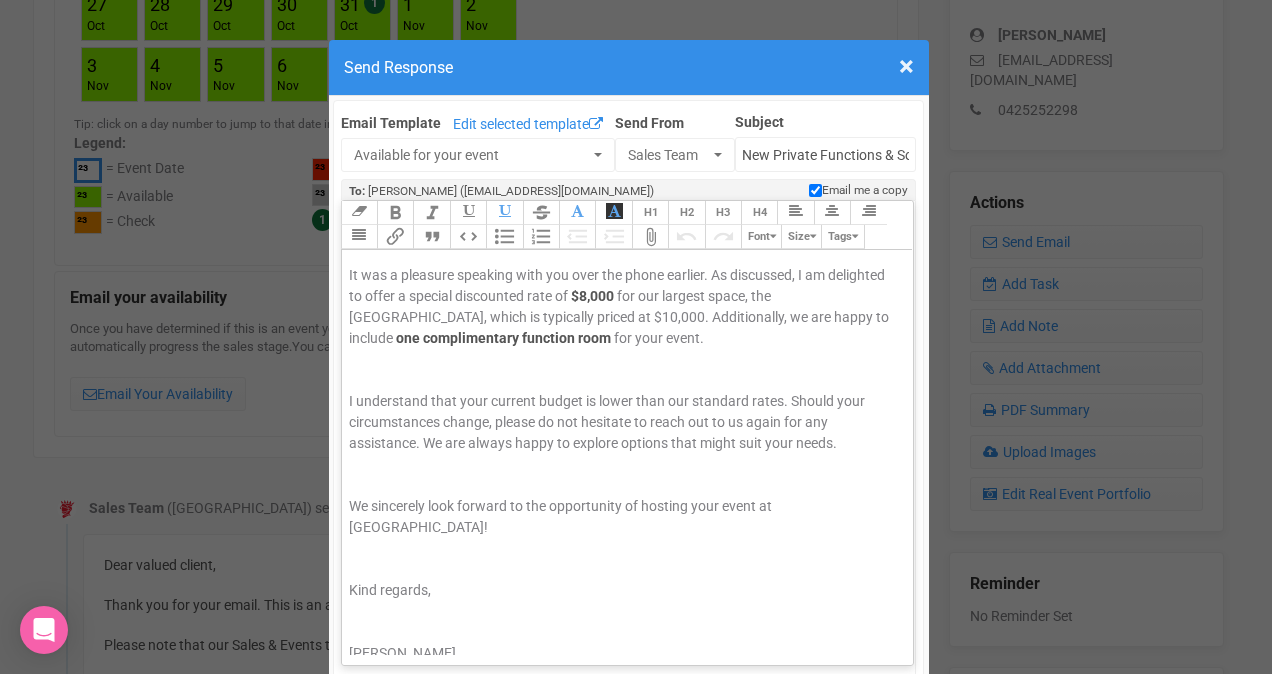 scroll, scrollTop: 260, scrollLeft: 0, axis: vertical 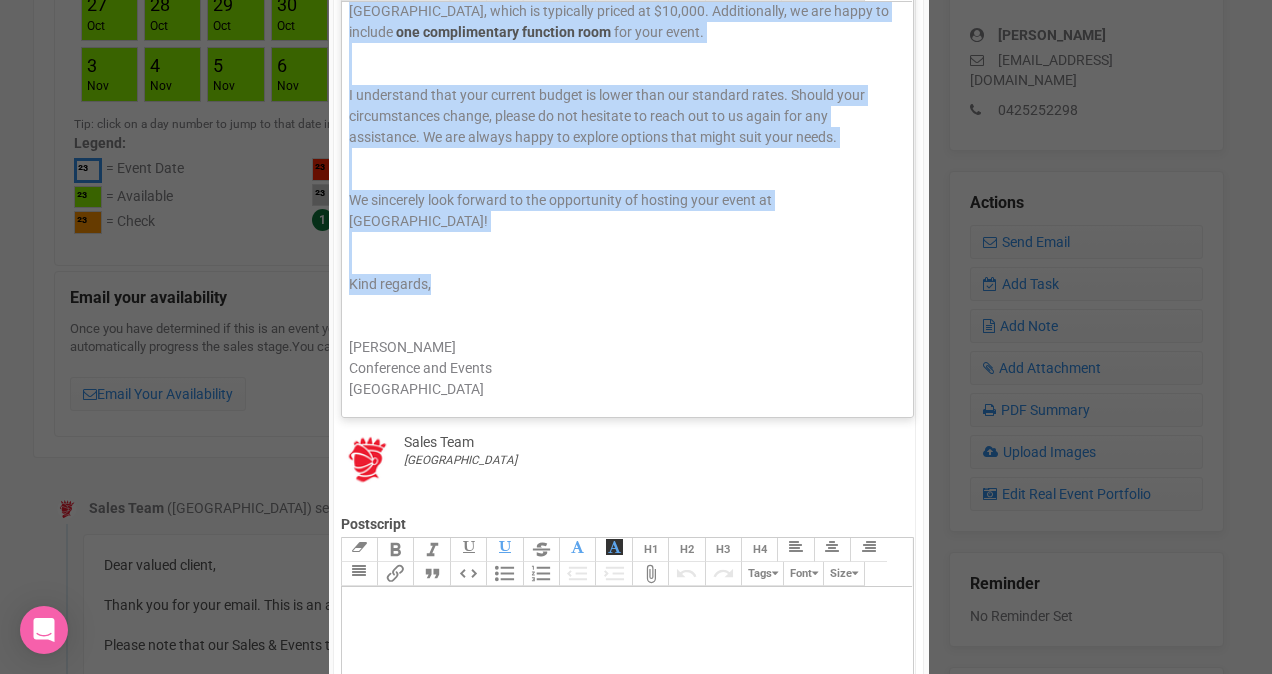 drag, startPoint x: 357, startPoint y: 382, endPoint x: 582, endPoint y: 284, distance: 245.41597 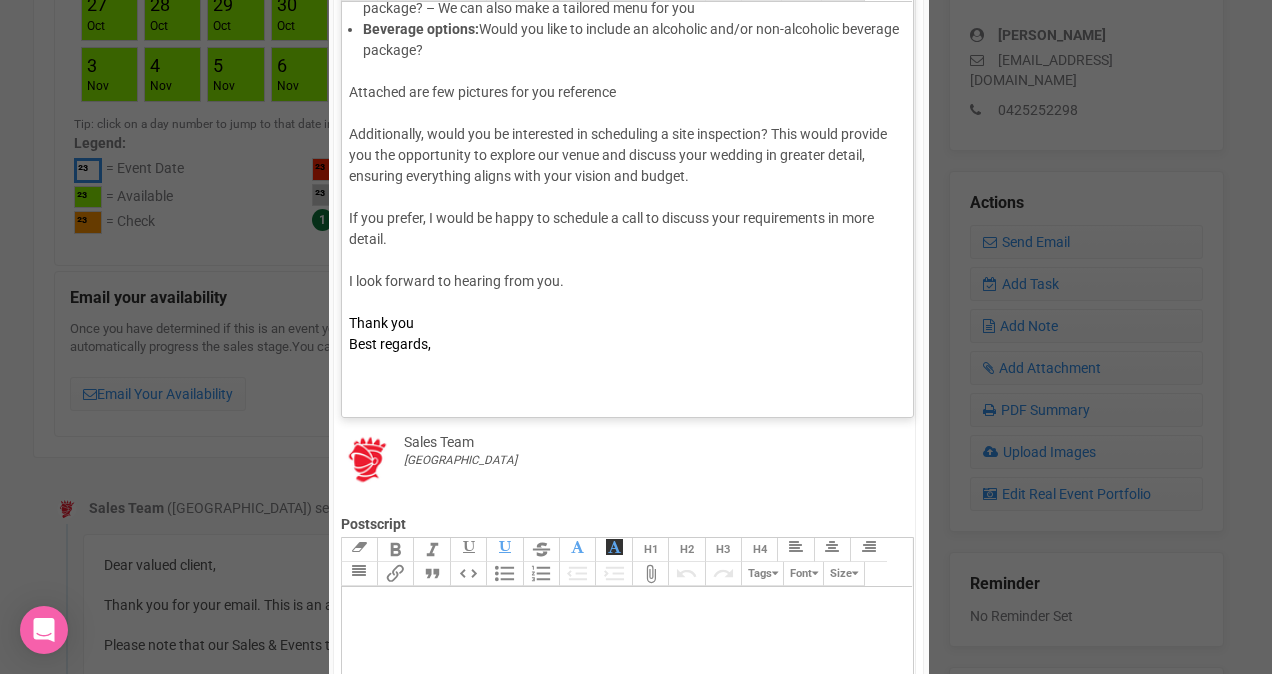 scroll, scrollTop: 512, scrollLeft: 0, axis: vertical 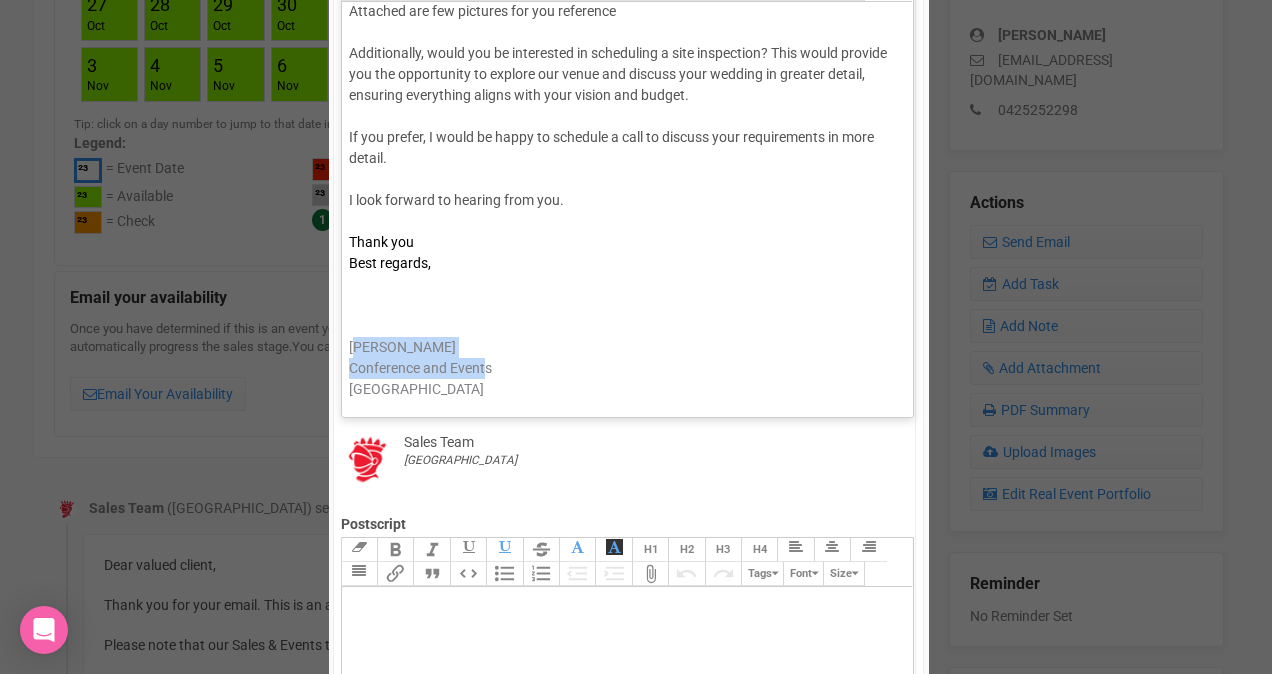 drag, startPoint x: 348, startPoint y: 342, endPoint x: 476, endPoint y: 362, distance: 129.55309 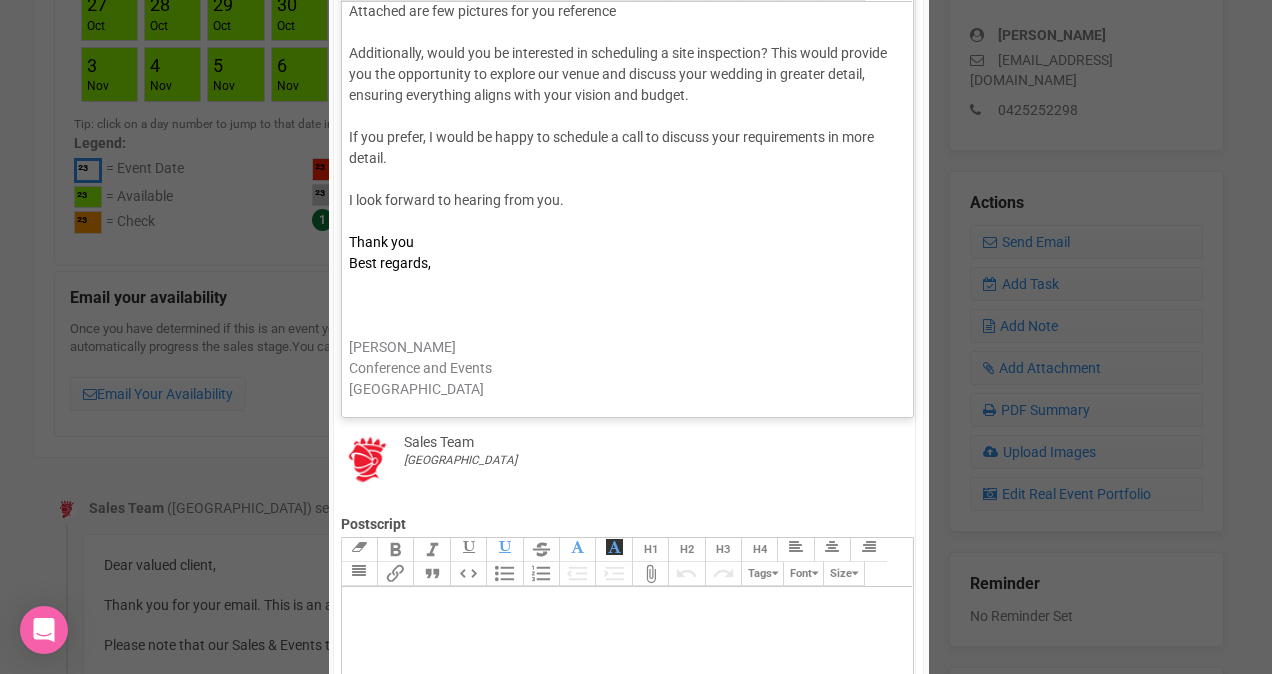 click on "Conference and Events" 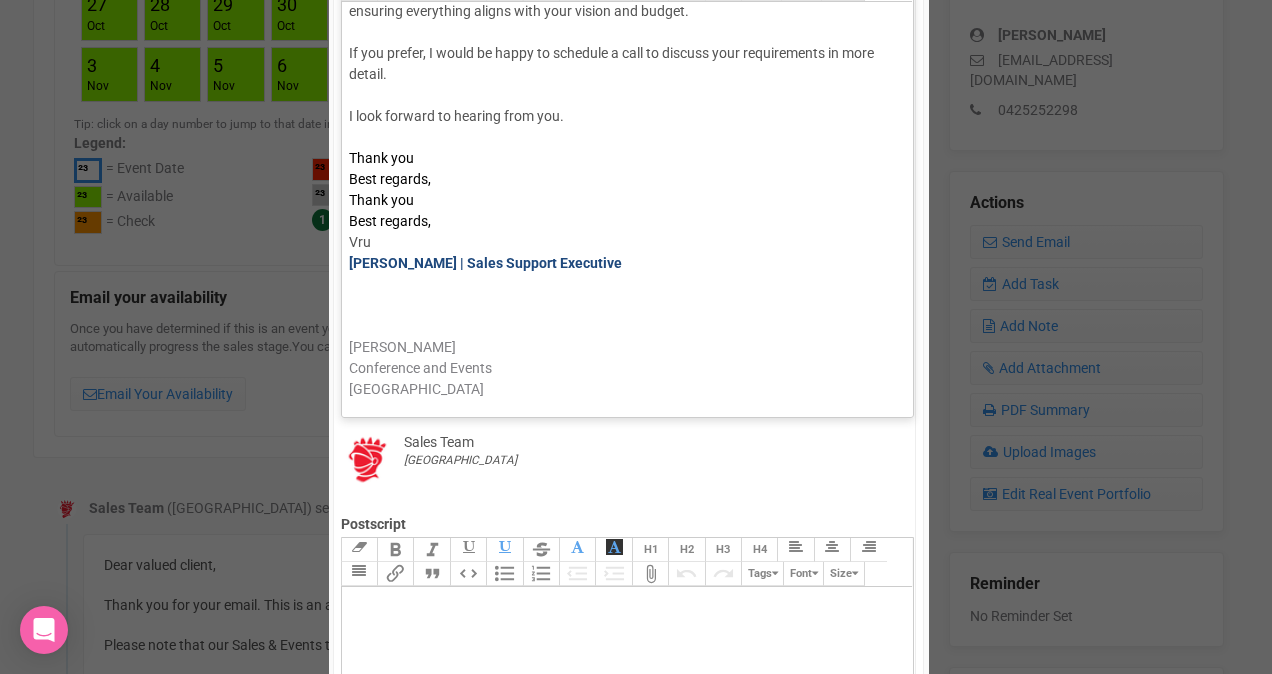 scroll, scrollTop: 596, scrollLeft: 0, axis: vertical 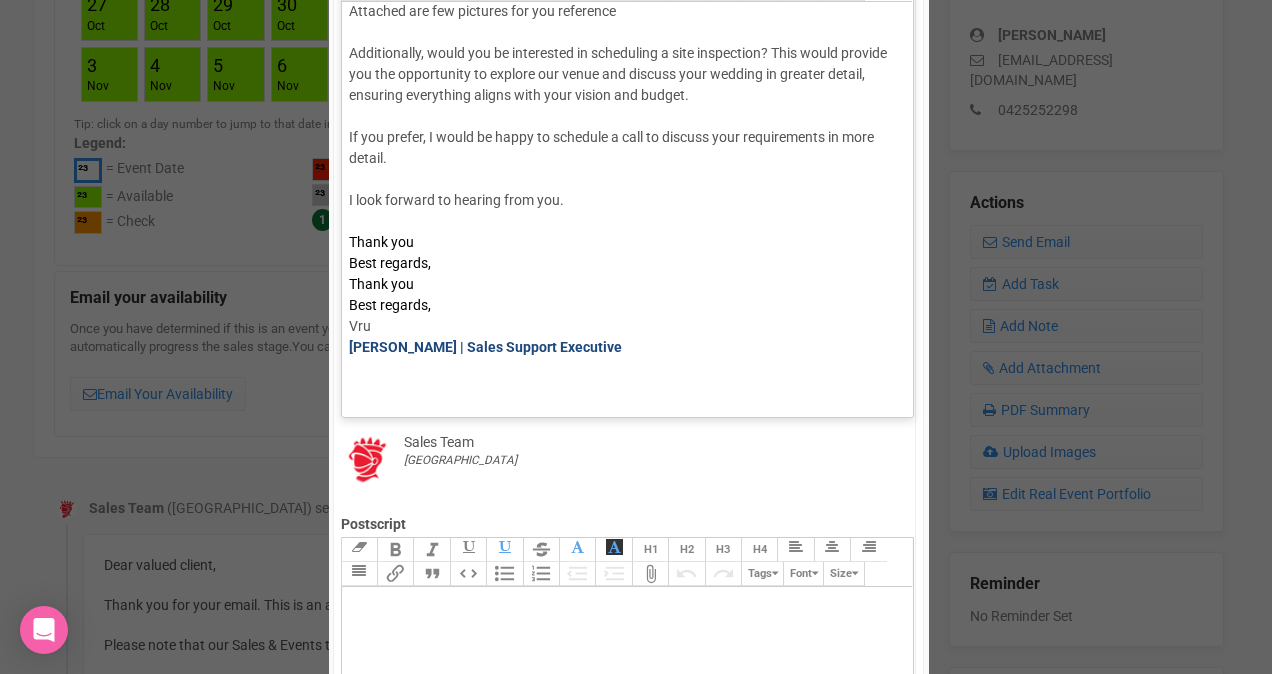 click on "Best regards," 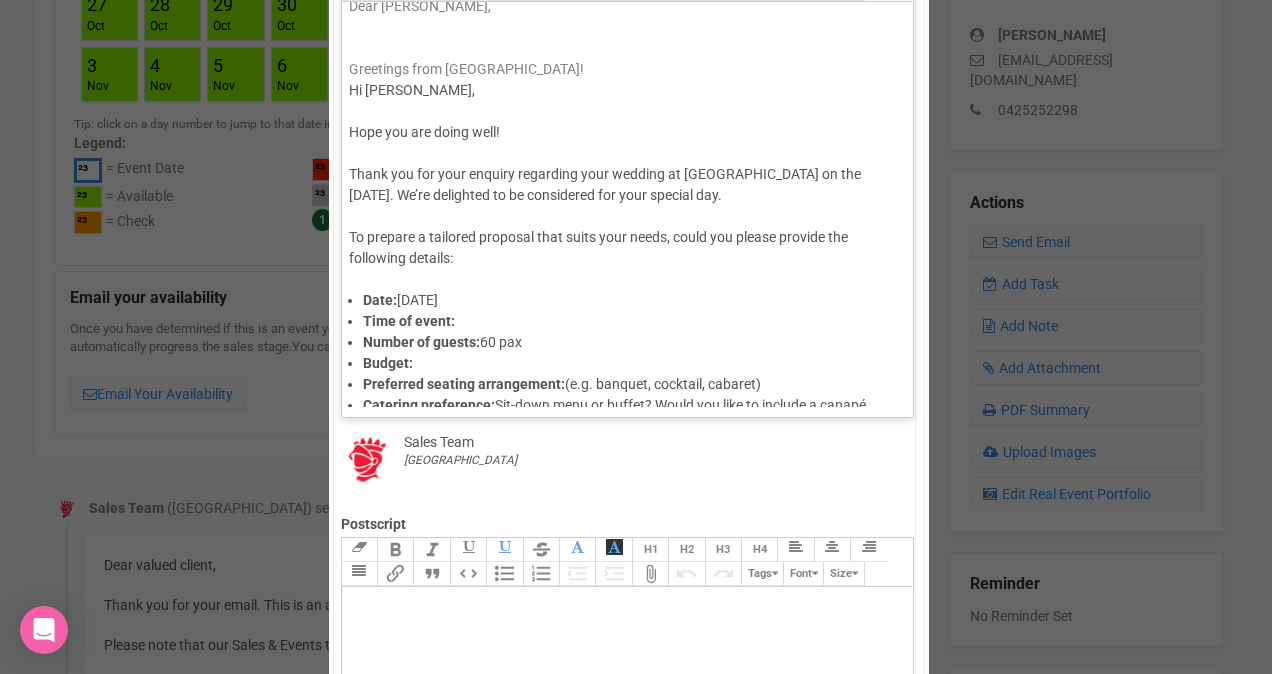 scroll, scrollTop: 0, scrollLeft: 0, axis: both 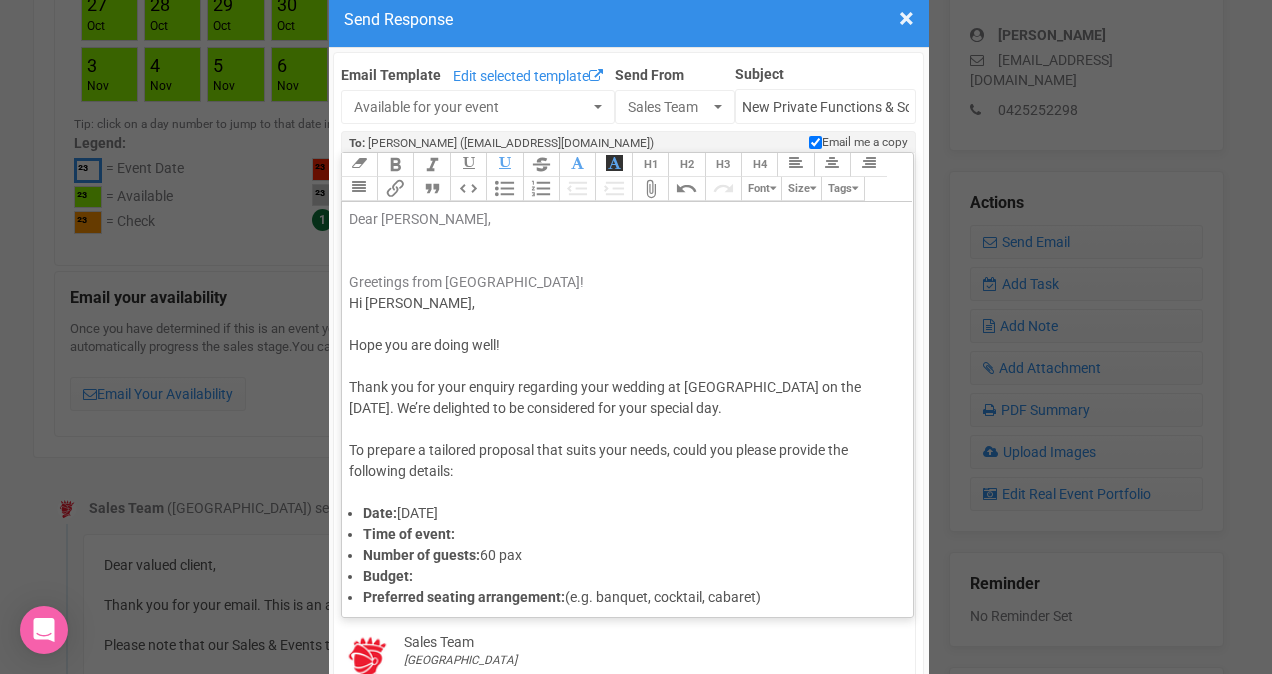 drag, startPoint x: 633, startPoint y: 278, endPoint x: 340, endPoint y: 276, distance: 293.00684 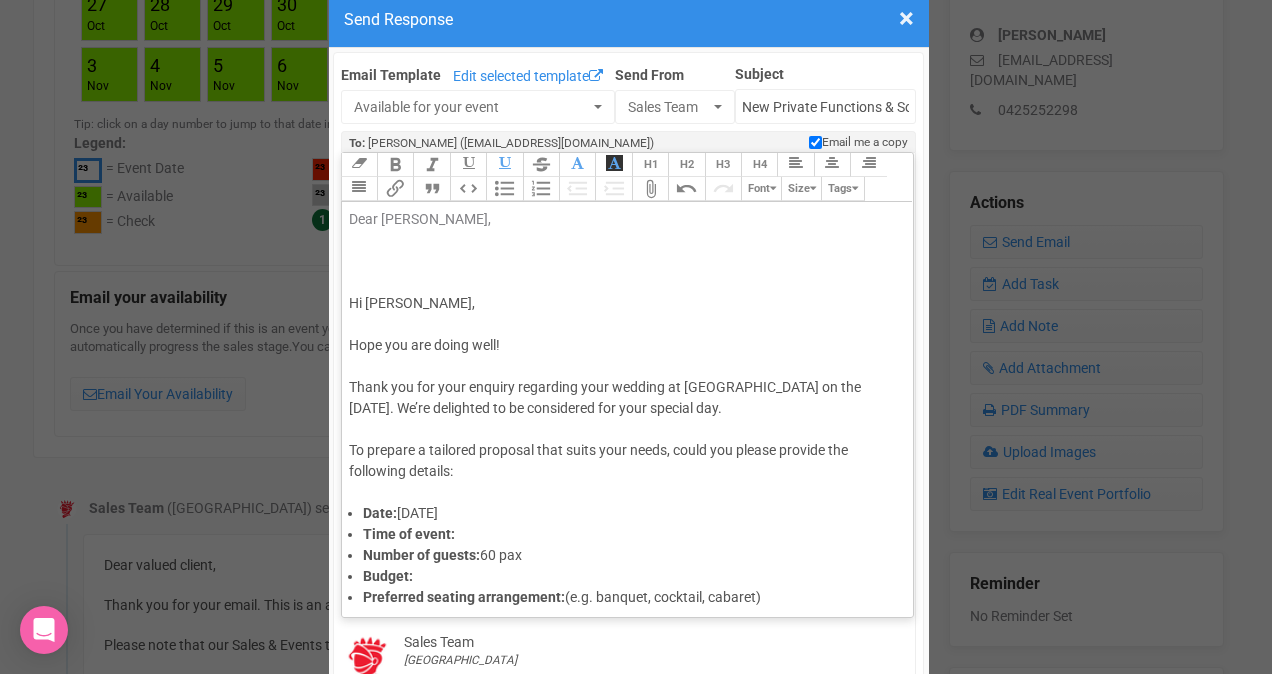 click 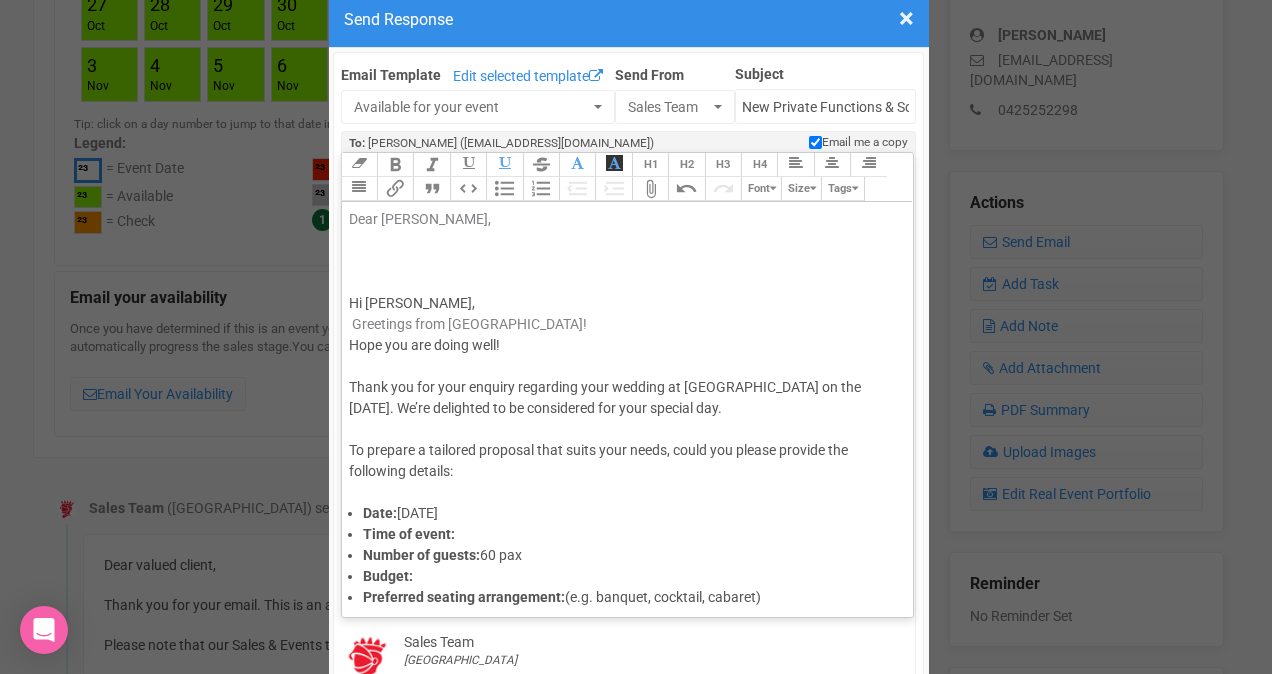 click on "Greetings from [GEOGRAPHIC_DATA]!" 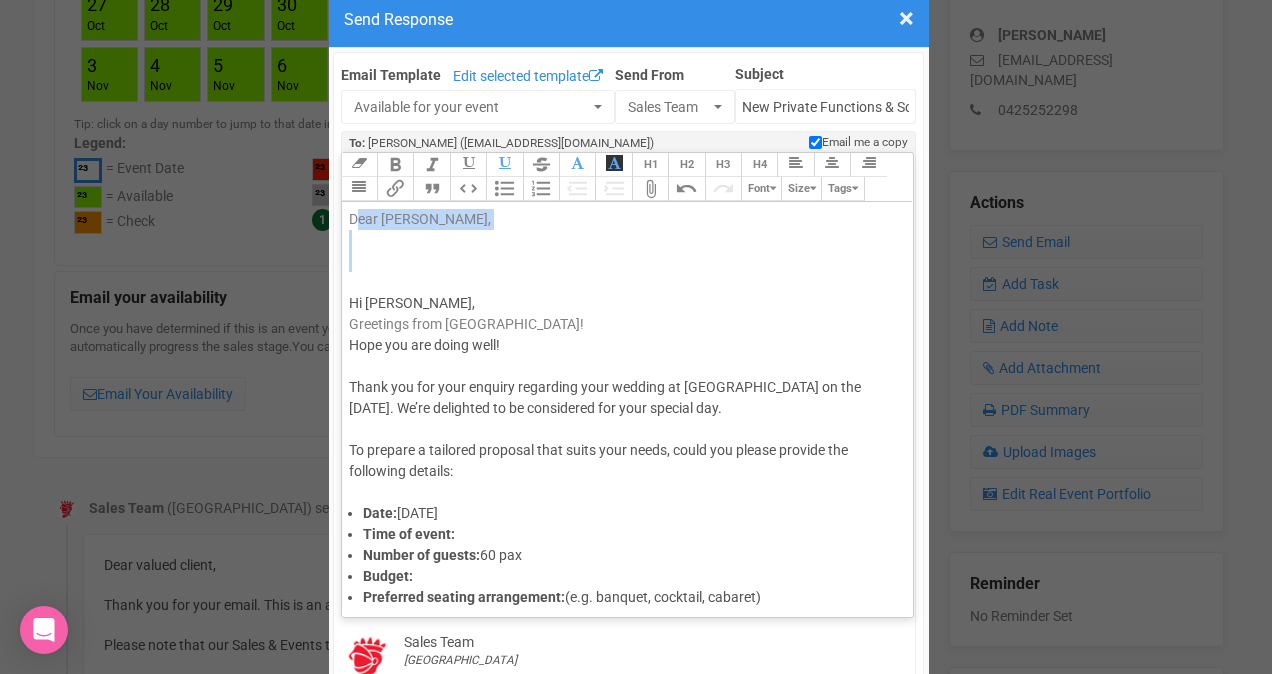 drag, startPoint x: 363, startPoint y: 270, endPoint x: 346, endPoint y: 191, distance: 80.80842 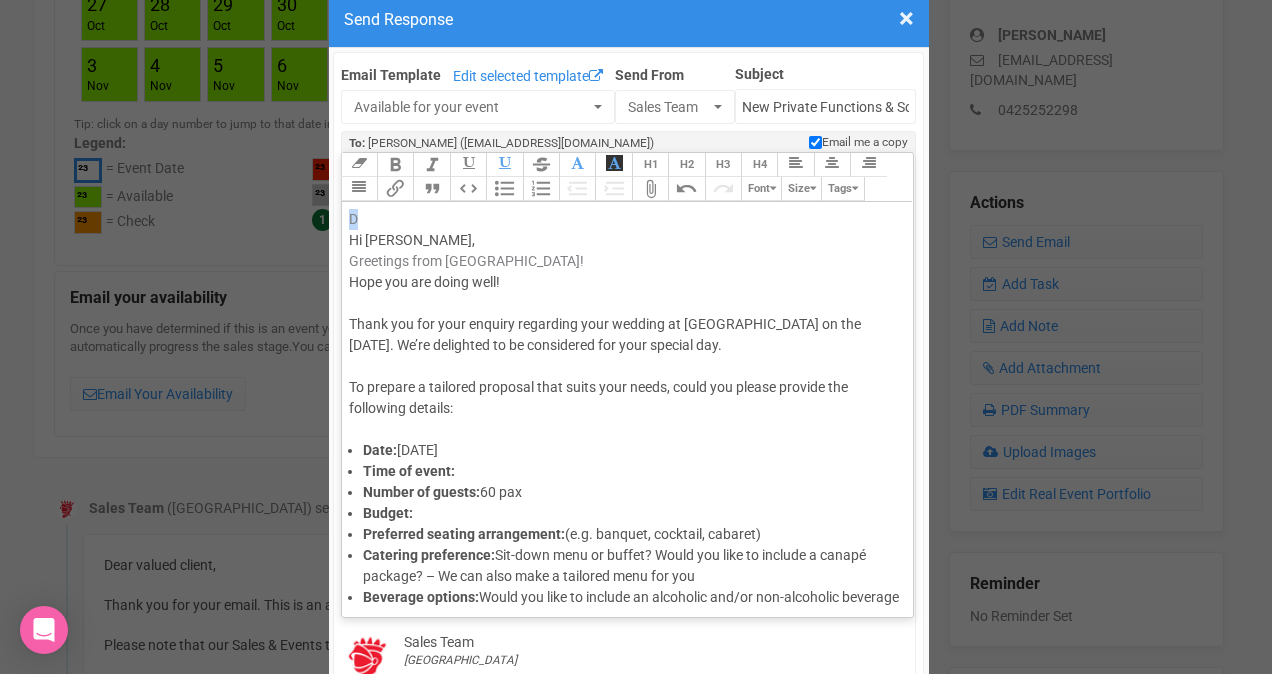 drag, startPoint x: 358, startPoint y: 214, endPoint x: 331, endPoint y: 214, distance: 27 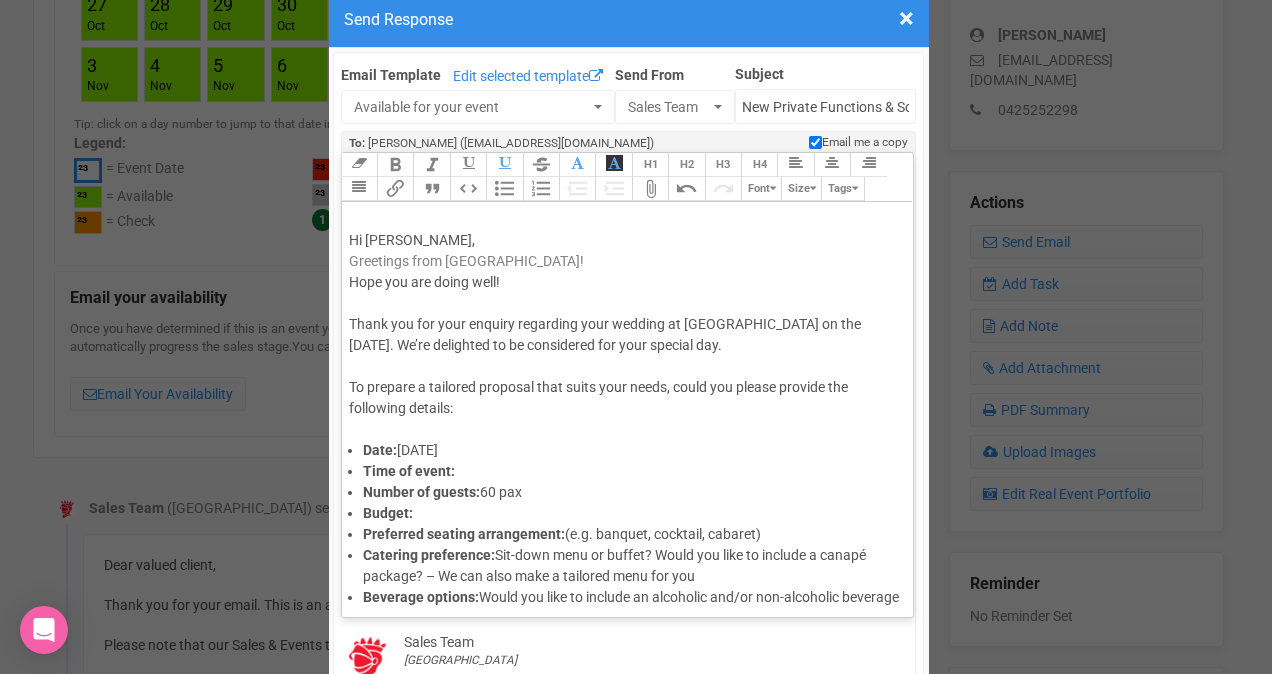 click on "Hi Simon," 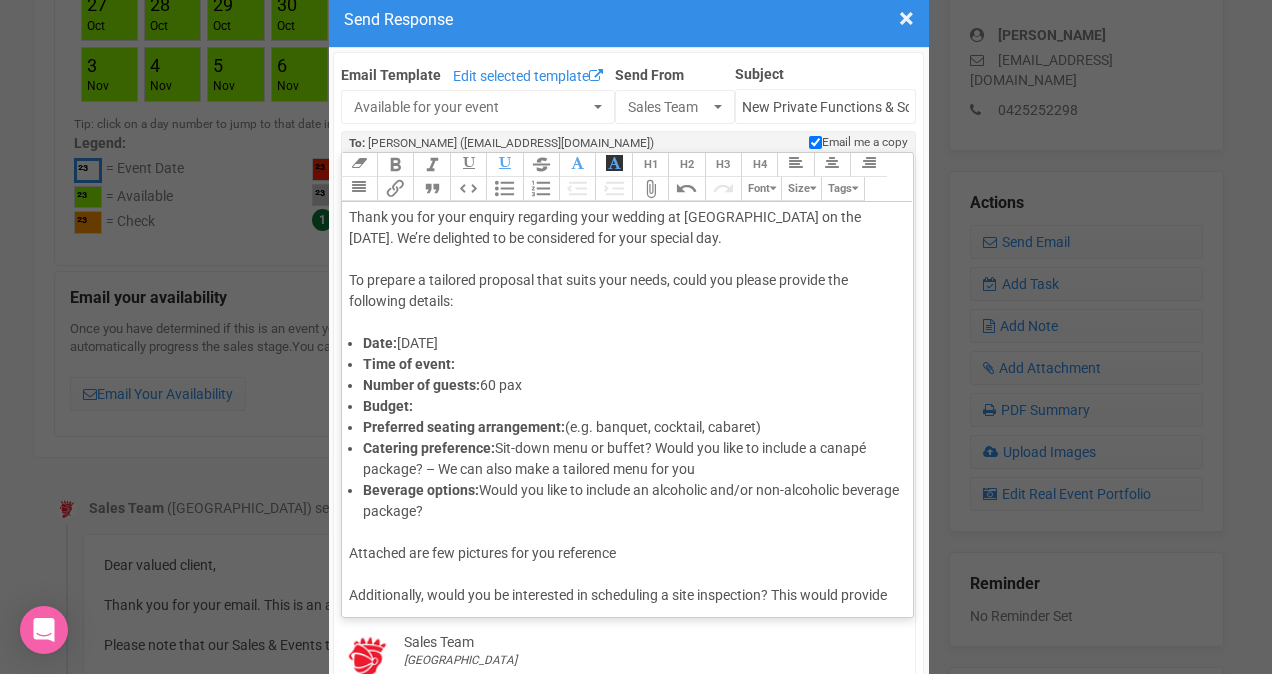 scroll, scrollTop: 0, scrollLeft: 0, axis: both 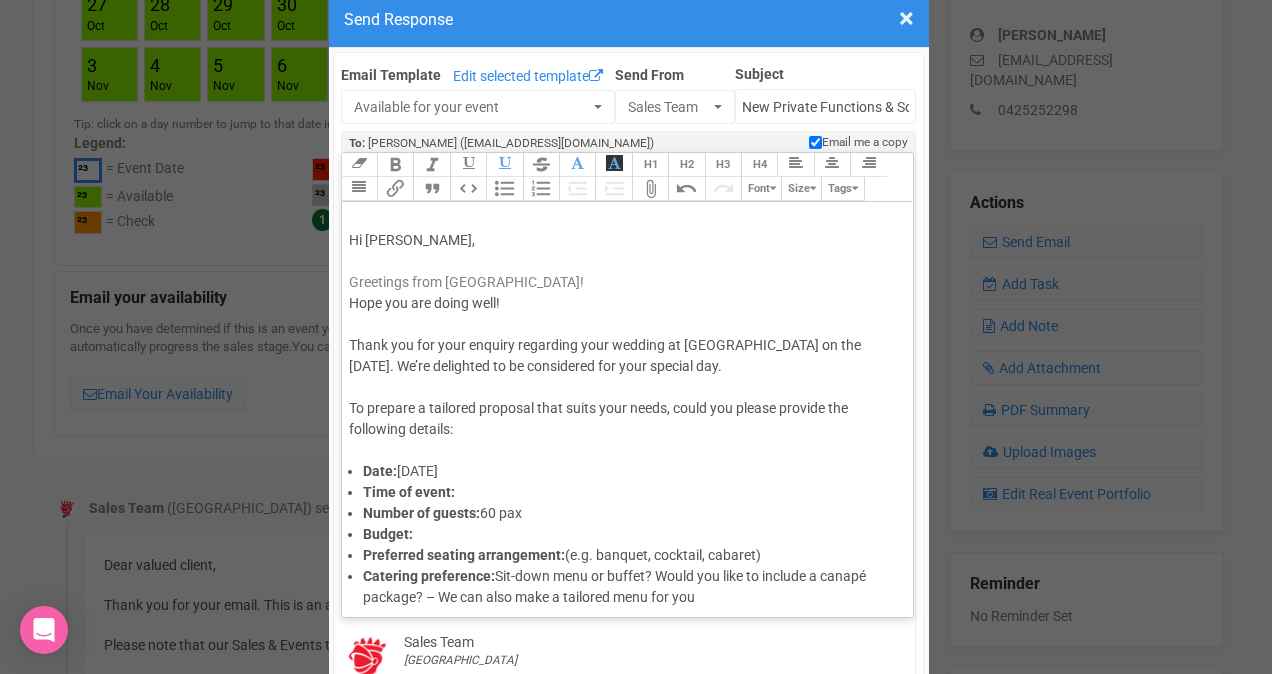 click on "Hi Simon," 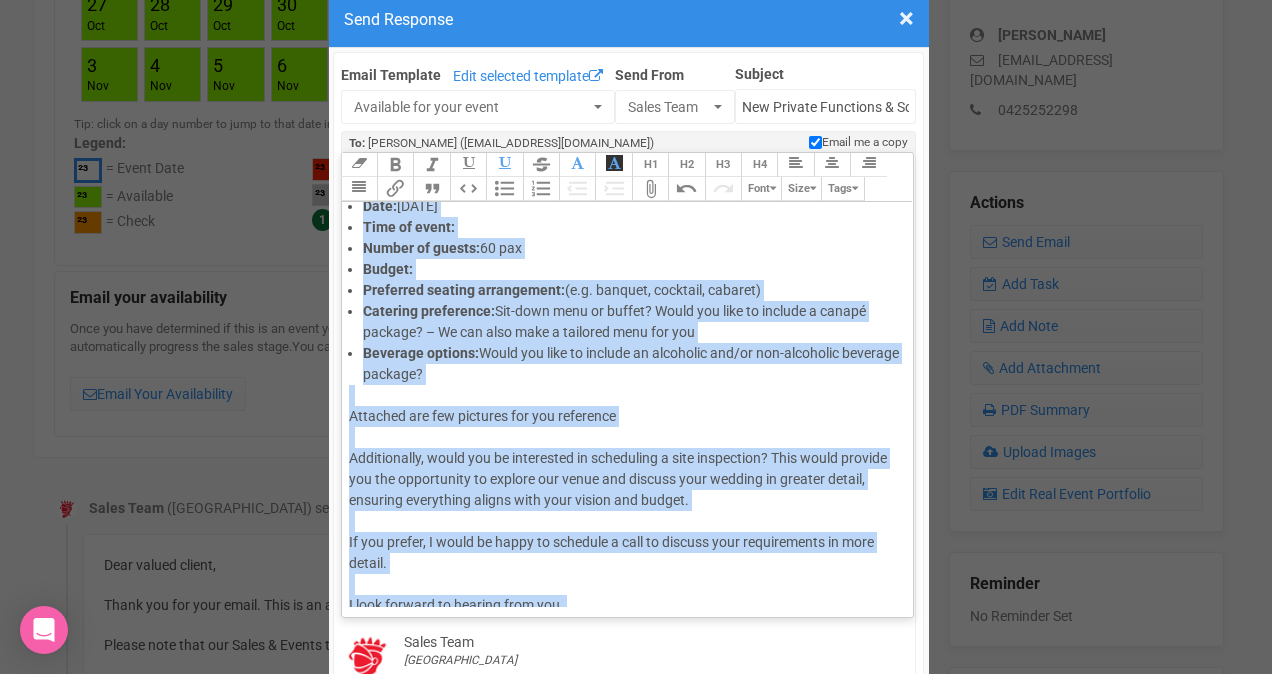 scroll, scrollTop: 407, scrollLeft: 0, axis: vertical 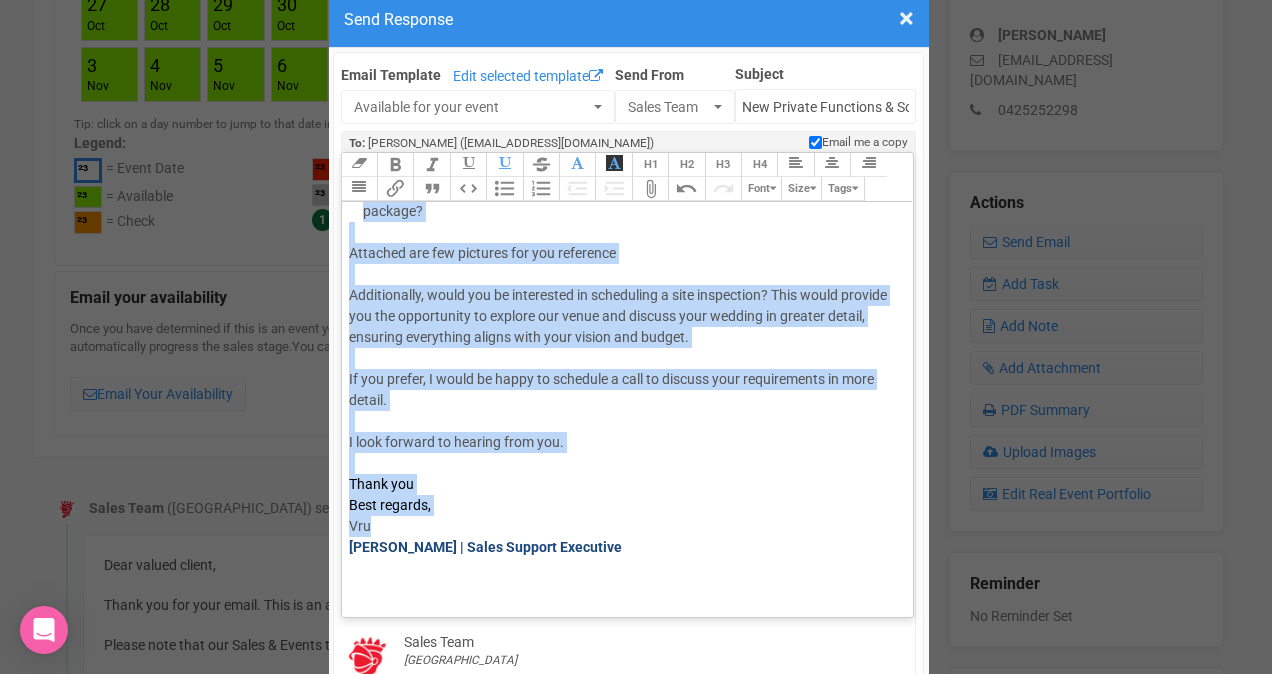 drag, startPoint x: 344, startPoint y: 226, endPoint x: 548, endPoint y: 528, distance: 364.4448 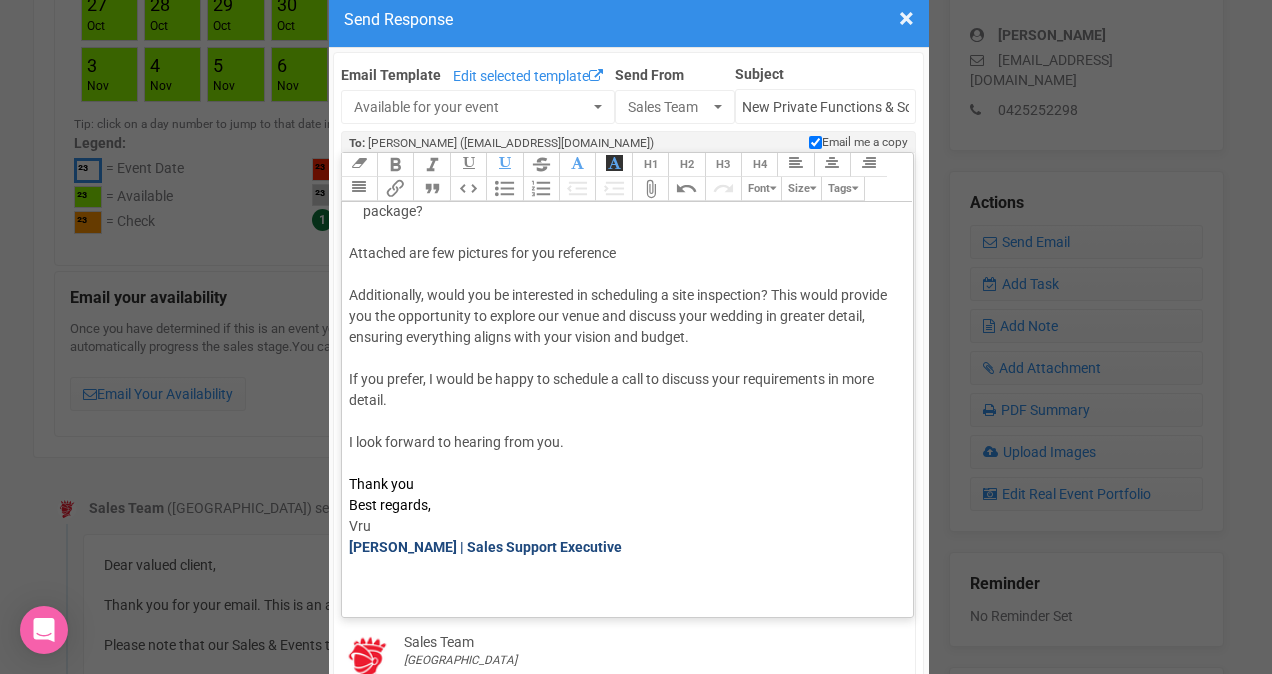 click on "Vrushali Gupta | Sales Support Executive" 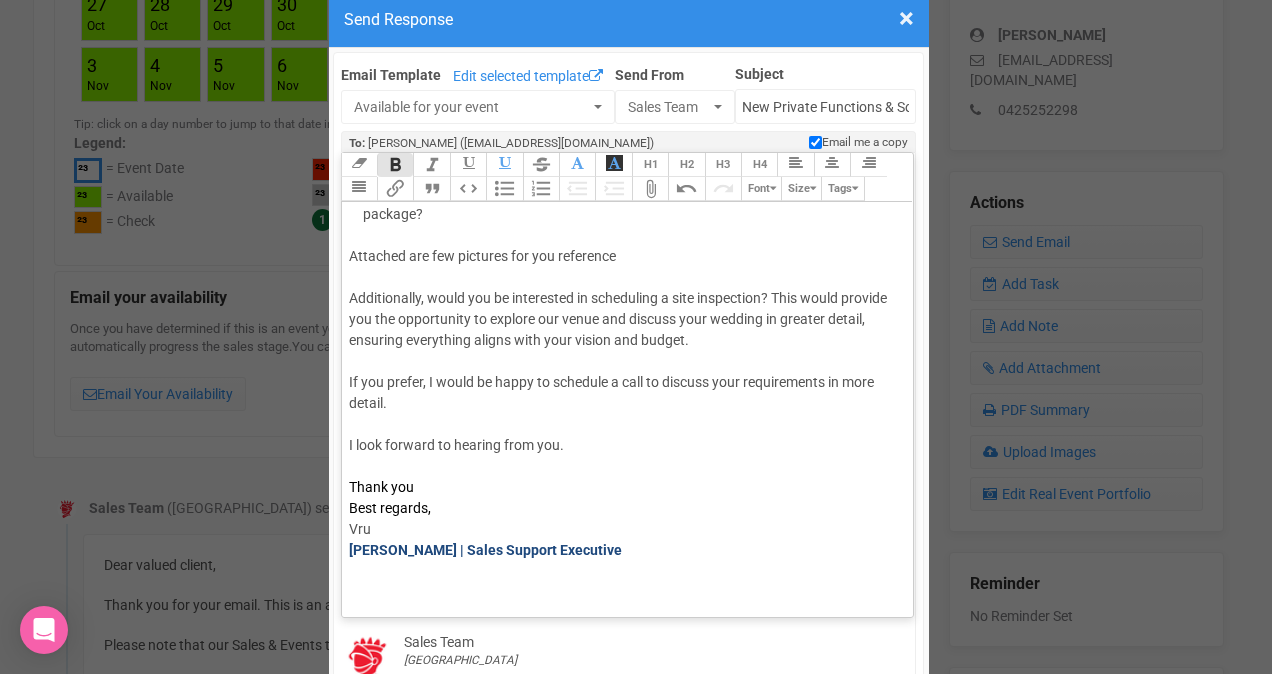 scroll, scrollTop: 407, scrollLeft: 0, axis: vertical 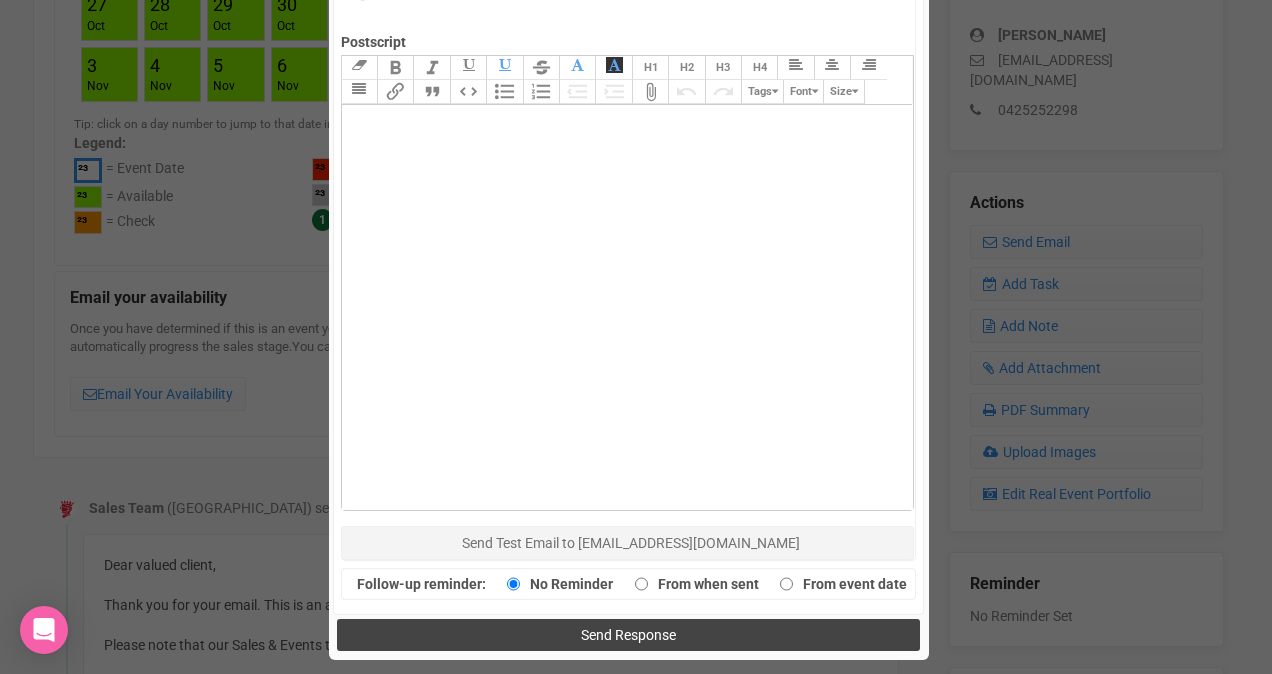click on "Send Response" at bounding box center (628, 635) 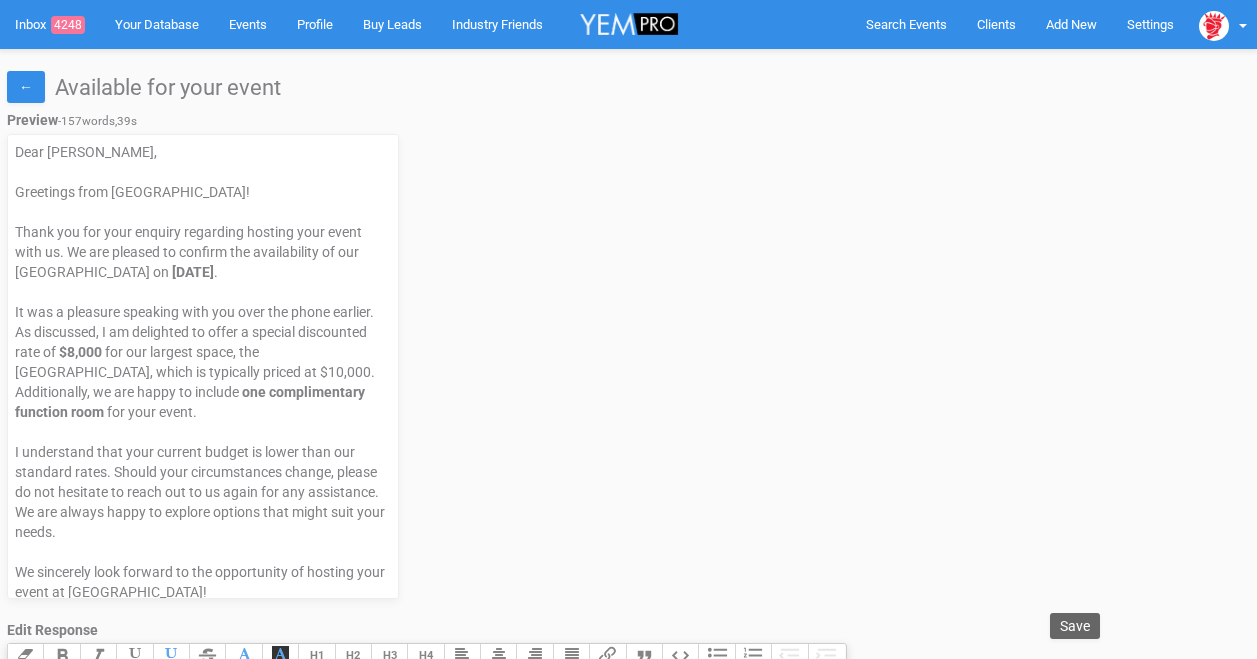 scroll, scrollTop: 0, scrollLeft: 0, axis: both 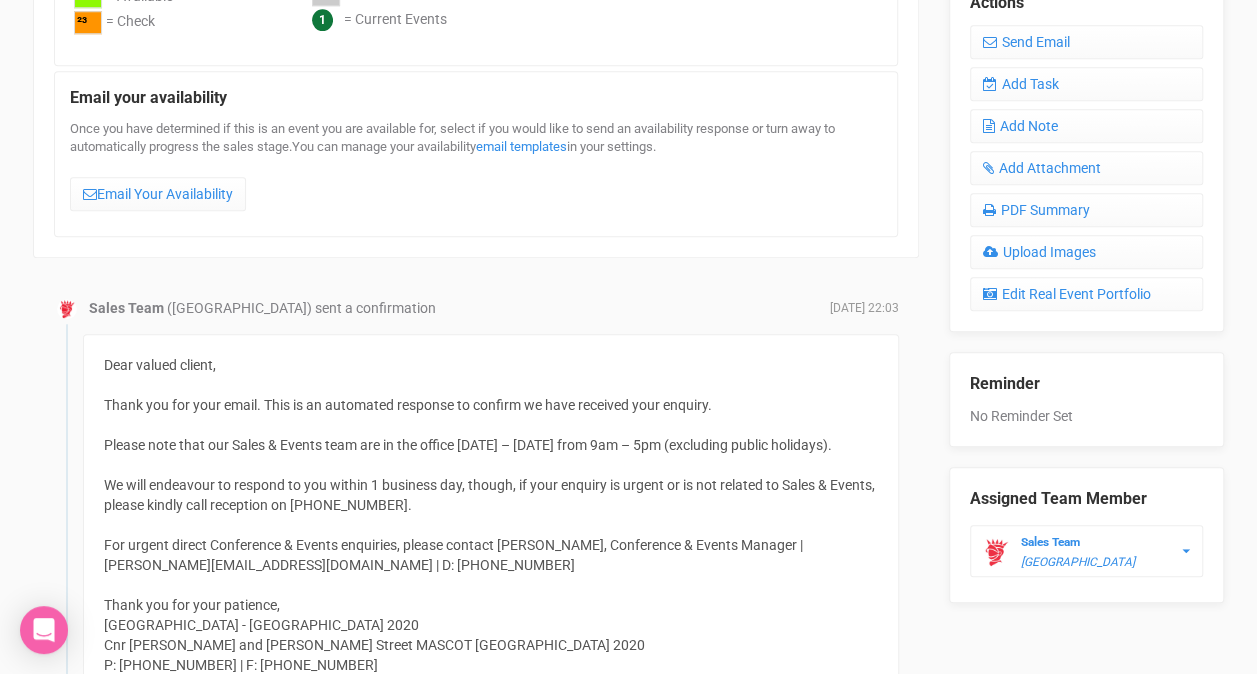 click on "Once you have determined if this is an event you are available for, select if you would like to send an availability response or turn away to automatically progress the sales stage.
You can manage your availability  email templates  in your settings.
Email Your Availability" at bounding box center [476, 170] 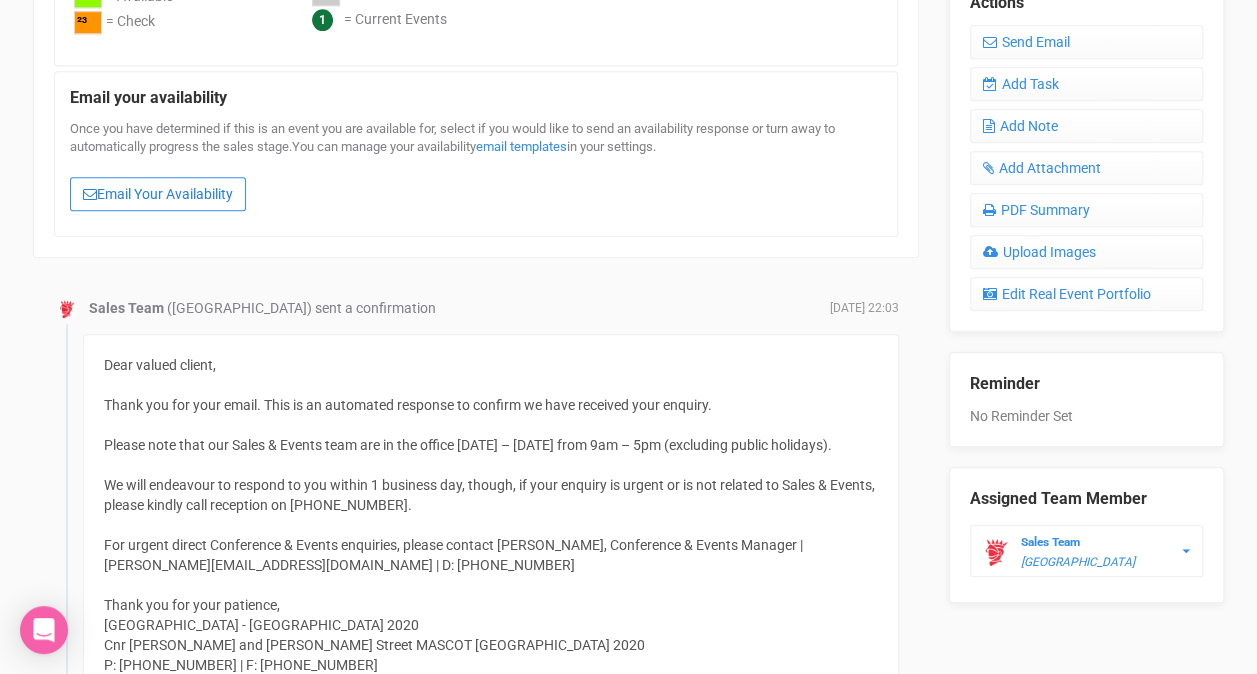 click on "Email Your Availability" at bounding box center [158, 194] 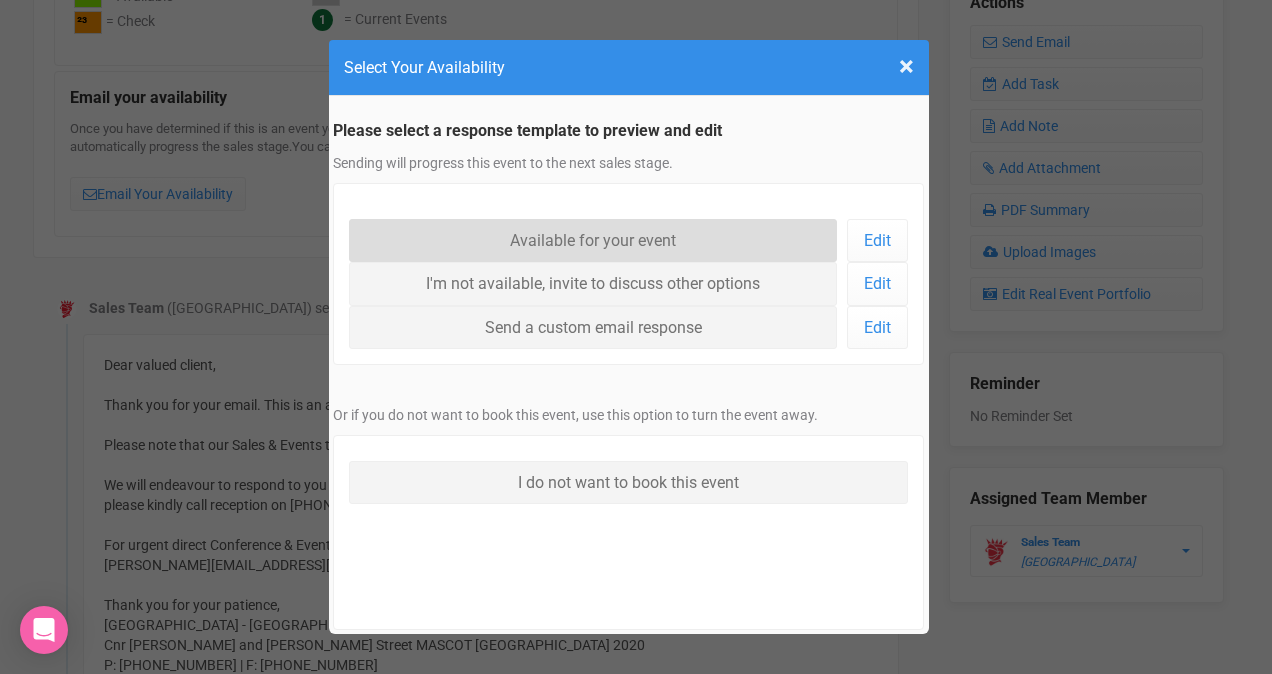click on "Available for your event" at bounding box center [593, 240] 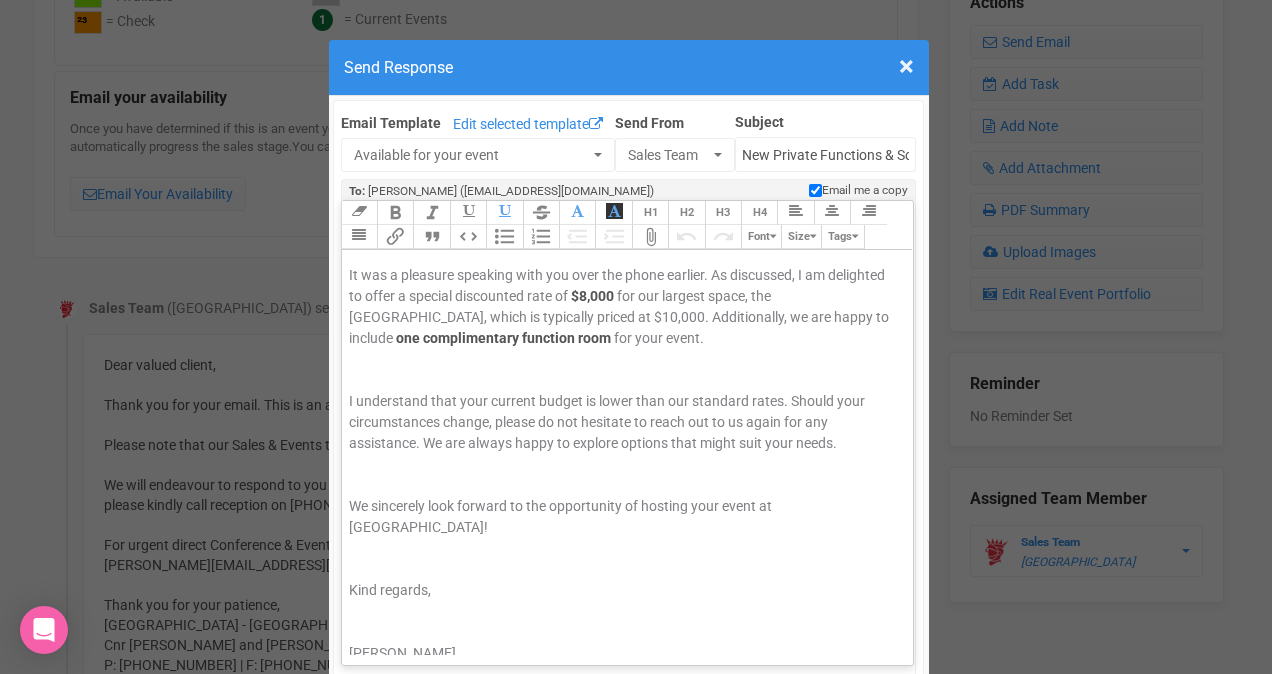 scroll, scrollTop: 260, scrollLeft: 0, axis: vertical 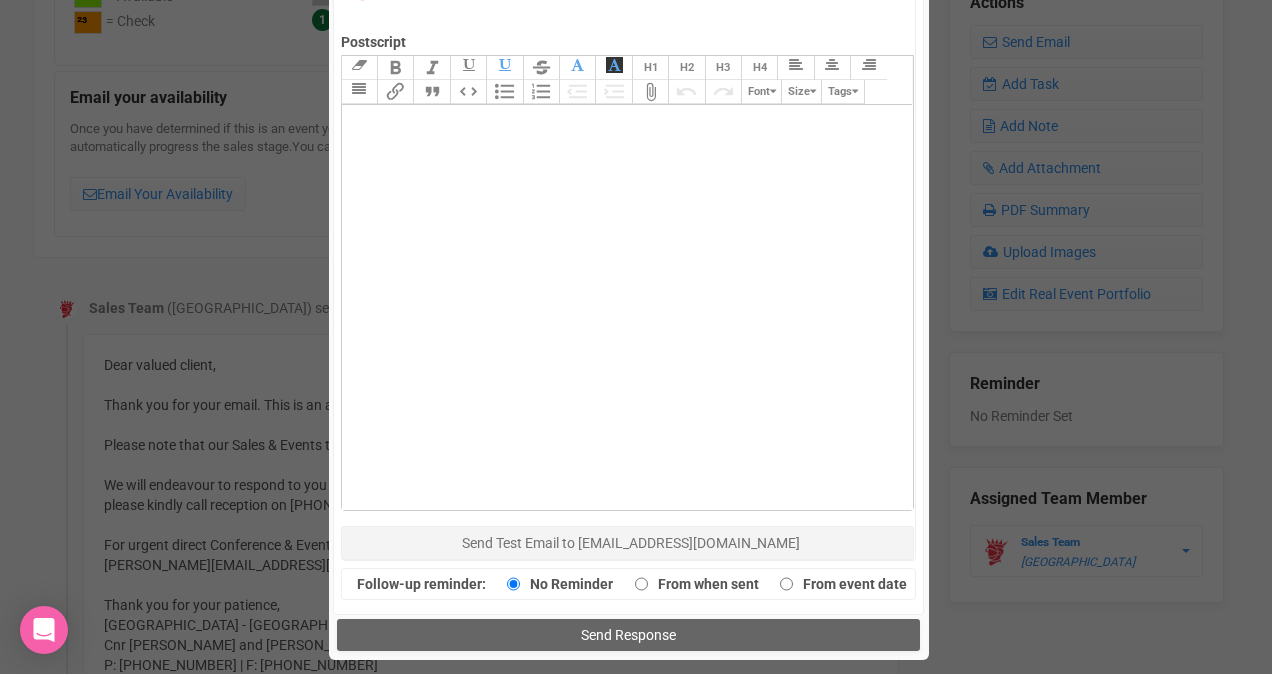 drag, startPoint x: 343, startPoint y: 265, endPoint x: 734, endPoint y: 38, distance: 452.11725 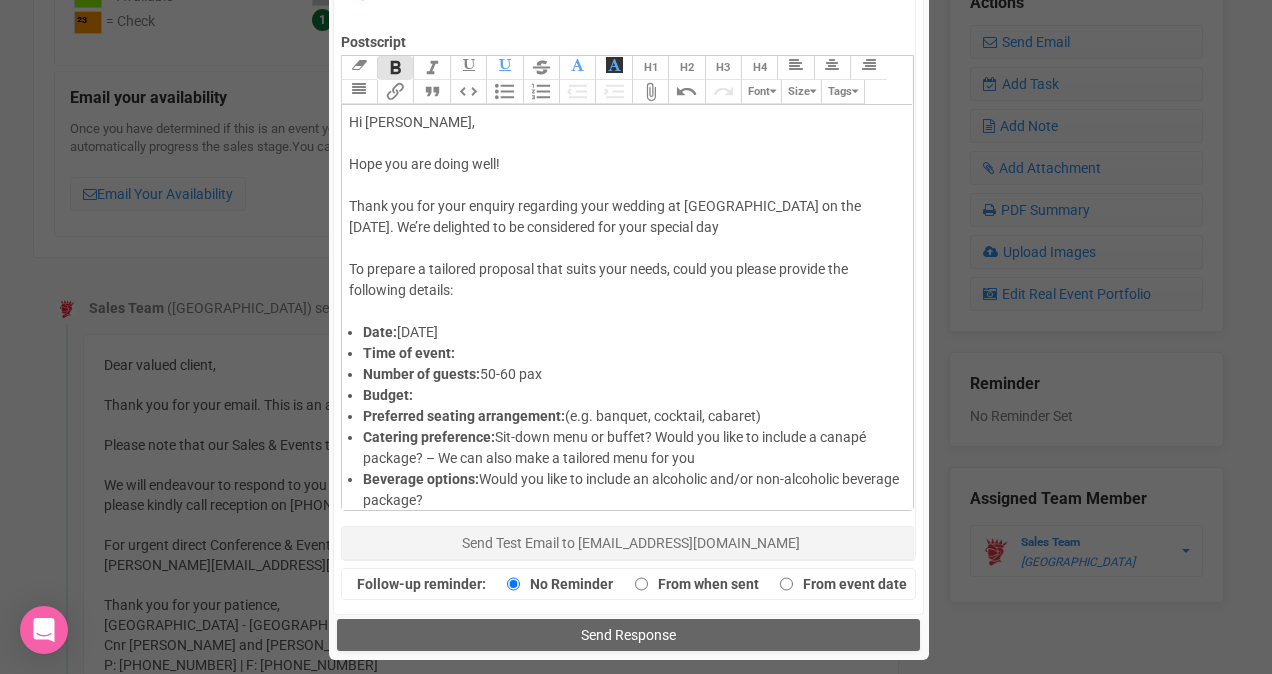 type on "<div>Hi Swasti,</div><div>&nbsp;</div><div>Hope you are doing well!</div><div>&nbsp;</div><div>Thank you for your enquiry regarding your wedding at Stamford Plaza Sydney Airport on the 15th of February 2026. We’re delighted to be considered for your special day</div><div>&nbsp;</div><div>To prepare a tailored proposal that suits your needs, could you please provide the following details:</div><div>&nbsp;</div><ul><li><strong>Date:</strong> 15th February 2026&nbsp;</li><li><strong>Time of event:</strong></li><li><strong>Number of guests: </strong>50-60 pax</li><li><strong>Budget:</strong></li><li><strong>Preferred seating arrangement:</strong> (e.g. banquet, cocktail, cabaret)</li><li><strong>Catering preference:</strong> Sit-down menu or buffet? Would you like to include a canapé package? – We can also make a tailored menu for you</li><li><strong>Beverage options:</strong> Would you like to include an alcoholic and/or non-alcoholic beverage package?</li></ul><div>&nbsp;</div><div>Attached are few pictures ..." 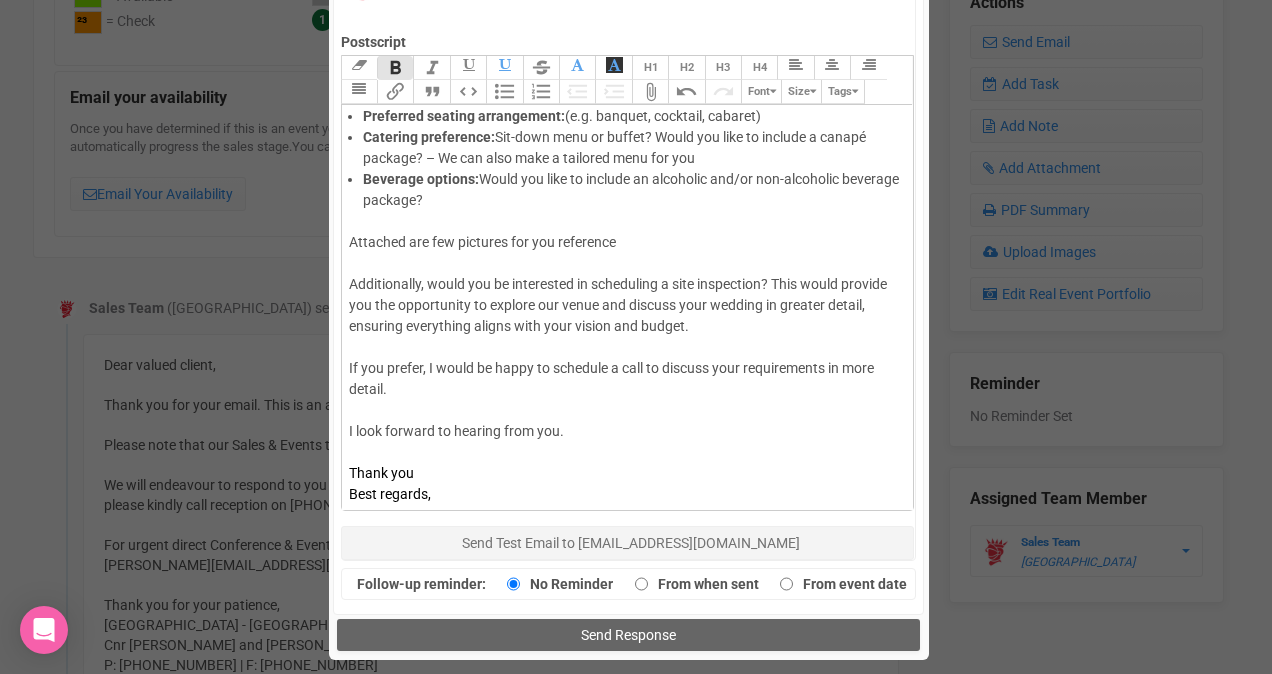 scroll, scrollTop: 365, scrollLeft: 0, axis: vertical 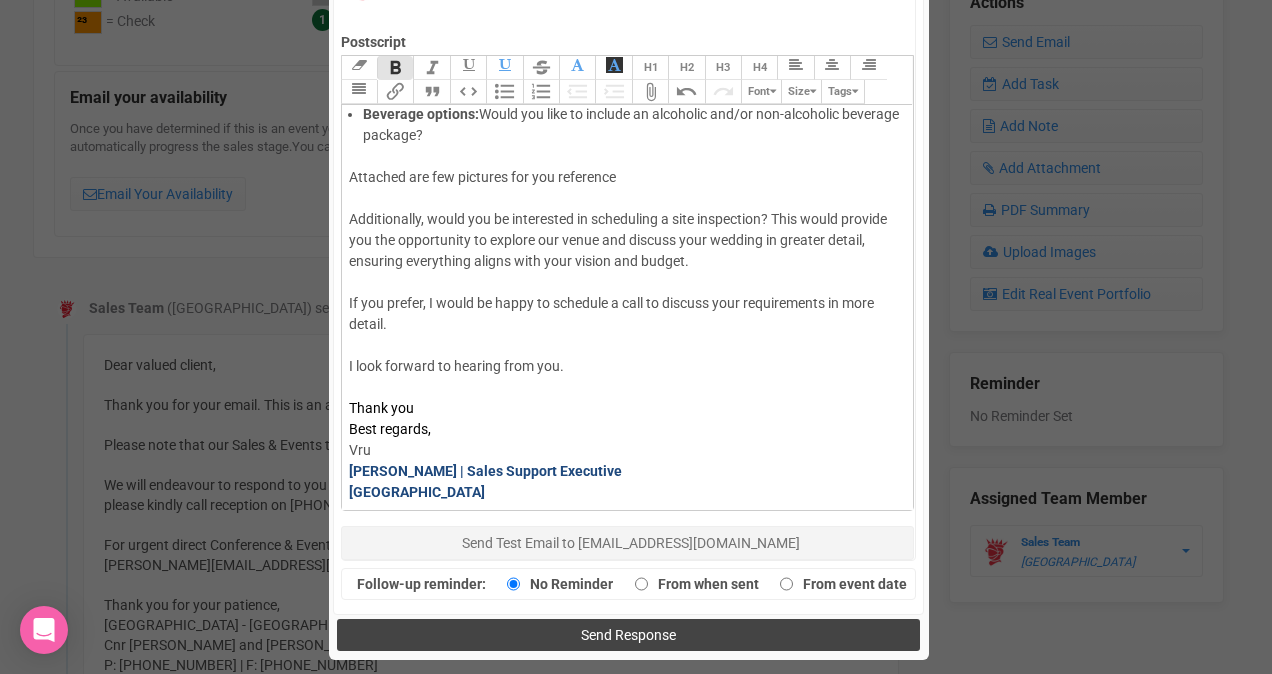 click on "Send Response" at bounding box center (628, 635) 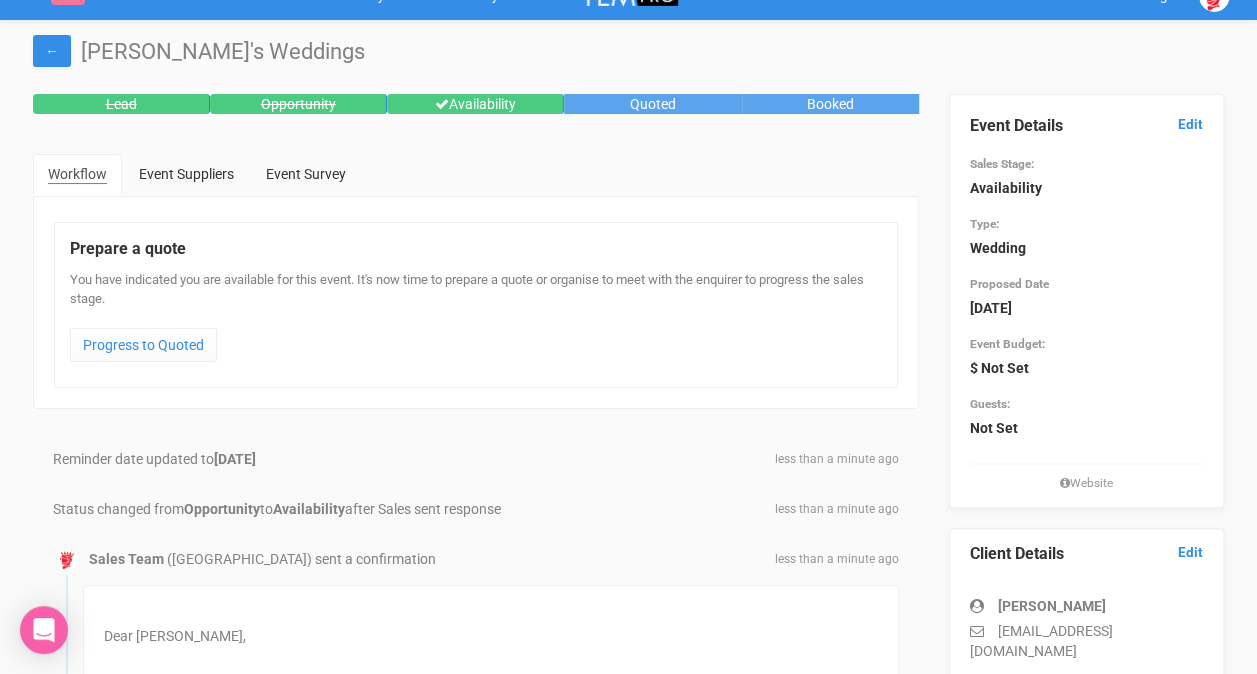 scroll, scrollTop: 0, scrollLeft: 0, axis: both 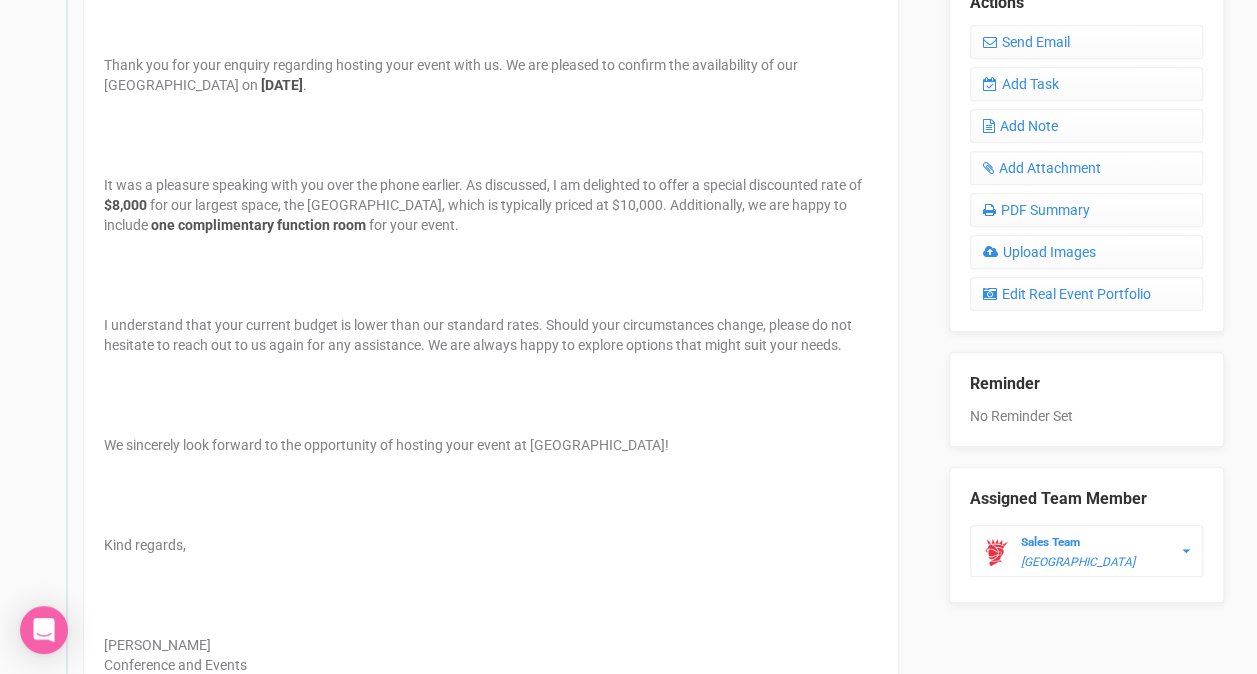 click on "I understand that your current budget is lower than our standard rates. Should your circumstances change, please do not hesitate to reach out to us again for any assistance. We are always happy to explore options that might suit your needs." at bounding box center (491, 355) 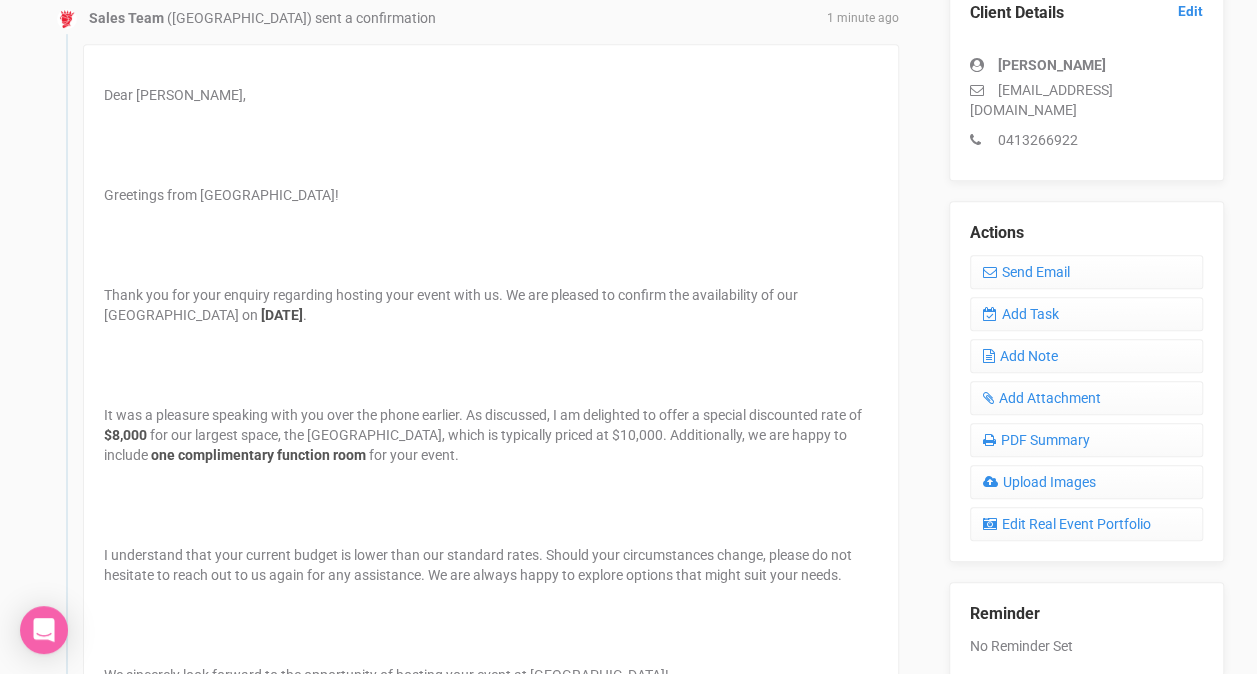 scroll, scrollTop: 400, scrollLeft: 0, axis: vertical 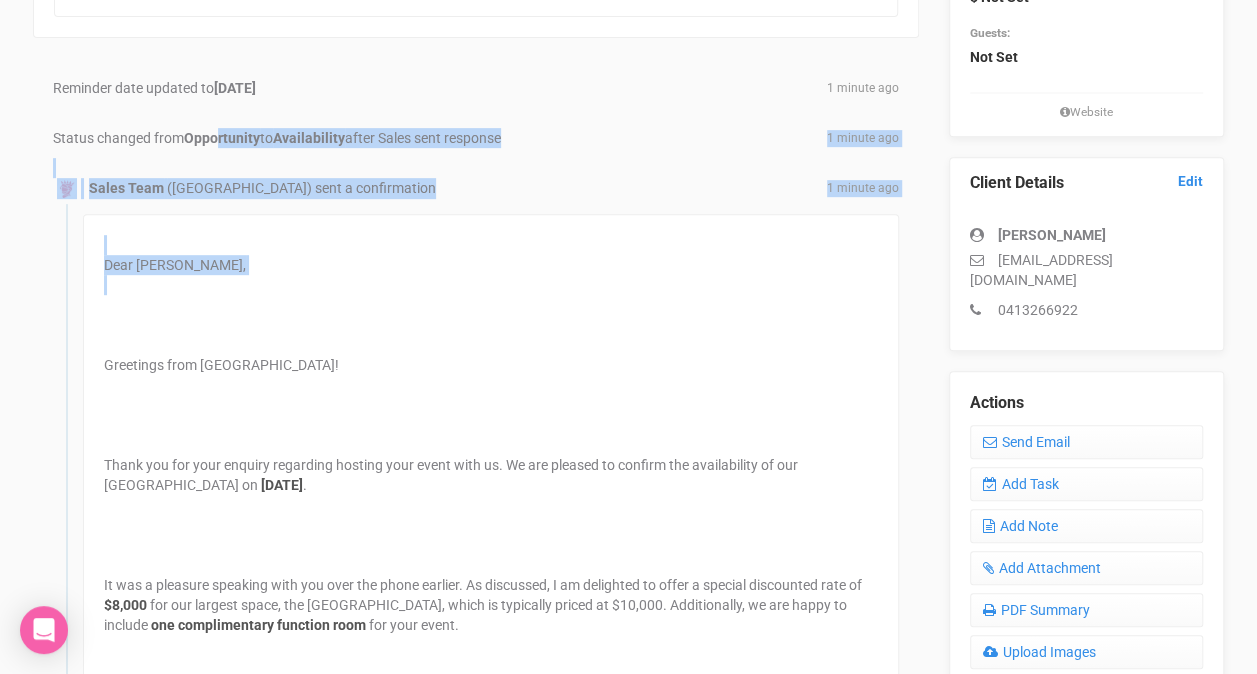 drag, startPoint x: 217, startPoint y: 138, endPoint x: 548, endPoint y: 295, distance: 366.34683 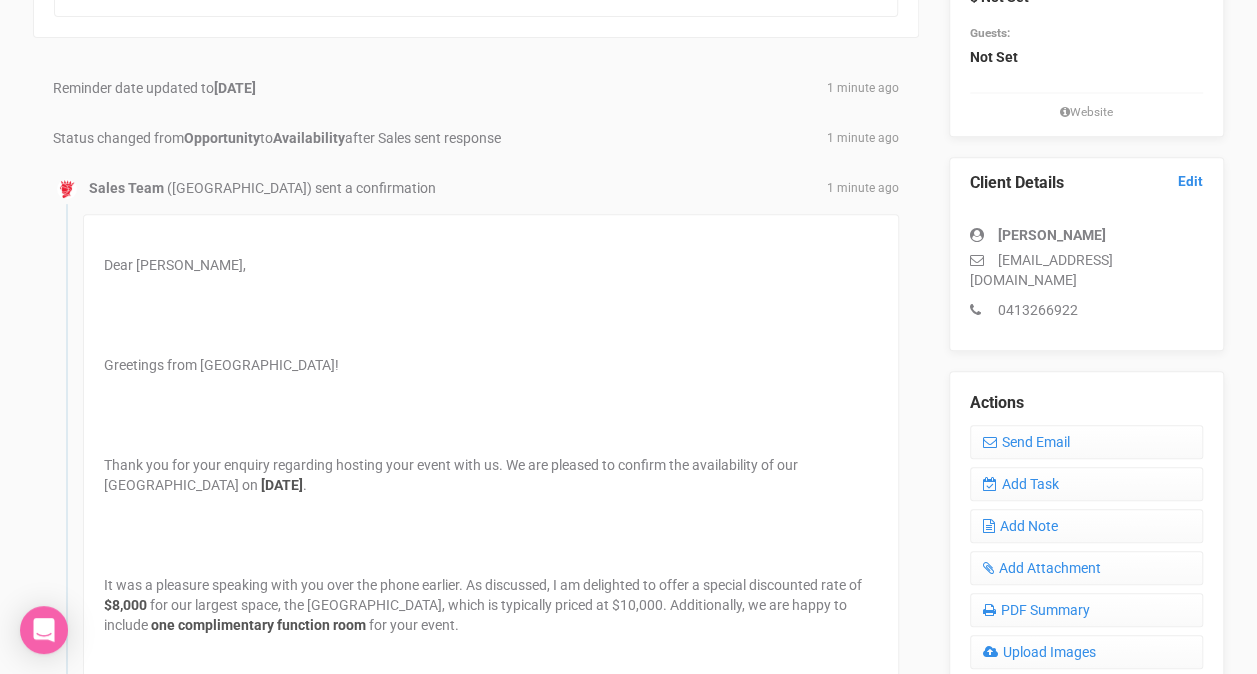 drag, startPoint x: 548, startPoint y: 295, endPoint x: 533, endPoint y: 354, distance: 60.876926 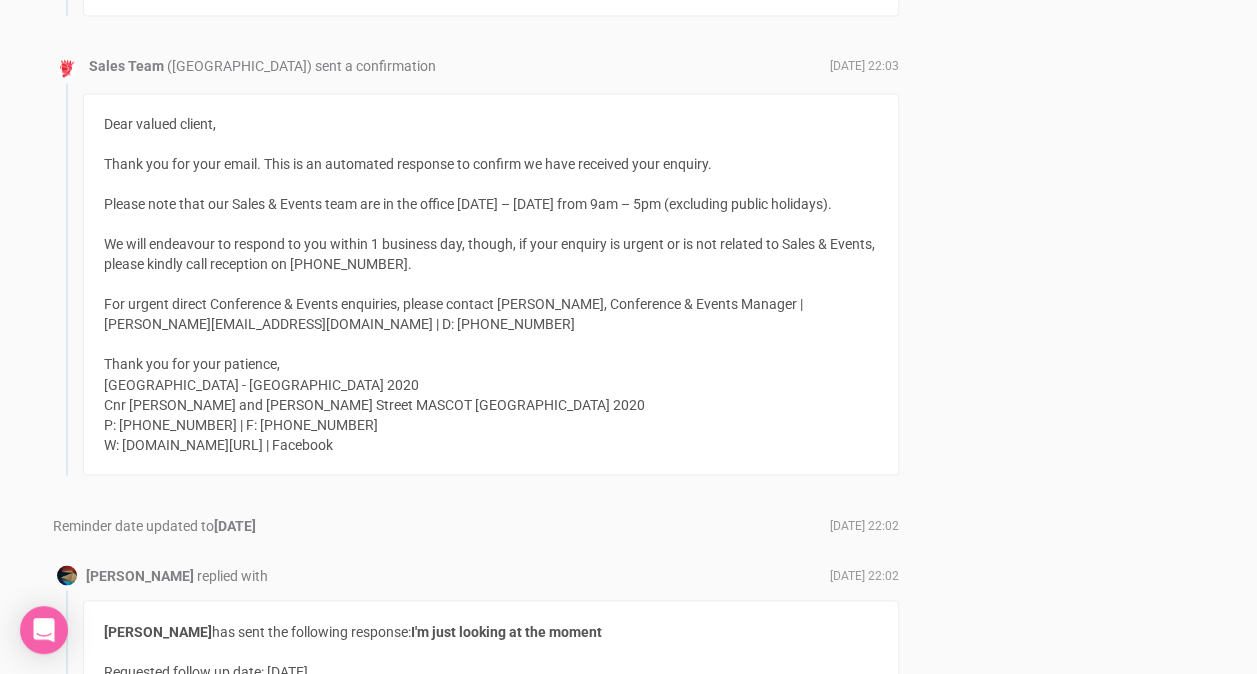 scroll, scrollTop: 2000, scrollLeft: 0, axis: vertical 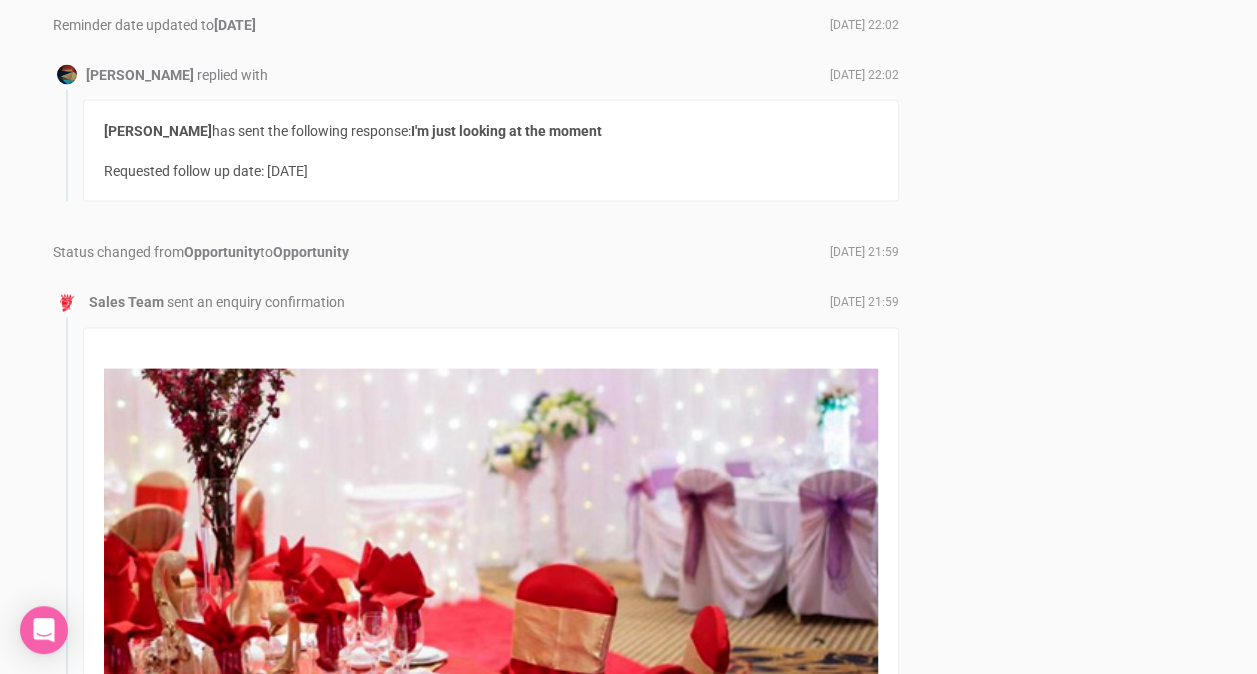 click on "Sales Team
sent an enquiry confirmation
July 18, 2025 21:59
Congratulations Swasti, Stamford Plaza Sydney Airport is the perfect venue for weddings, engagement parties, and private special events. Your wedding reception is certain to be a truly memorable and magical experience at Stamford Plaza Sydney Airport. The grand sweeping staircase, beneath our breathtaking chandelier, creates a perfect setting for those treasured photographs. Our luxurious ballroom glitters under the shimmering light of three chandeliers, seating 270 in comfort and style. With genuine care and understanding, our dedicated wedding executives will look after every detail, ensuring that your wedding reception is exactly how you dreamed it to be.  We look forward to contacting you personally in the coming days, until then if you have any questions please feel free email our events team on weddings@spsa.stamford.com.au or phone 02 9317 2200. Best wishes, The Wedding Team" at bounding box center (476, 927) 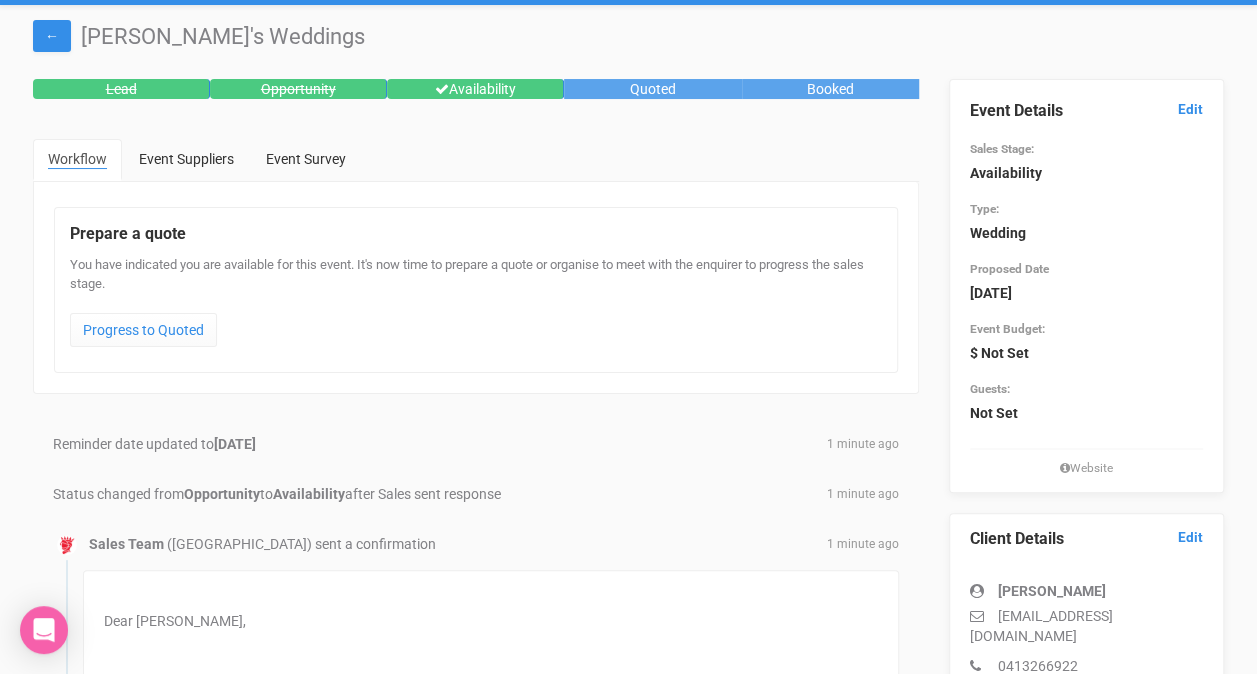 scroll, scrollTop: 0, scrollLeft: 0, axis: both 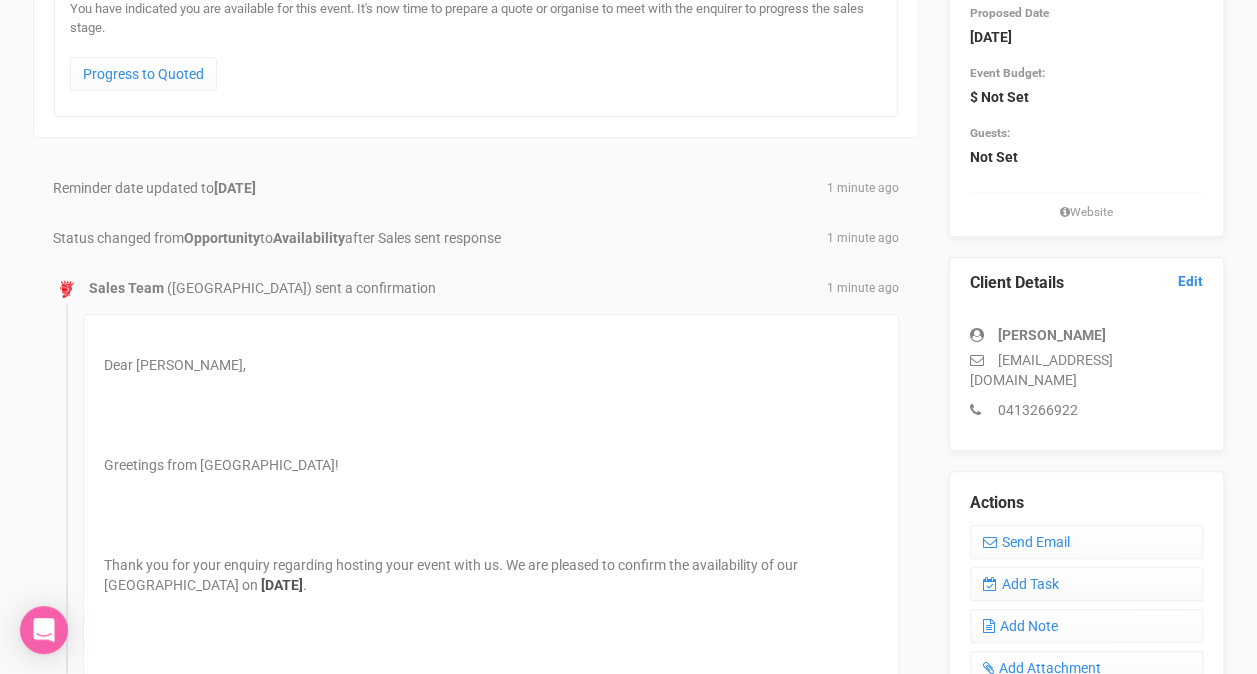 click on "Greetings from [GEOGRAPHIC_DATA]!" at bounding box center (491, 485) 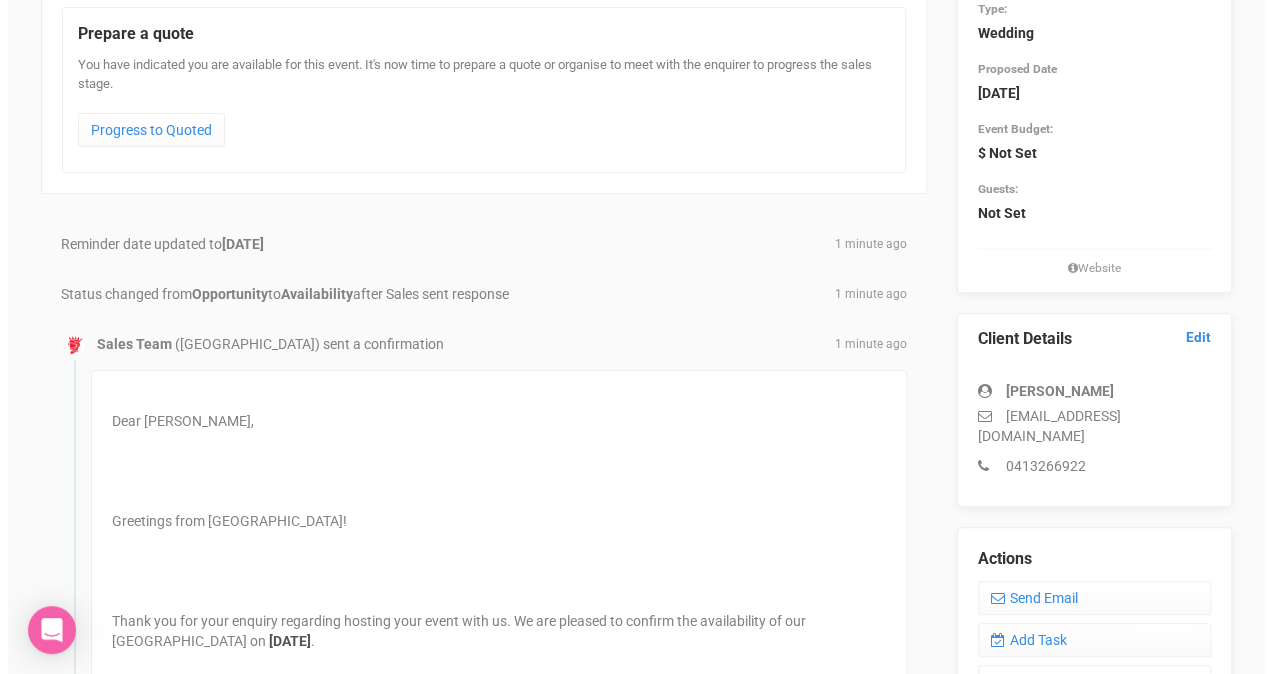 scroll, scrollTop: 500, scrollLeft: 0, axis: vertical 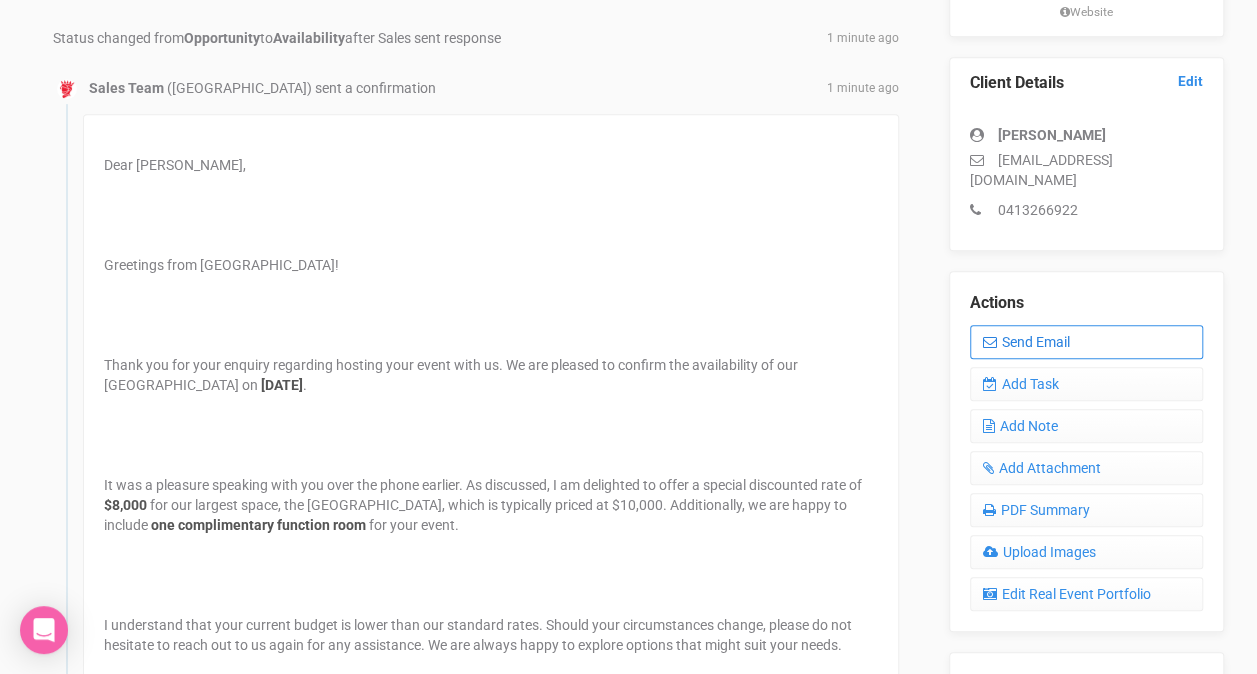 click on "Send Email" at bounding box center [1086, 342] 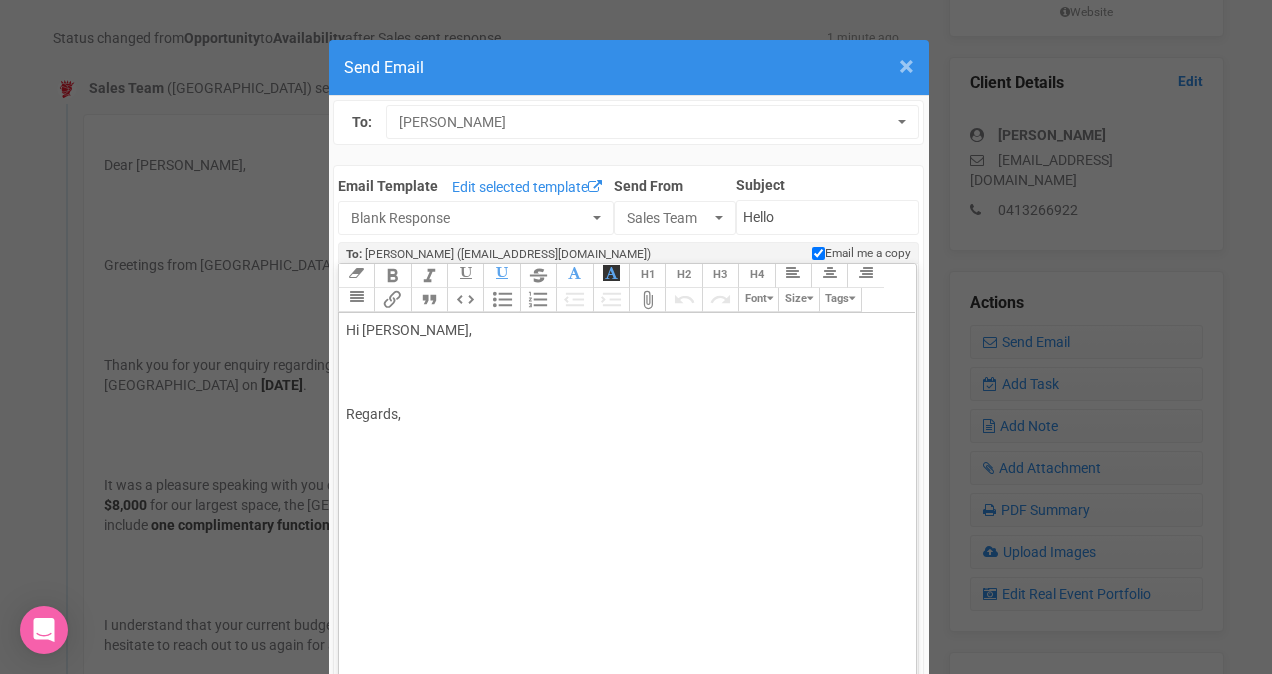 click on "×" at bounding box center [906, 66] 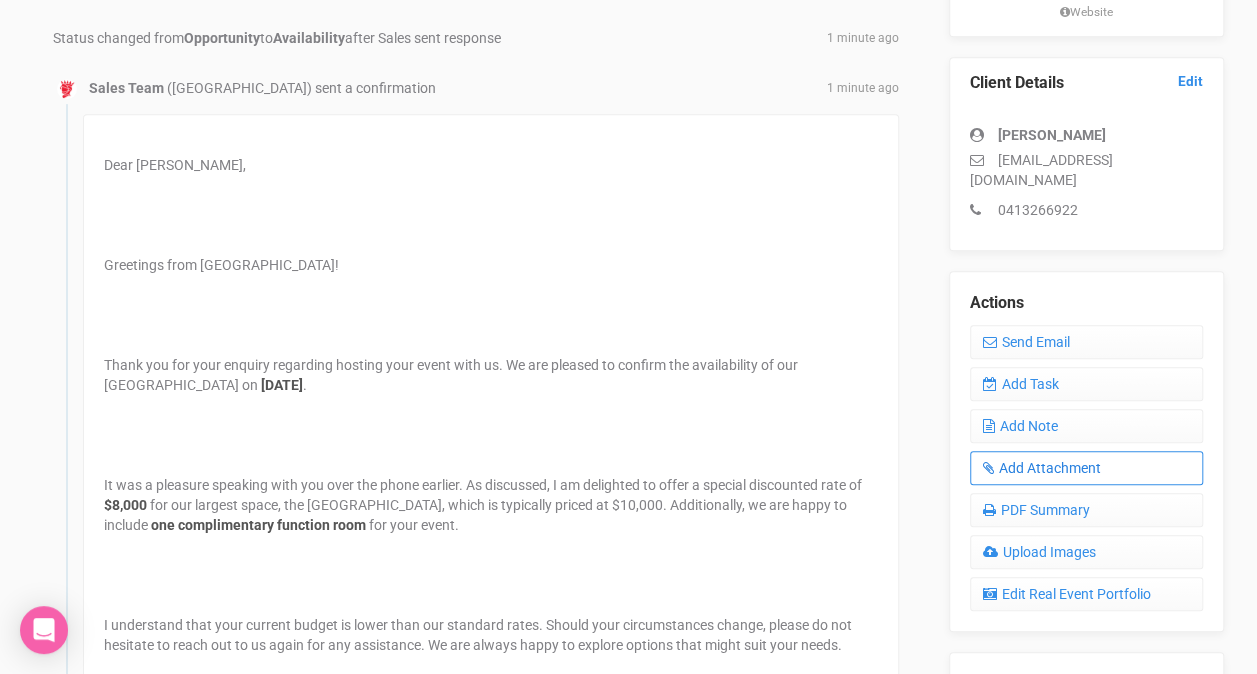 click on "Add Attachment" at bounding box center [1086, 468] 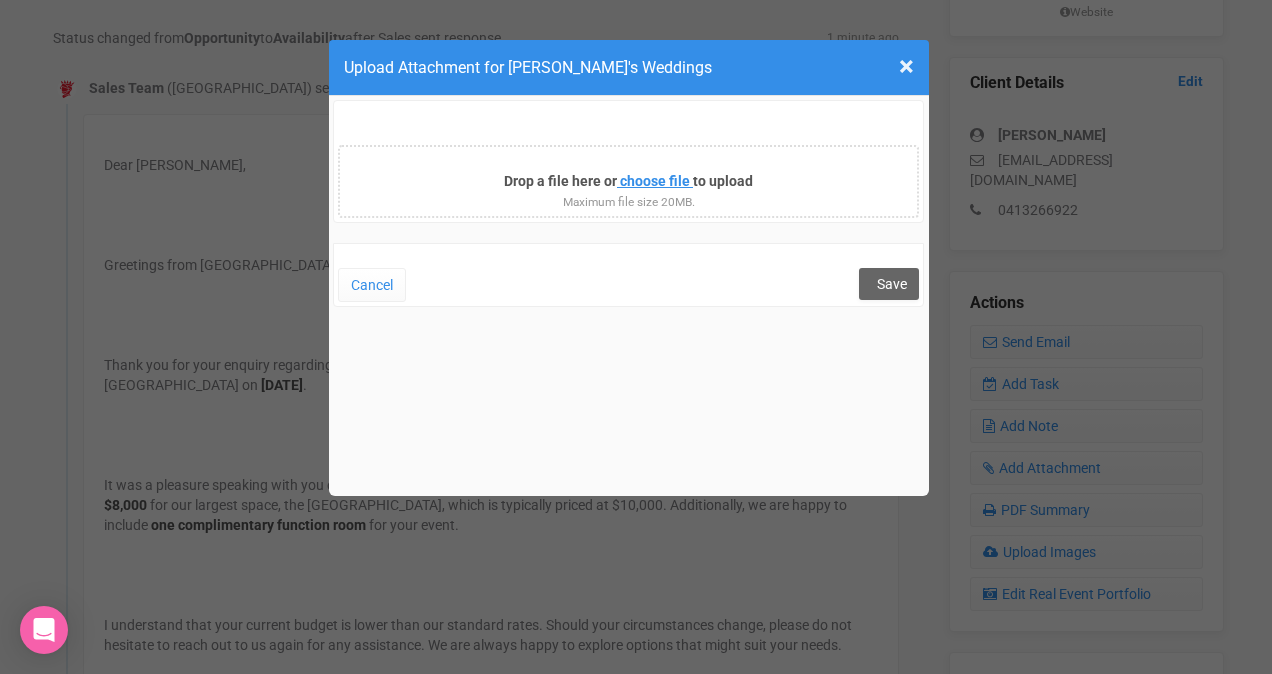 click at bounding box center (557, 184) 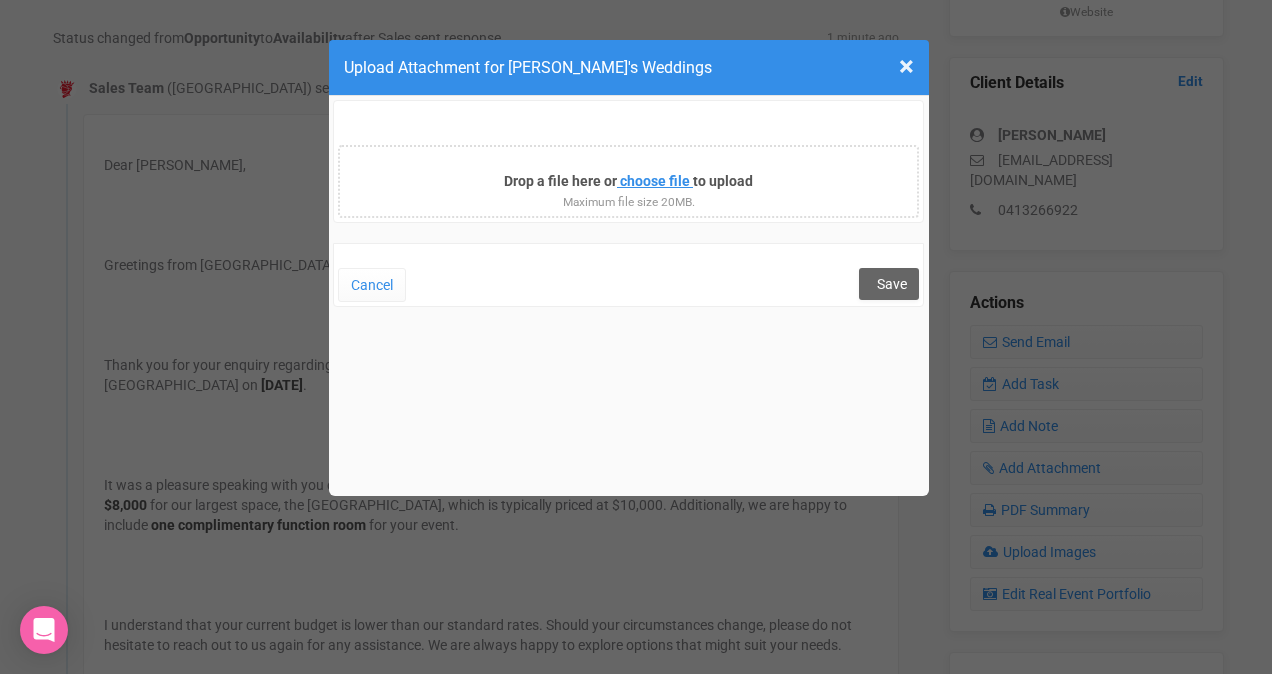 click at bounding box center [557, 184] 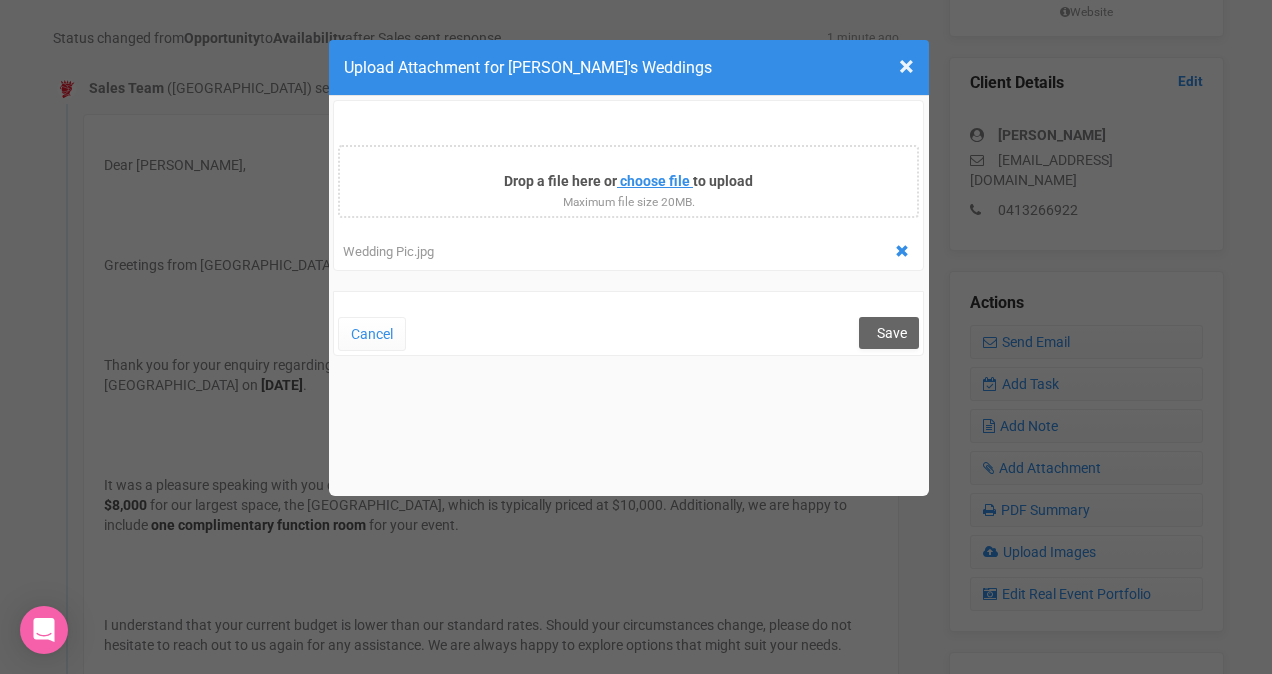 click at bounding box center (557, 184) 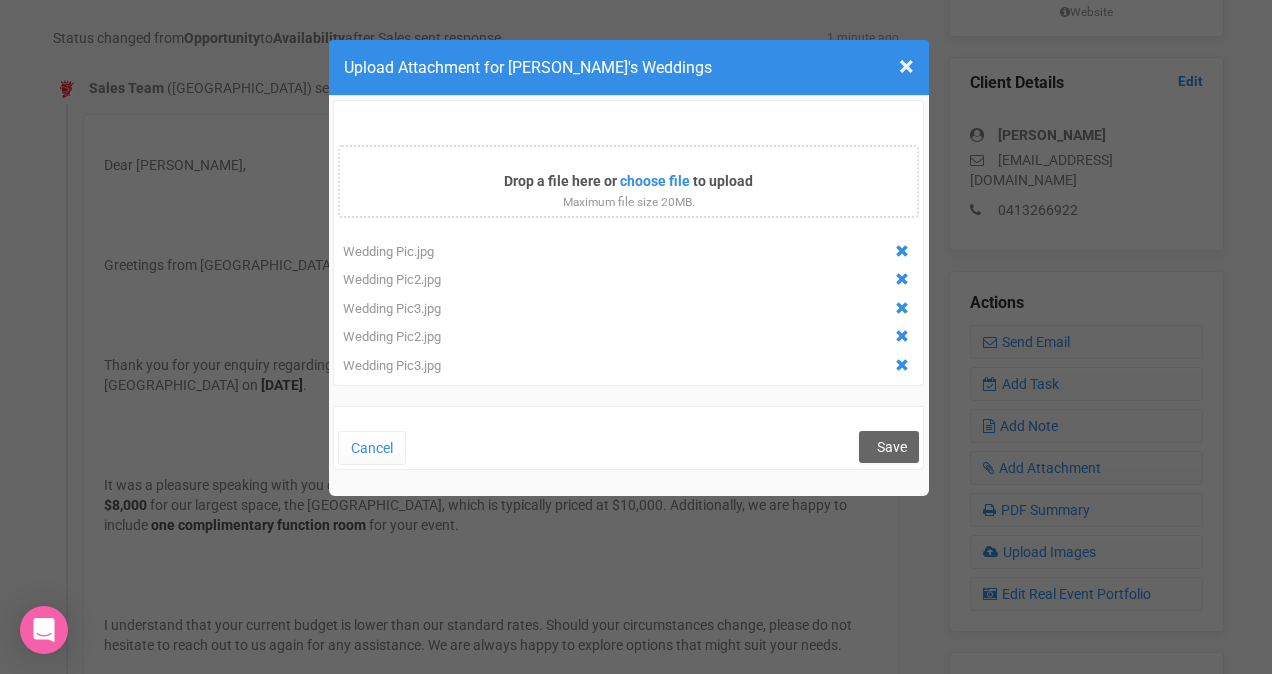 click on "Wedding Pic3.jpg" at bounding box center [628, 309] 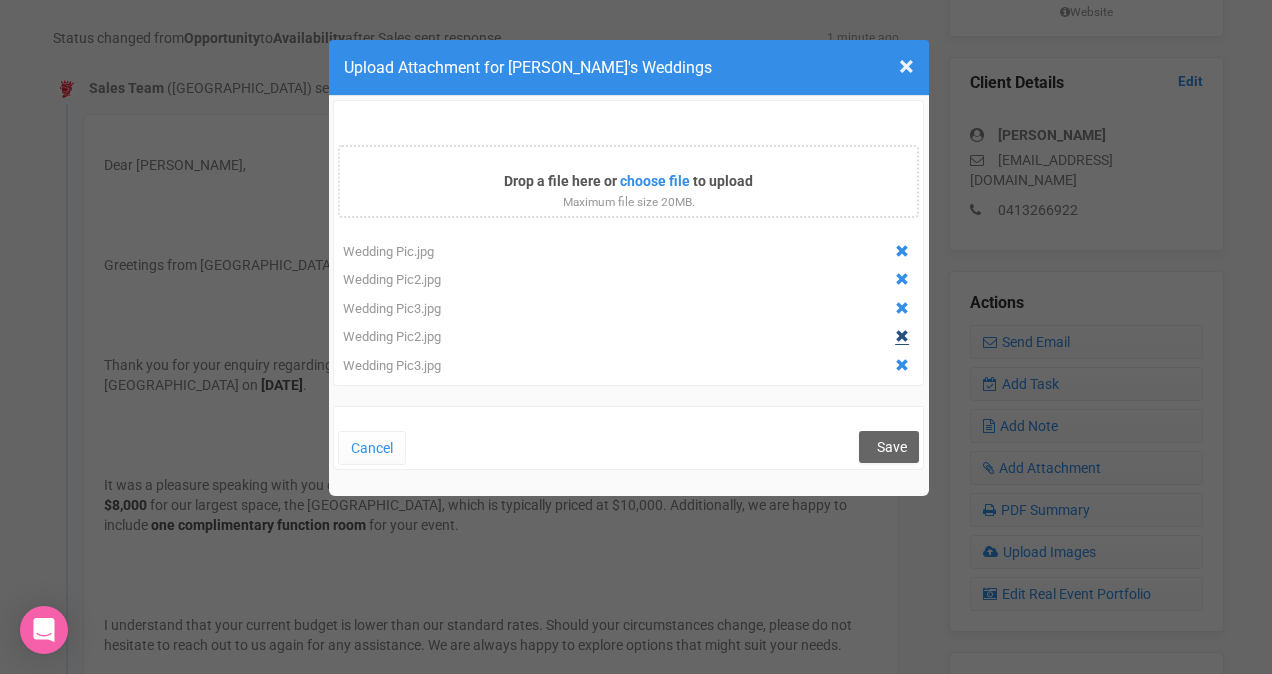 click at bounding box center (902, 308) 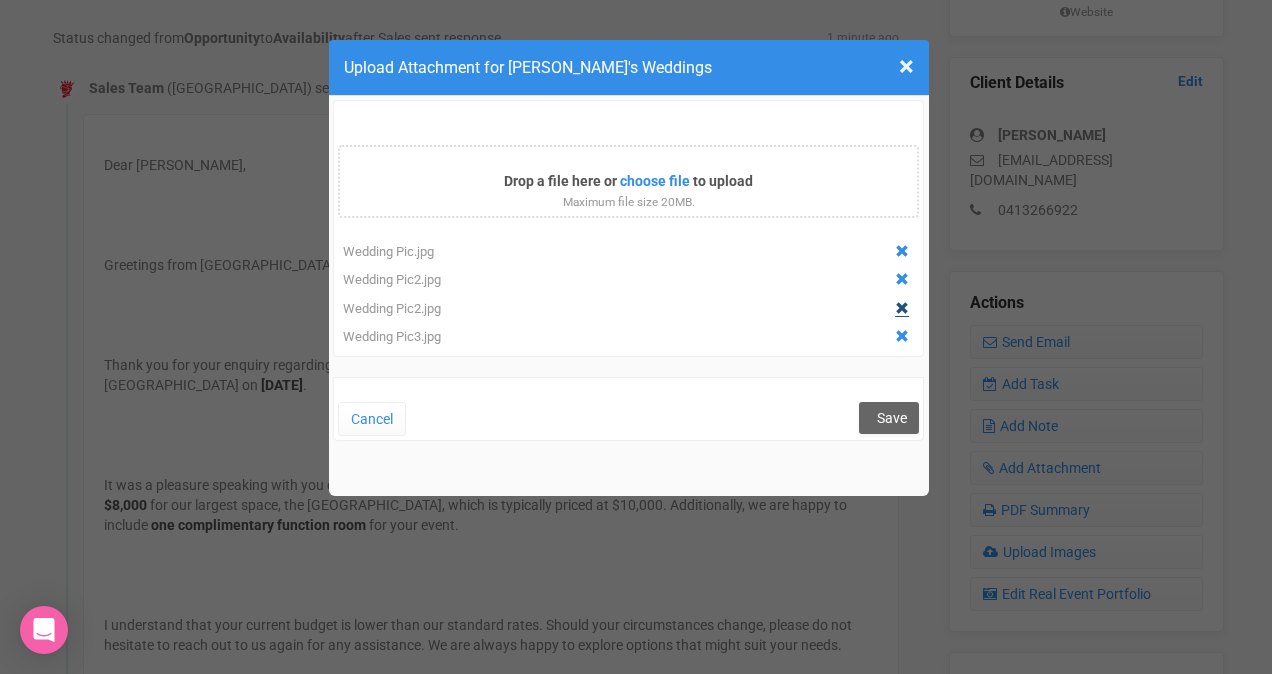 click at bounding box center (902, 308) 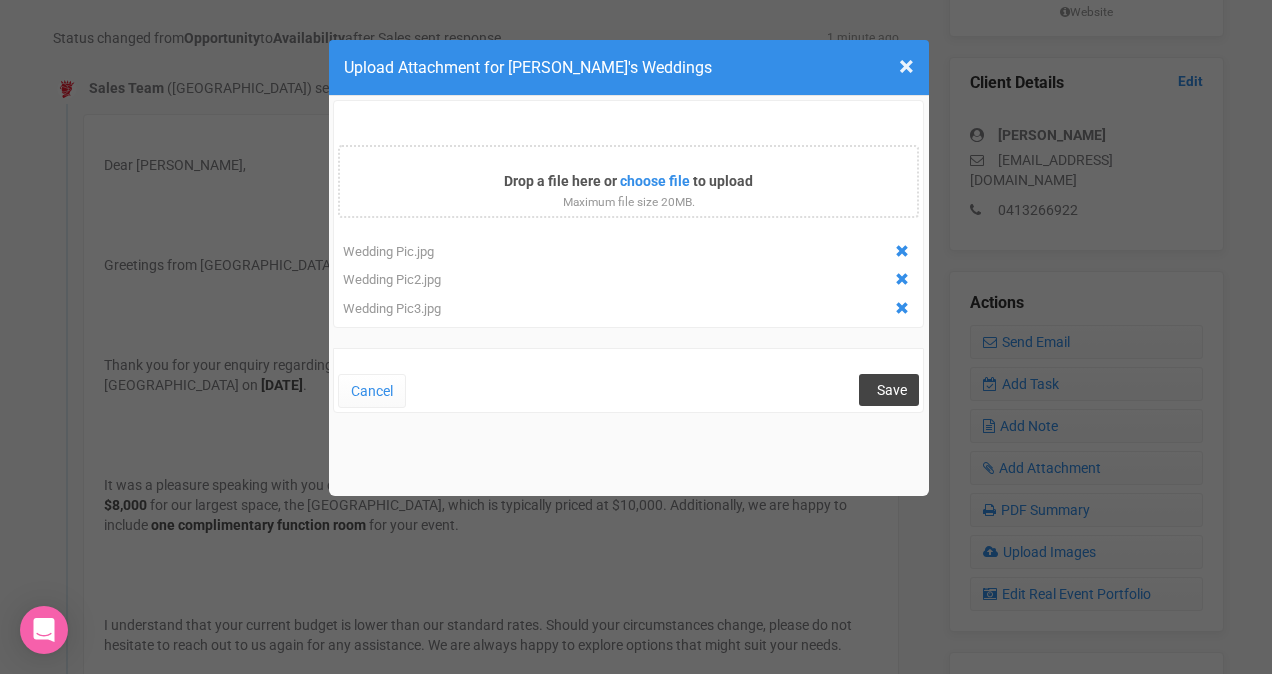 click on "Save" at bounding box center [892, 390] 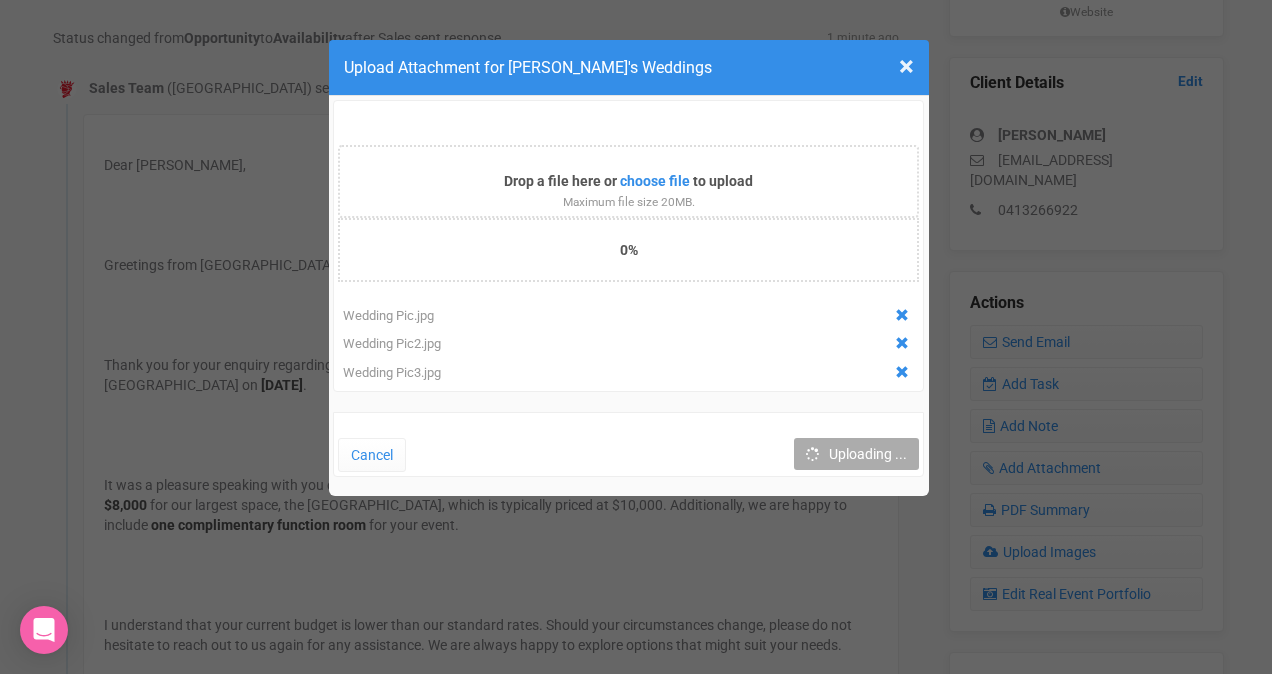 type 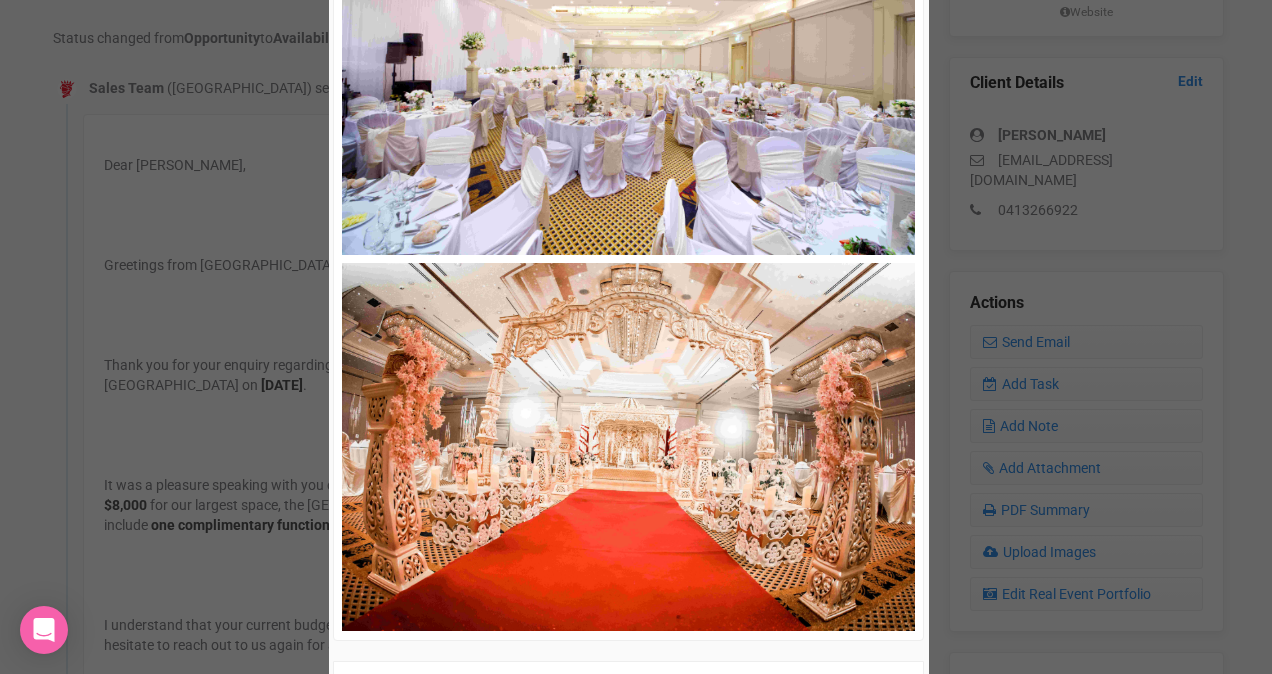 scroll, scrollTop: 983, scrollLeft: 0, axis: vertical 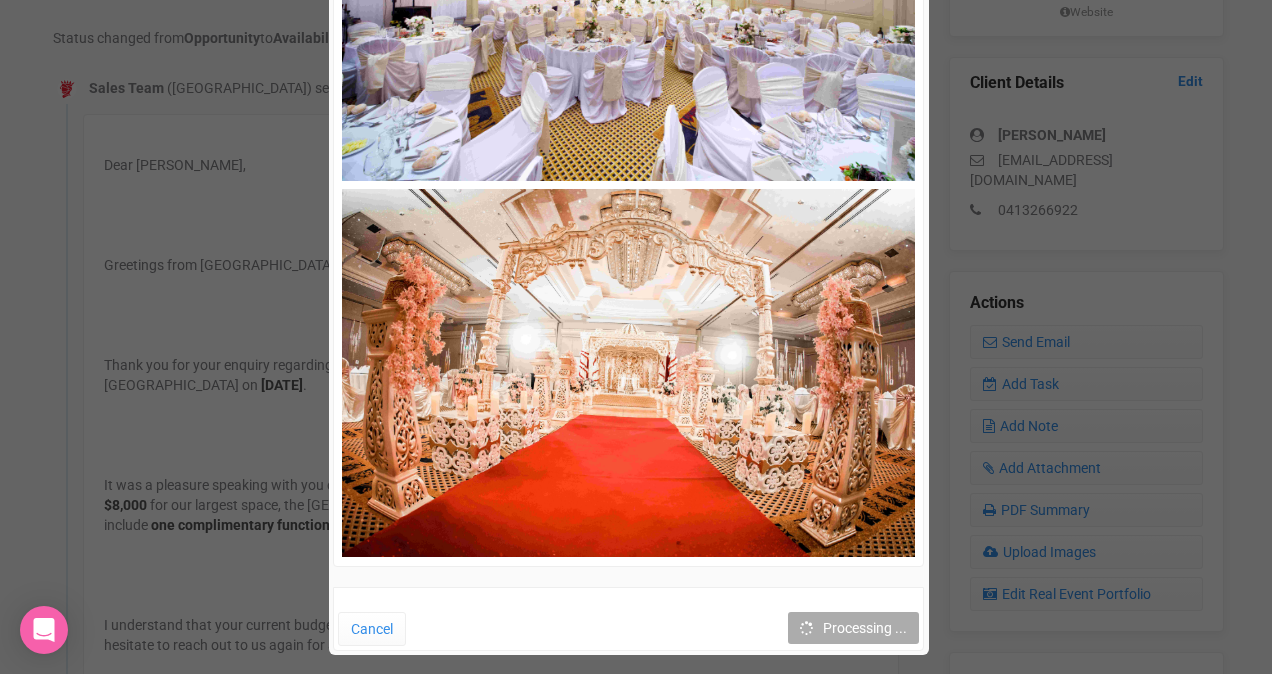 click on "× Close
Upload Attachment for Swasti's Weddings
Drop a file here or
choose file
to upload
Maximum file size 20MB.
0% 0 Kb/s
Wedding Pic.jpg Wedding Pic2.jpg Wedding Pic3.jpg
Cancel
Processing ..." at bounding box center [628, -154] 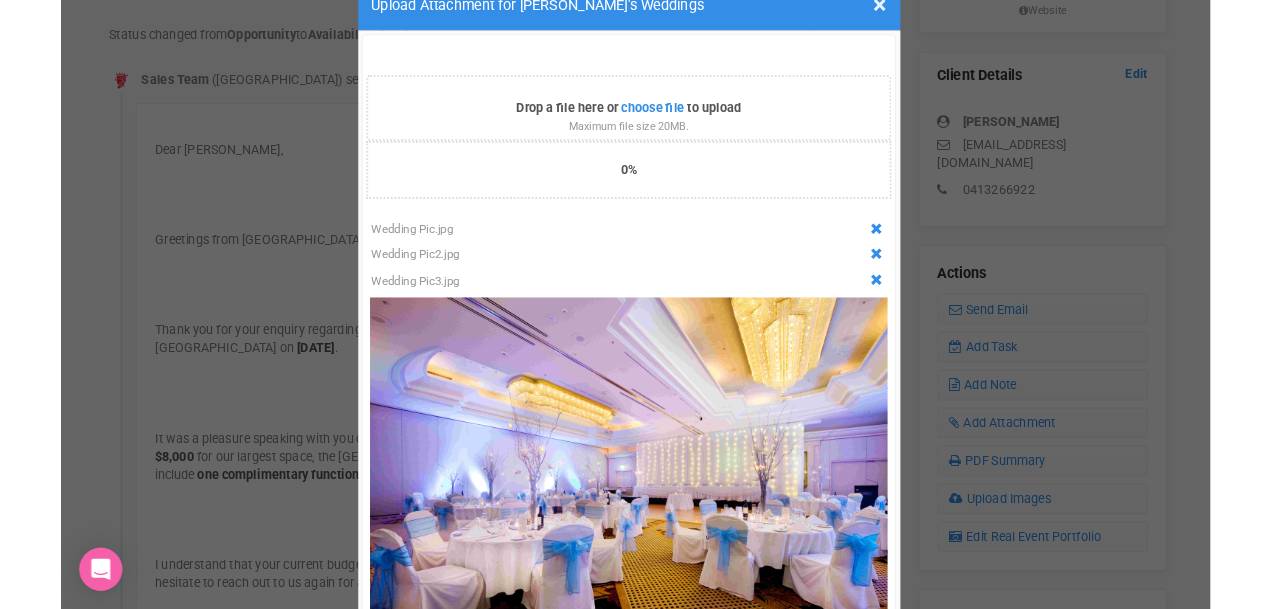 scroll, scrollTop: 0, scrollLeft: 0, axis: both 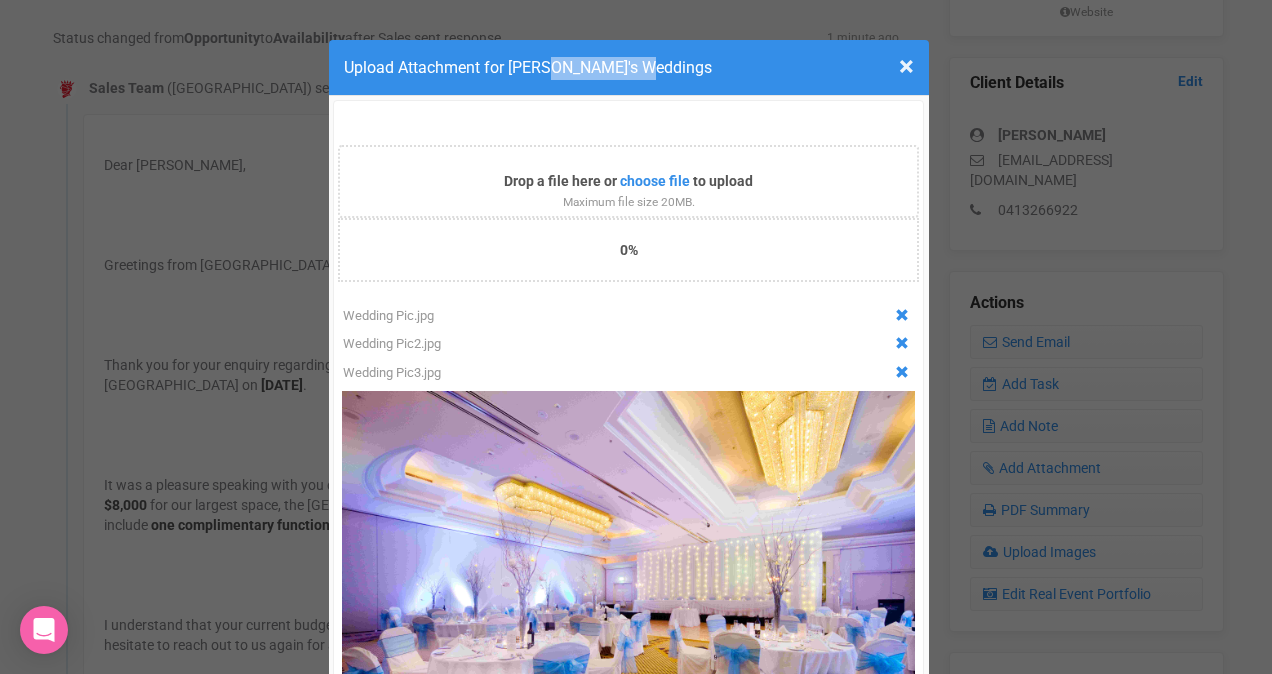 drag, startPoint x: 543, startPoint y: 61, endPoint x: 752, endPoint y: 31, distance: 211.14214 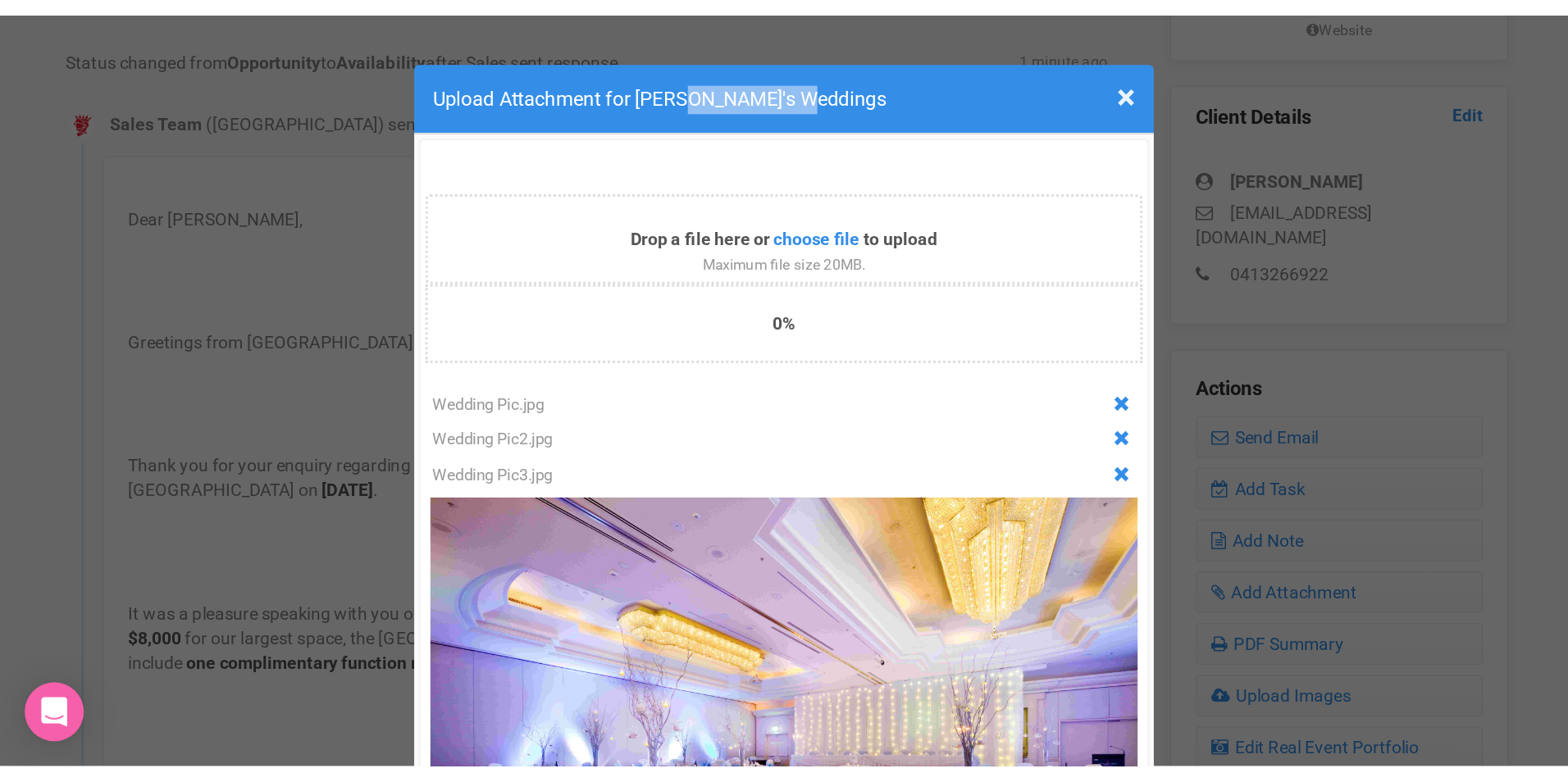 scroll, scrollTop: 400, scrollLeft: 0, axis: vertical 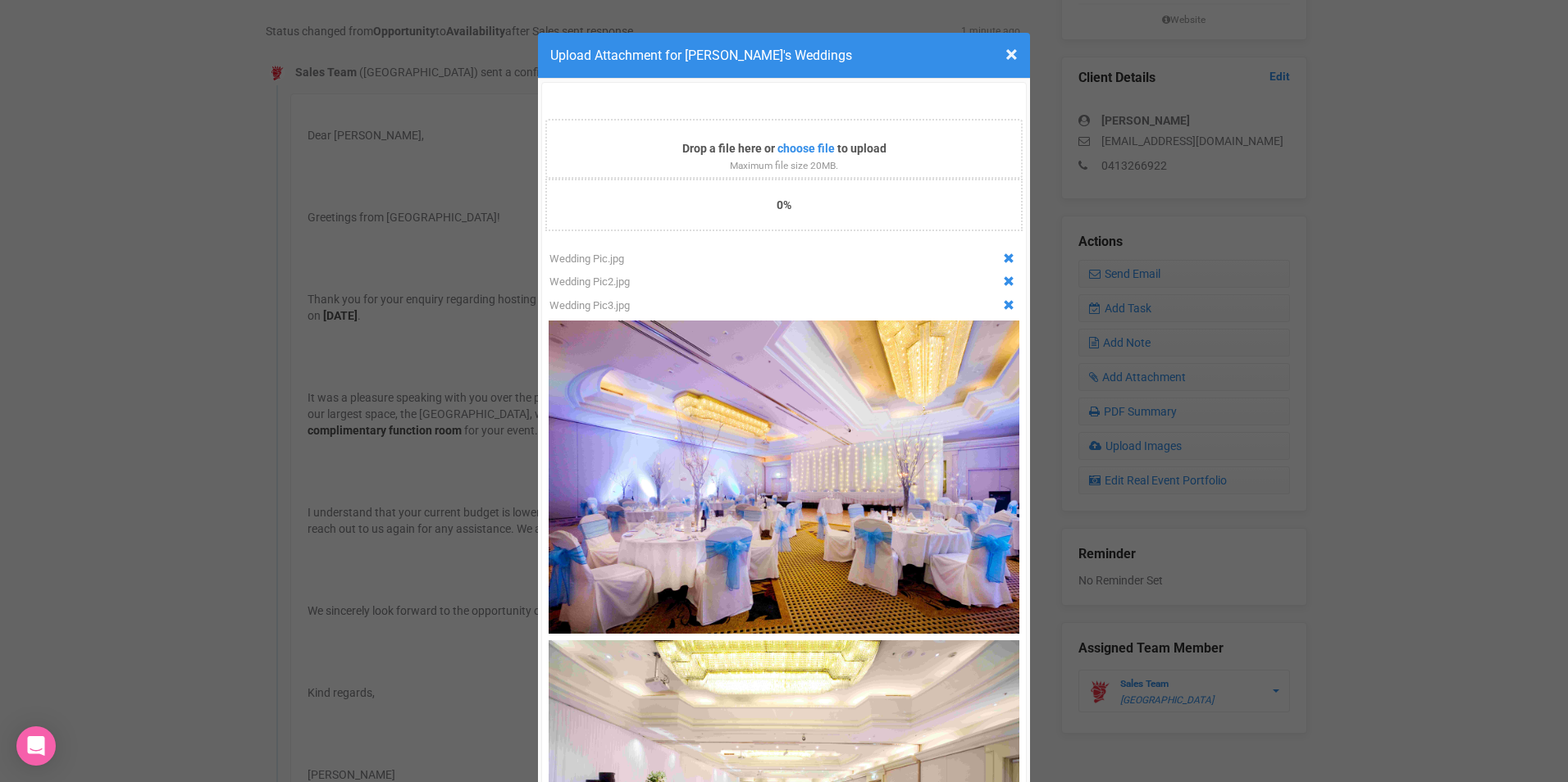 click on "× Close
Upload Attachment for Swasti's Weddings
Drop a file here or
choose file
to upload
Maximum file size 20MB.
0% 0 Kb/s
Wedding Pic.jpg Wedding Pic2.jpg Wedding Pic3.jpg
Cancel
Processing ..." at bounding box center (784, 680) 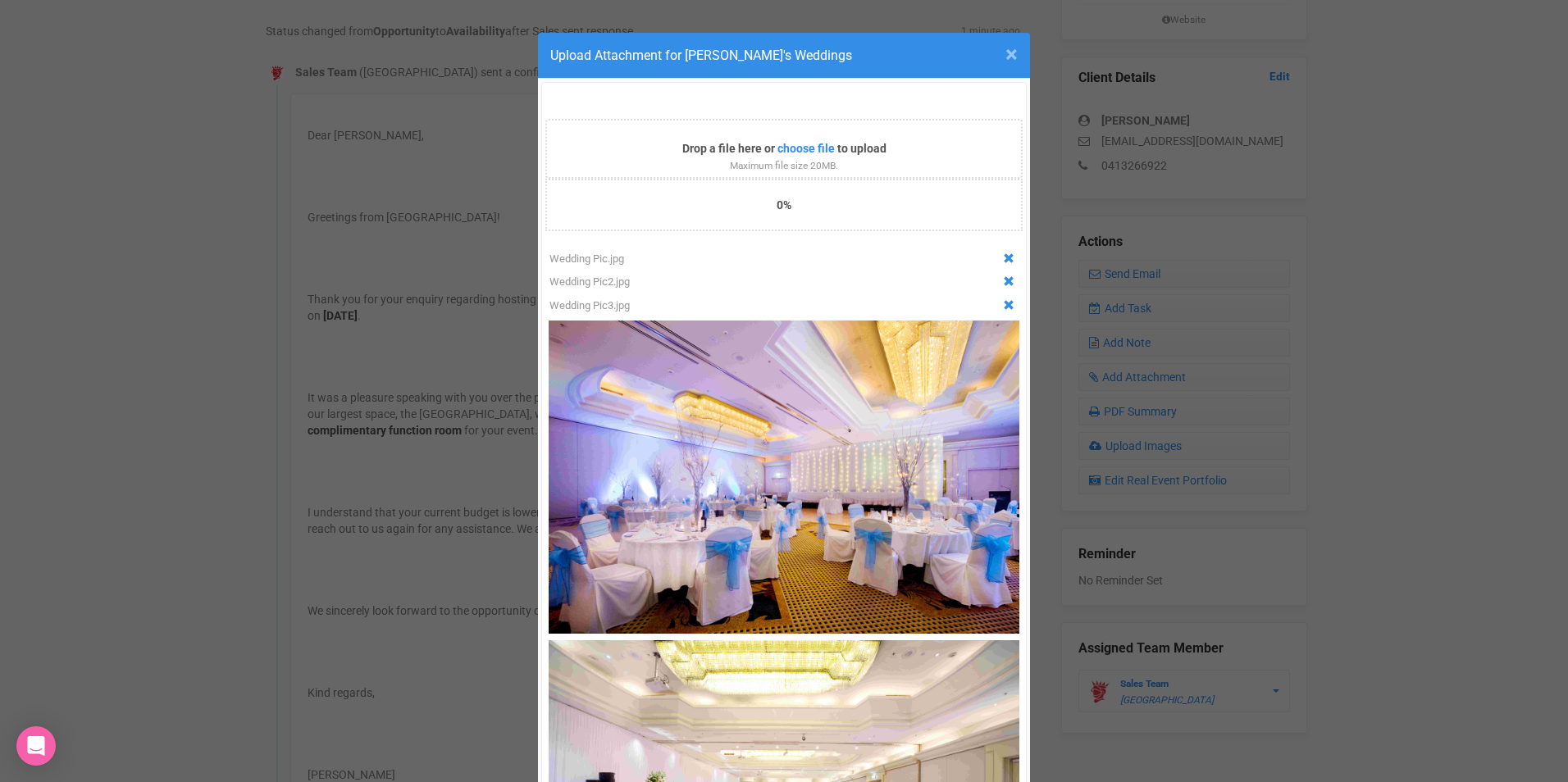 click on "×" at bounding box center [1011, 54] 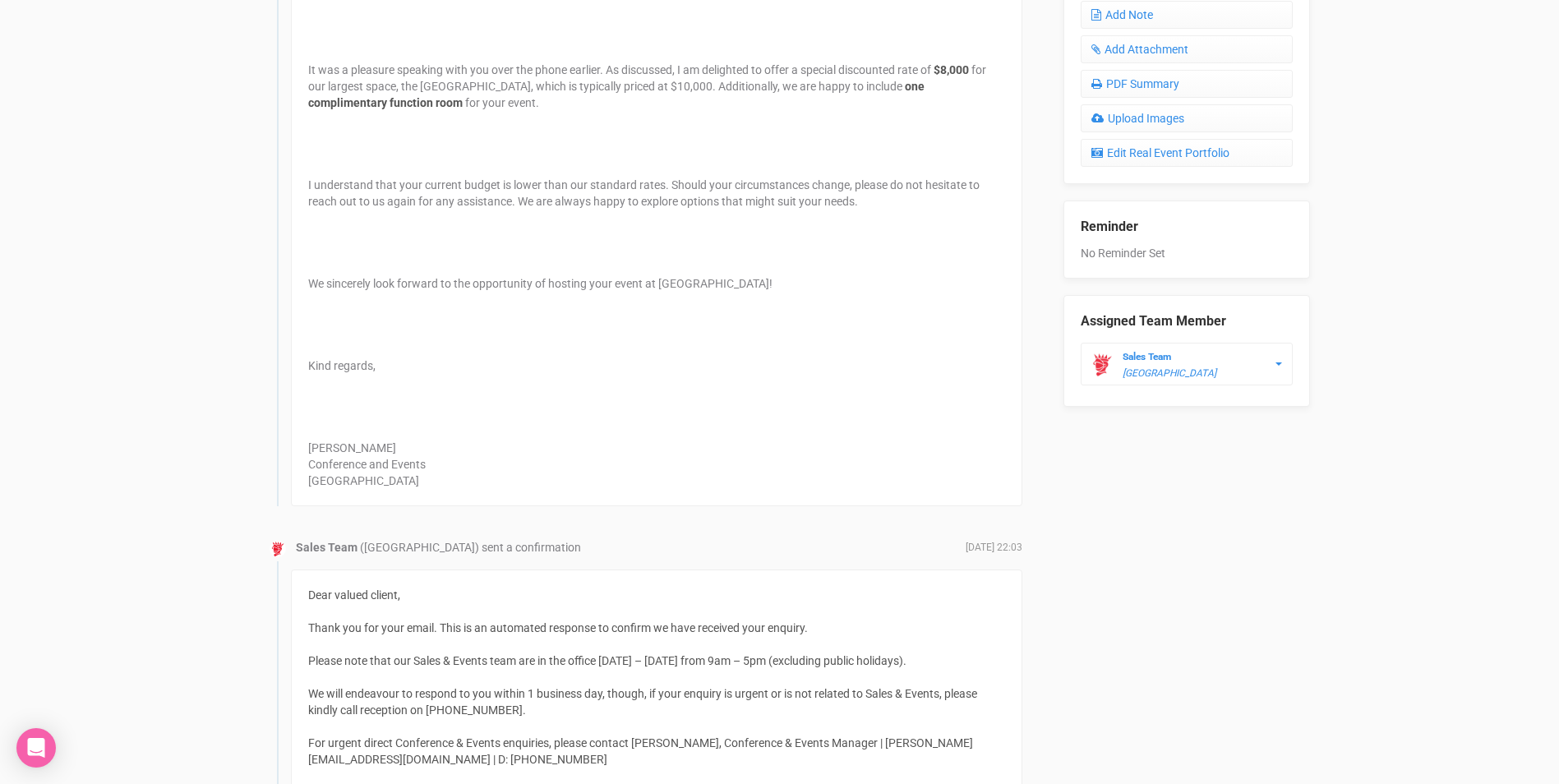 scroll, scrollTop: 401, scrollLeft: 0, axis: vertical 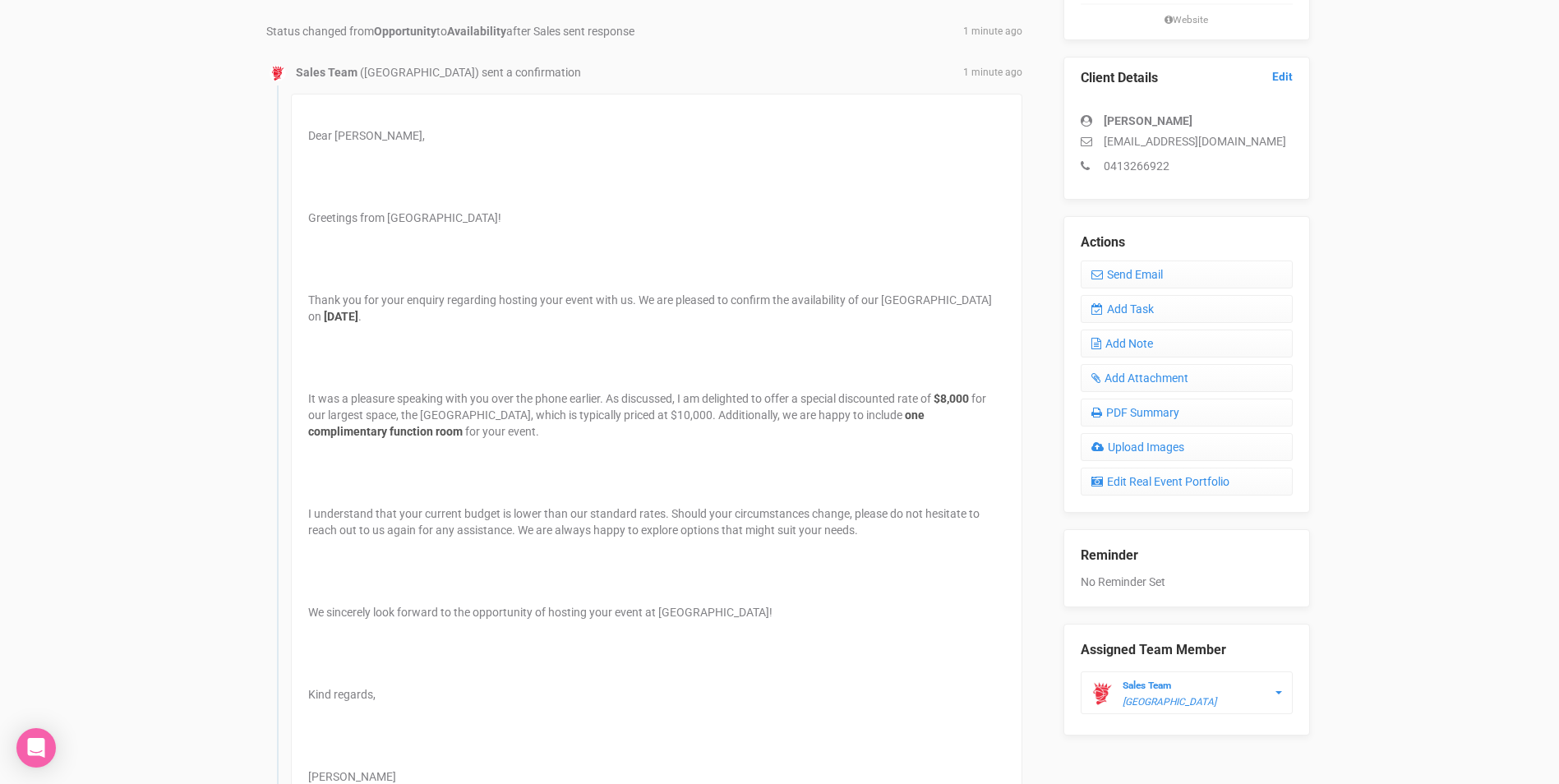 drag, startPoint x: 376, startPoint y: 311, endPoint x: 674, endPoint y: 293, distance: 298.54313 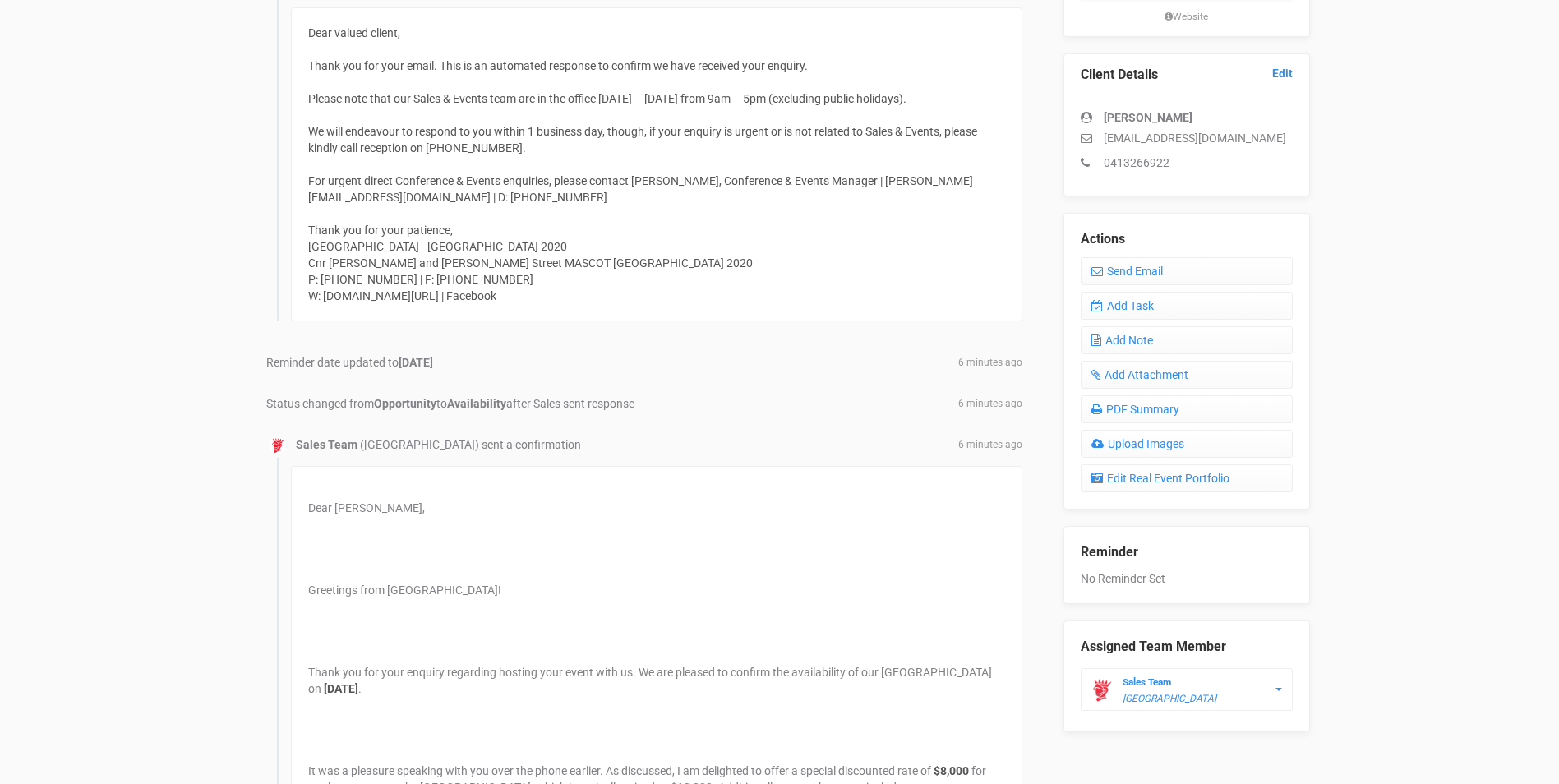 scroll, scrollTop: 242, scrollLeft: 0, axis: vertical 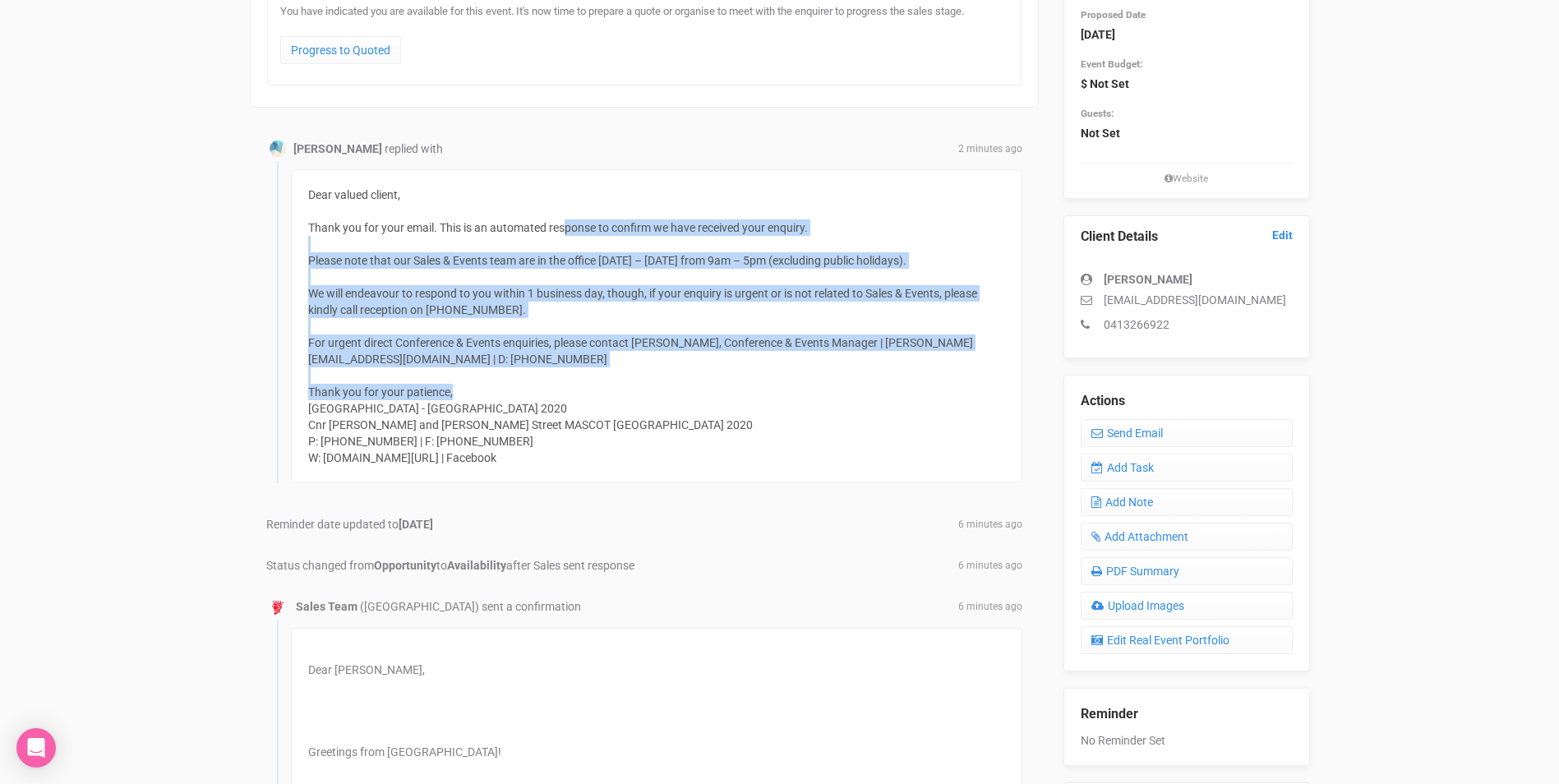 drag, startPoint x: 564, startPoint y: 229, endPoint x: 610, endPoint y: 398, distance: 175.14851 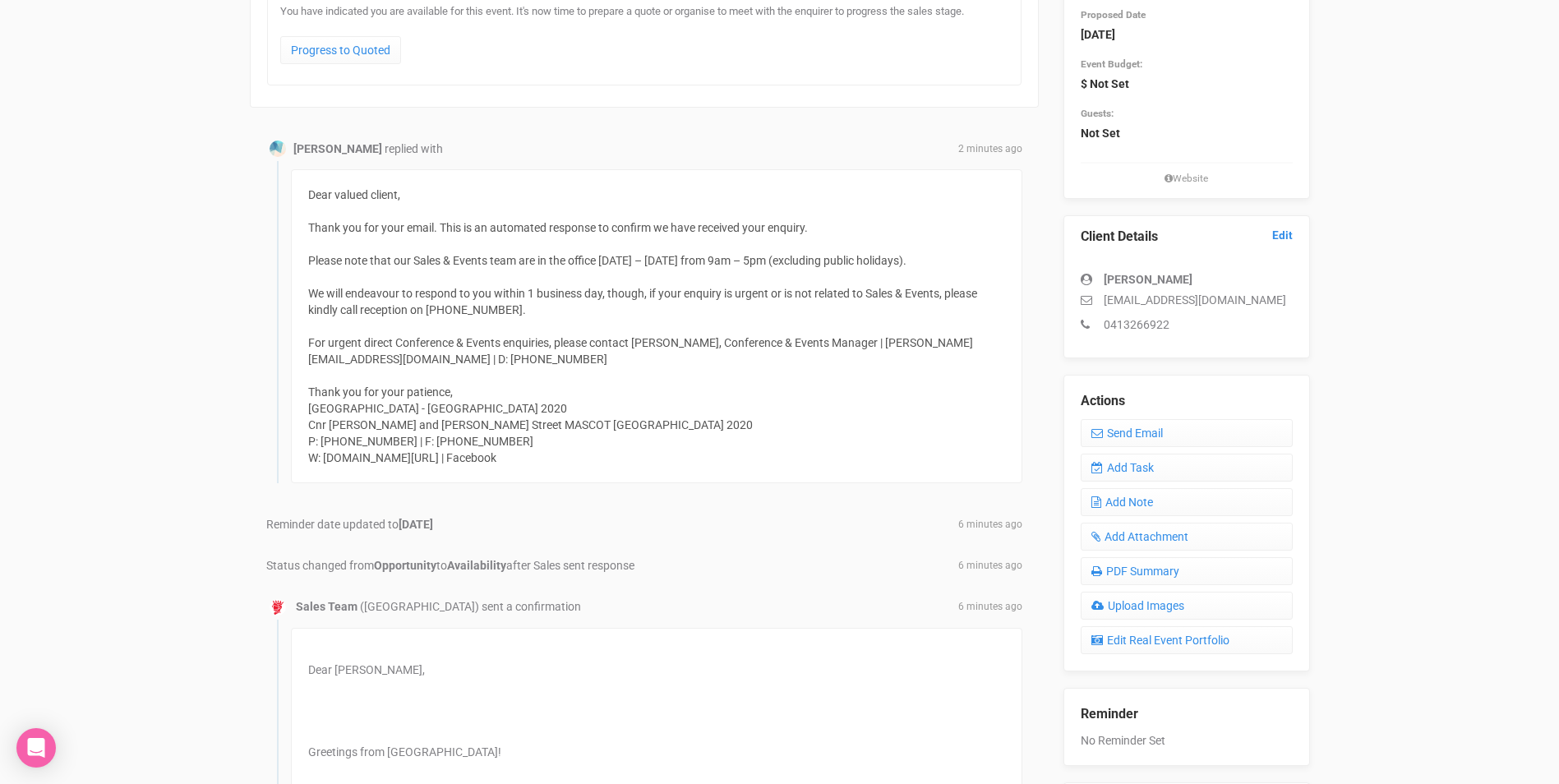 drag, startPoint x: 610, startPoint y: 398, endPoint x: 612, endPoint y: 429, distance: 31.064449 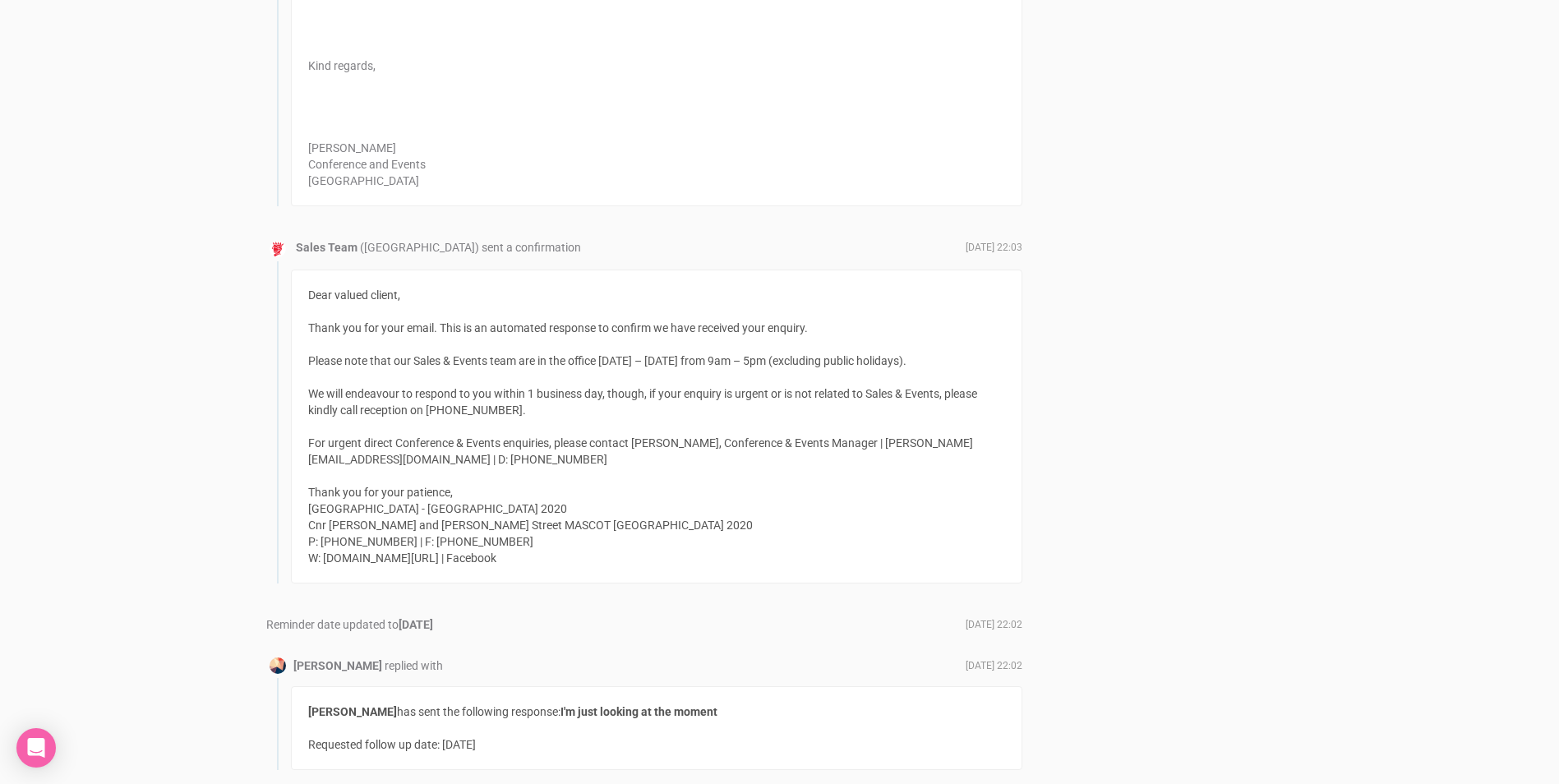 scroll, scrollTop: 1151, scrollLeft: 0, axis: vertical 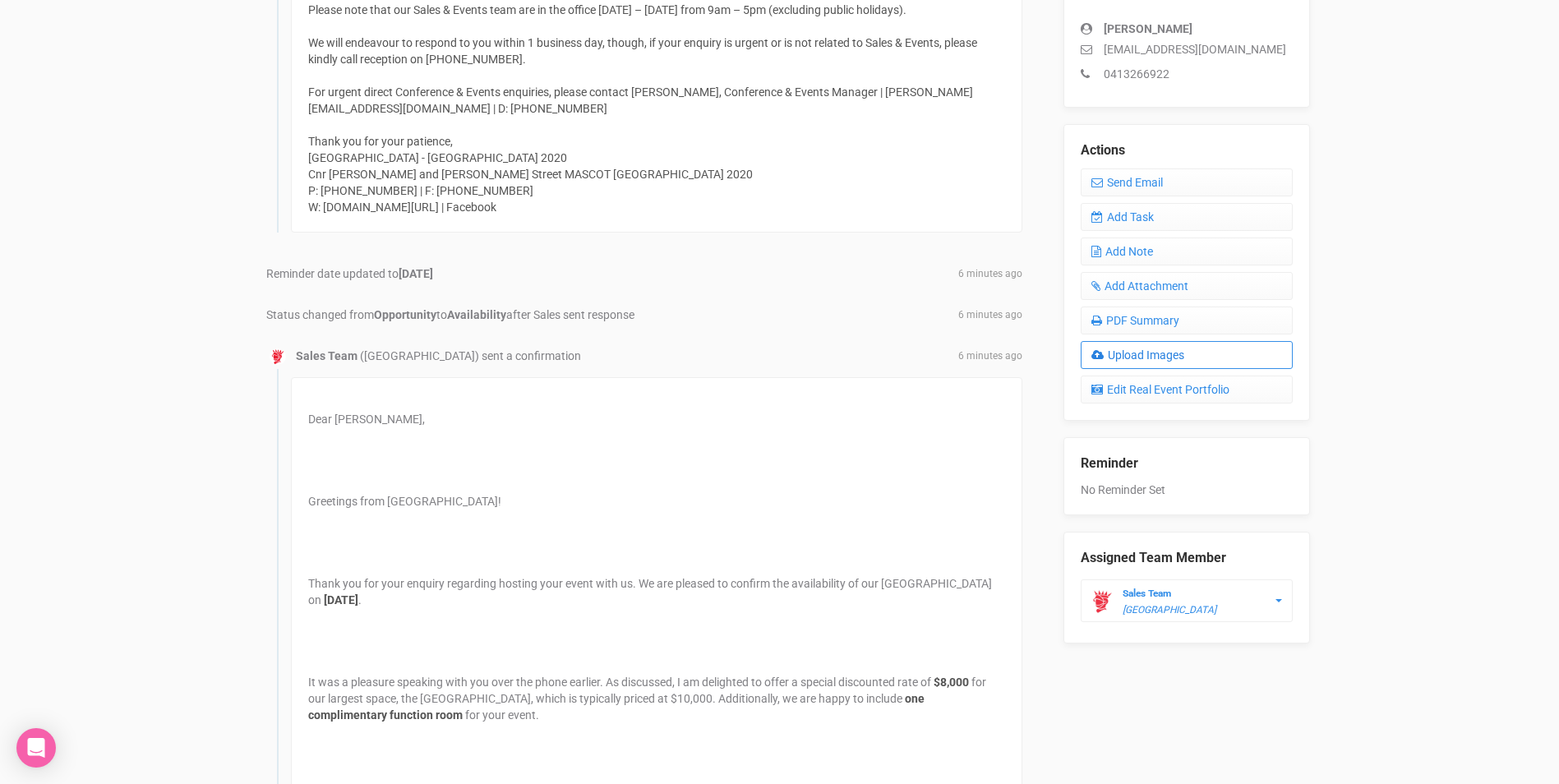 click on "Upload Images" at bounding box center [1187, 355] 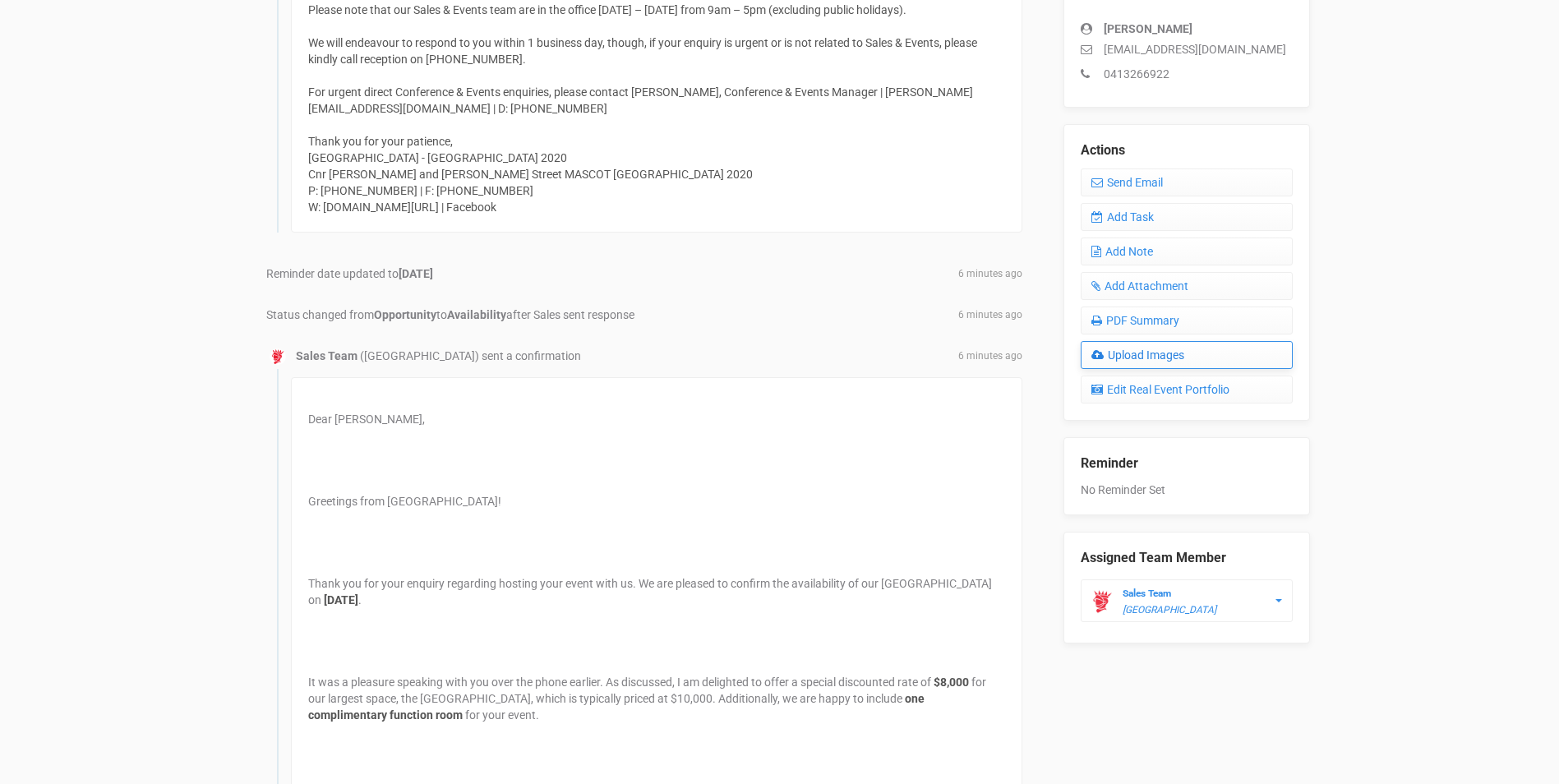 scroll, scrollTop: 0, scrollLeft: 0, axis: both 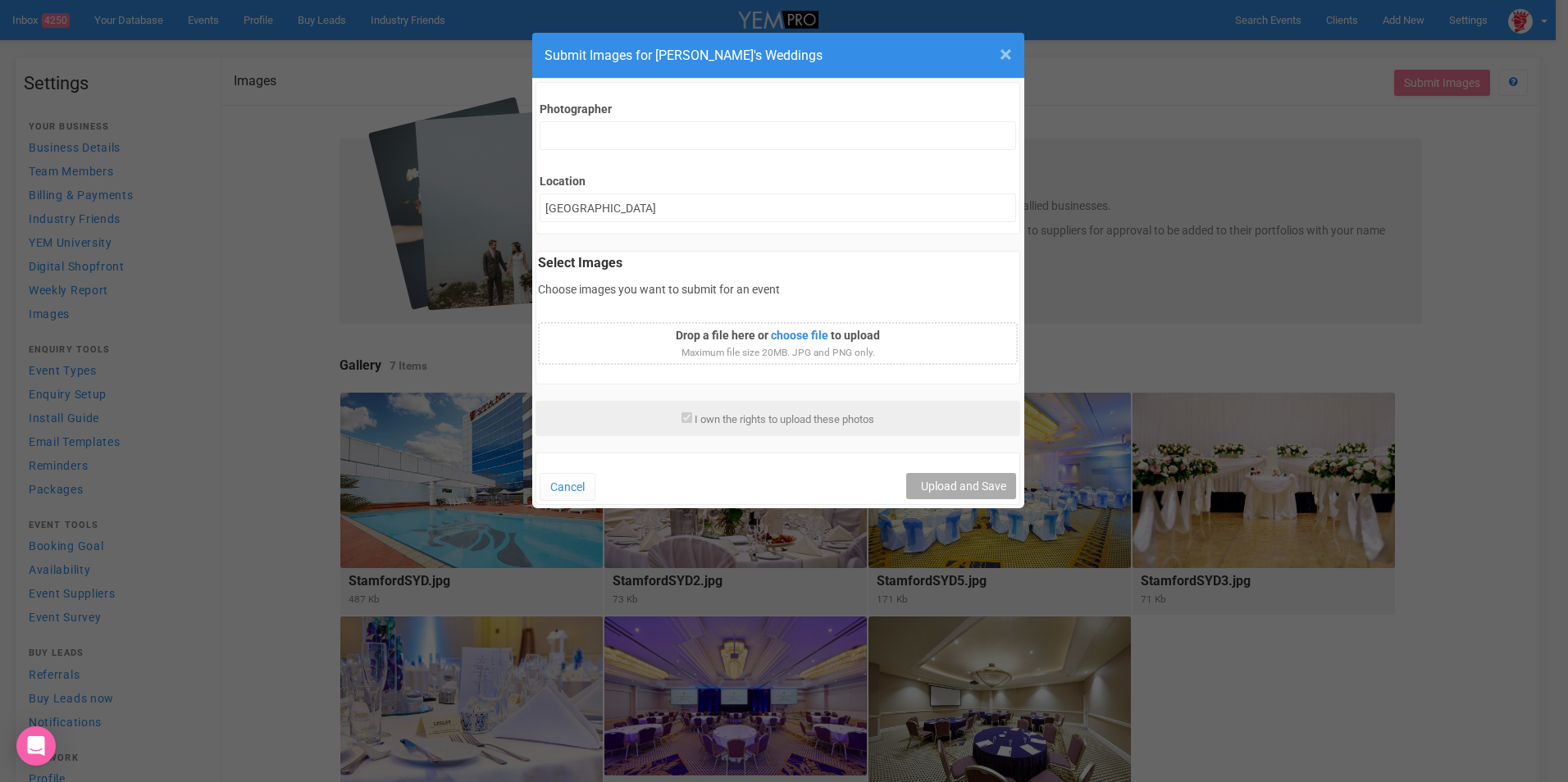 click on "×" at bounding box center (1005, 54) 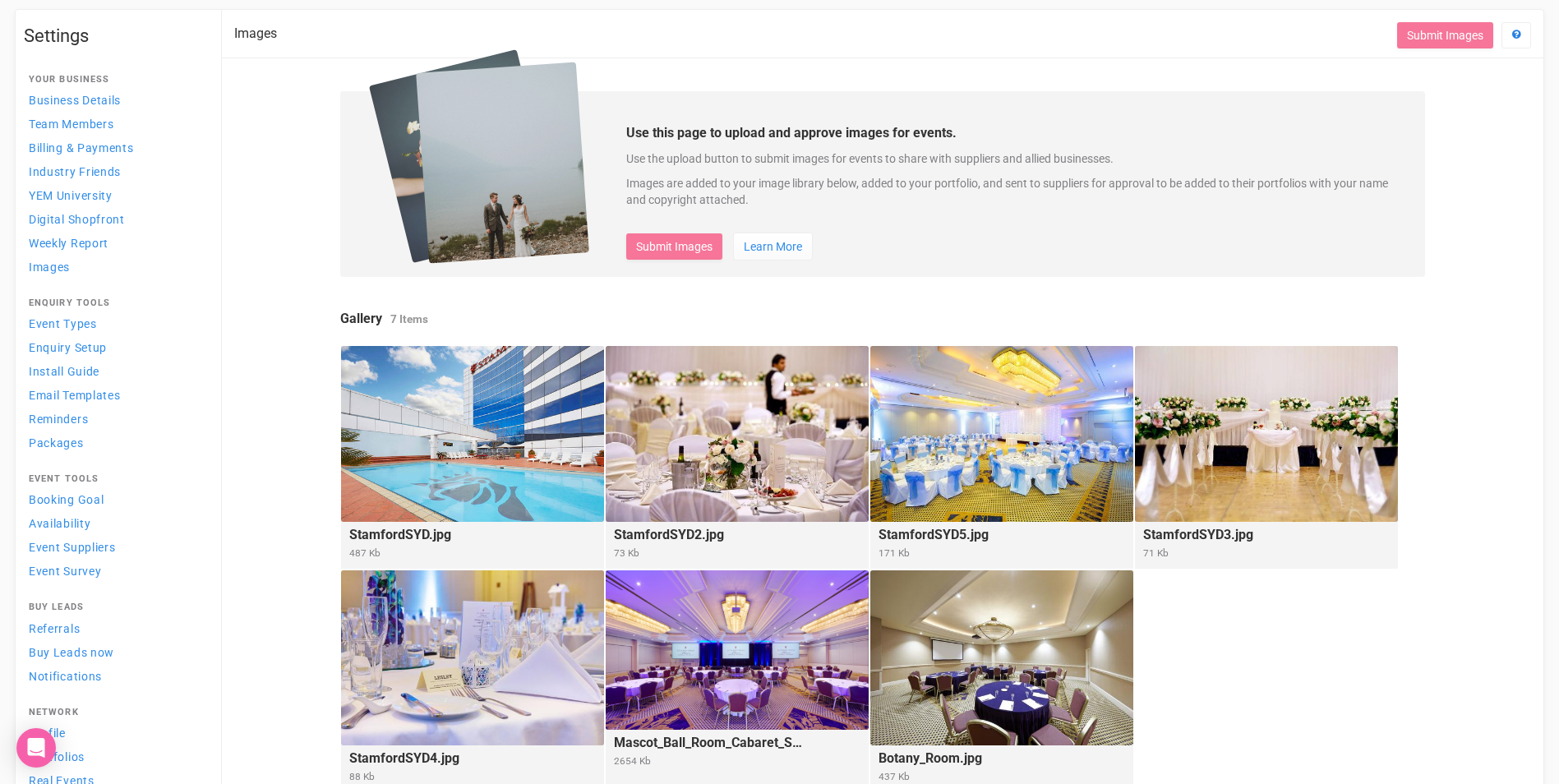 scroll, scrollTop: 0, scrollLeft: 0, axis: both 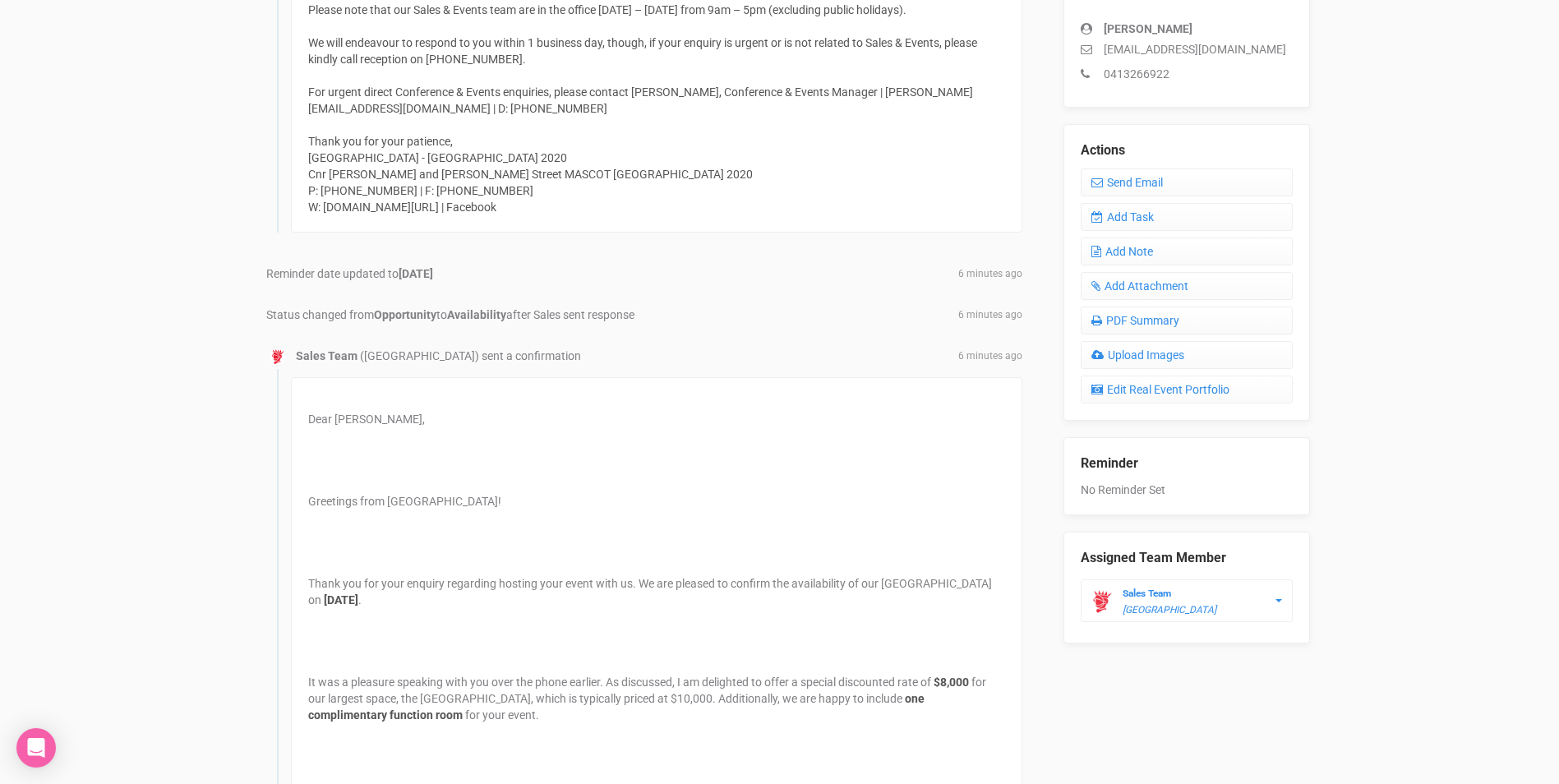 click on "Dear [PERSON_NAME]," at bounding box center (367, 419) 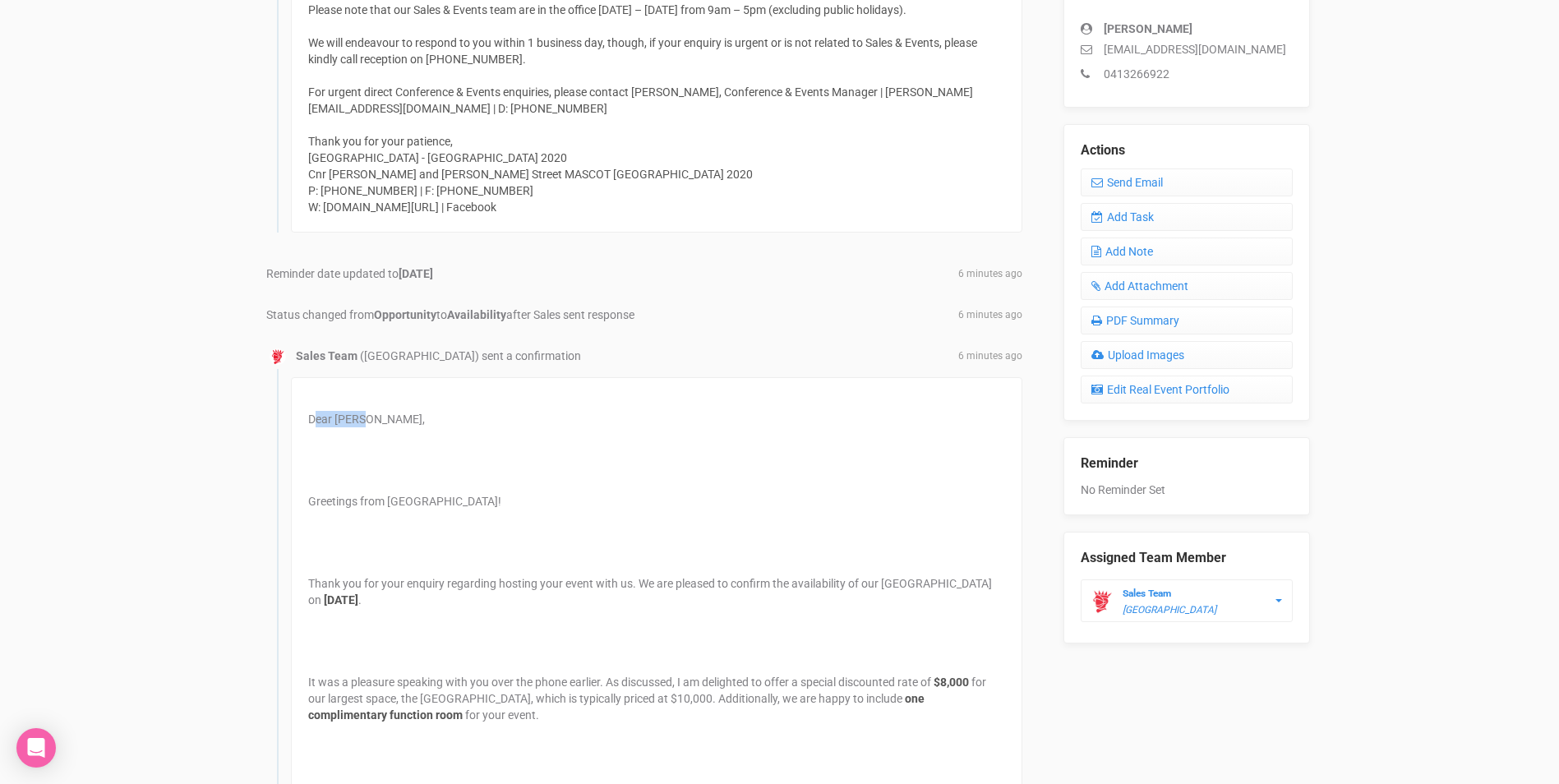 drag, startPoint x: 353, startPoint y: 417, endPoint x: 364, endPoint y: 421, distance: 11.7047 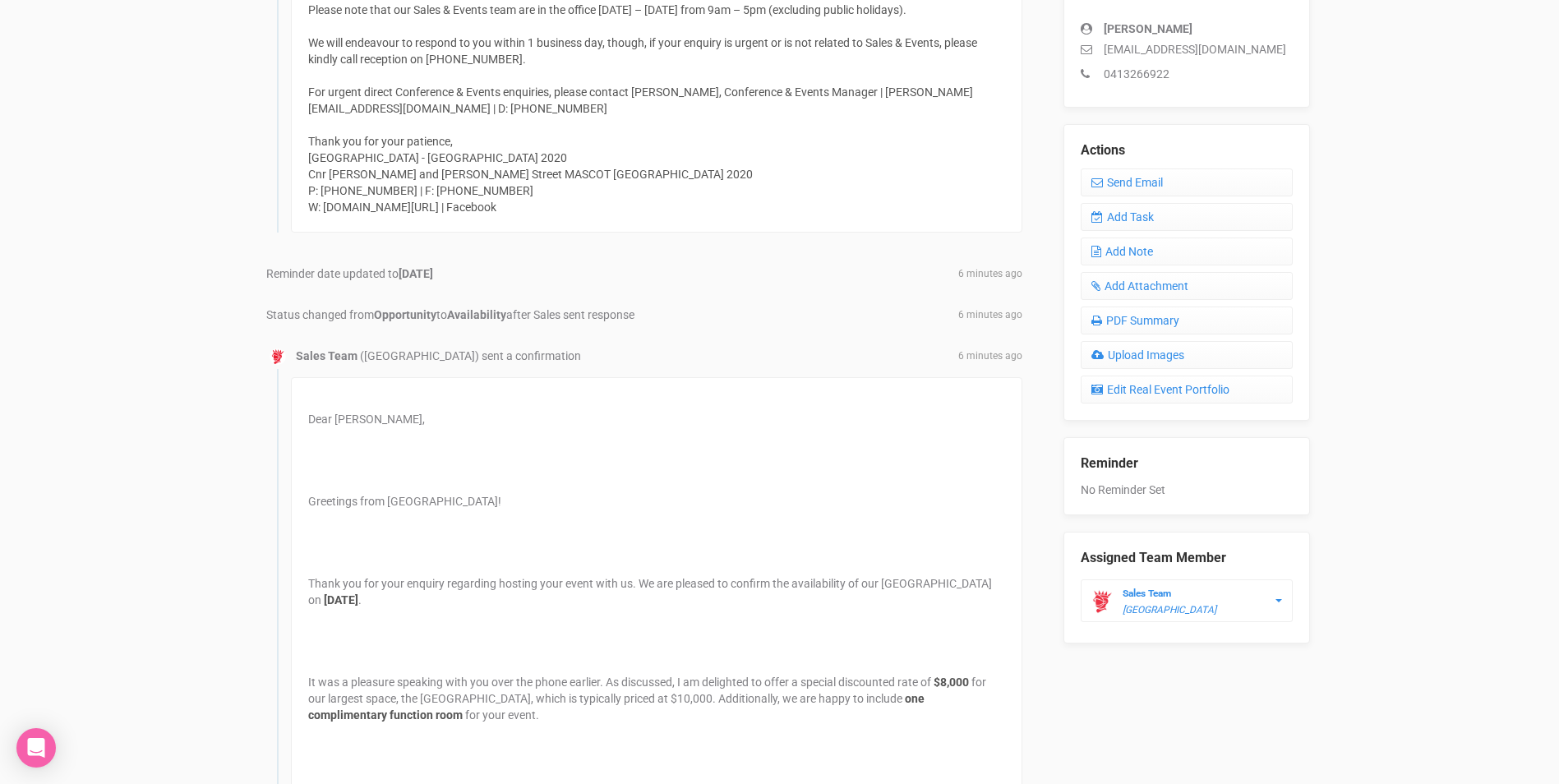 drag, startPoint x: 364, startPoint y: 421, endPoint x: 355, endPoint y: 431, distance: 13.45362 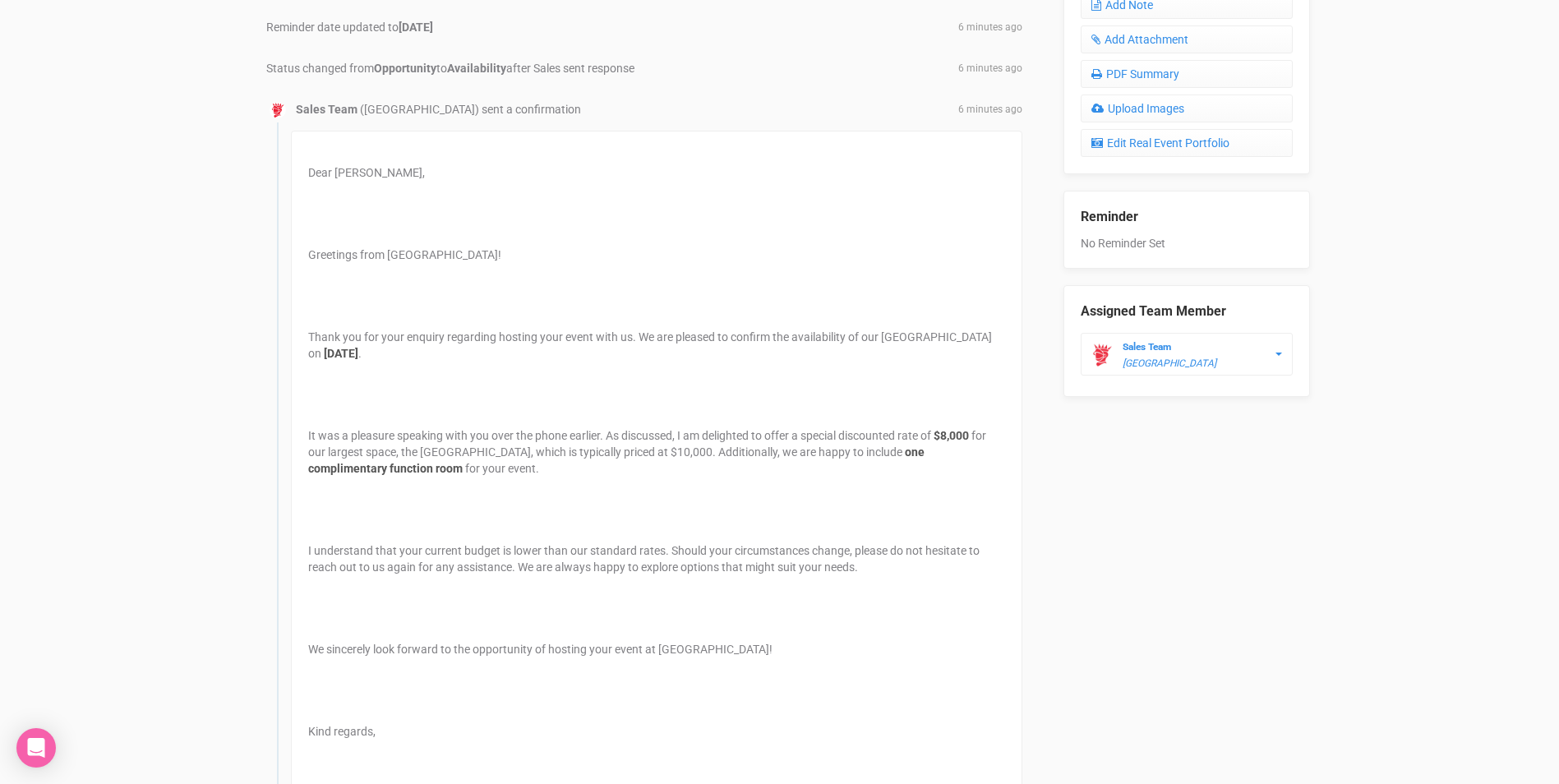 scroll, scrollTop: 1068, scrollLeft: 0, axis: vertical 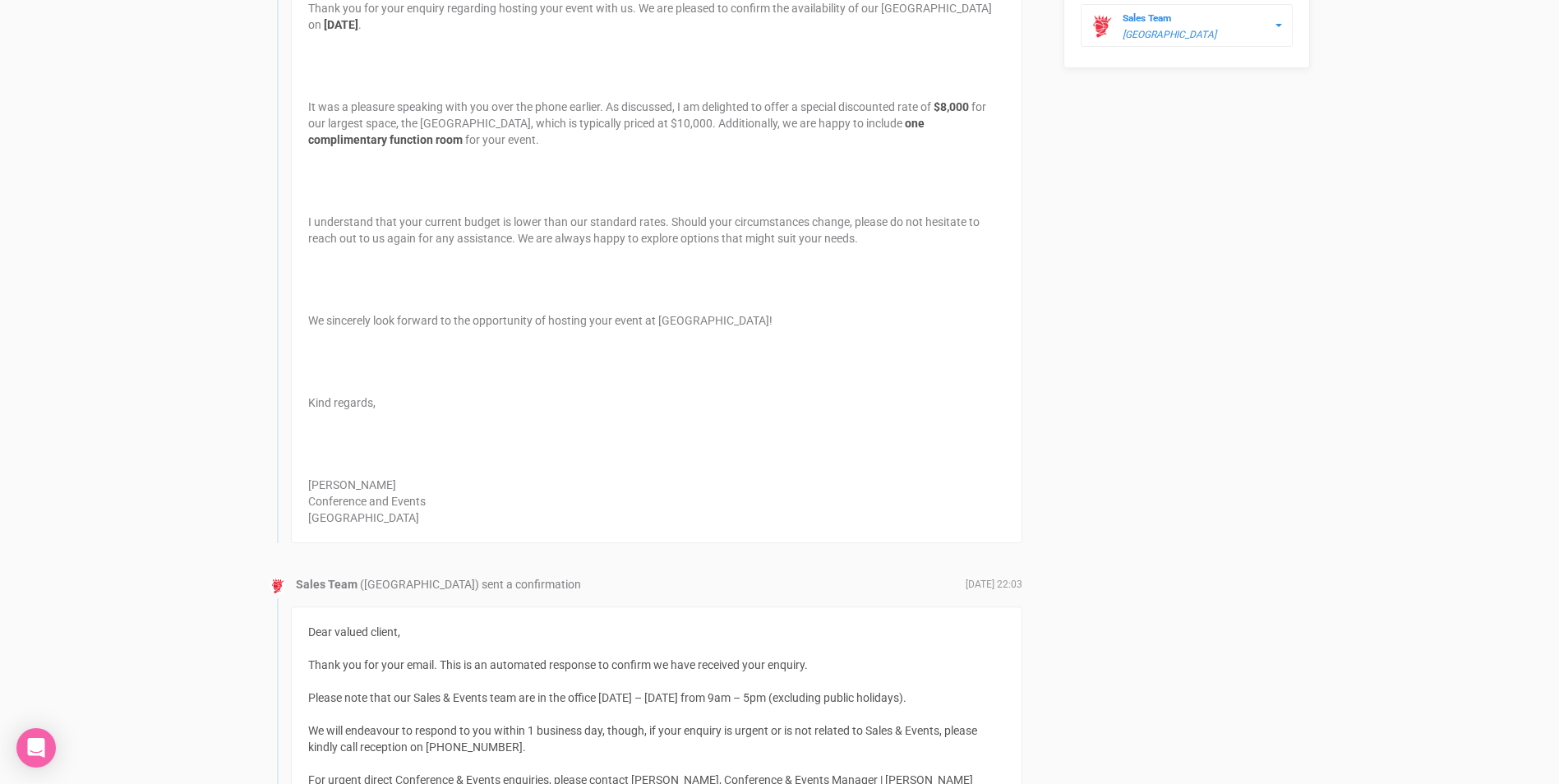 drag, startPoint x: 404, startPoint y: 511, endPoint x: 452, endPoint y: 505, distance: 48.373546 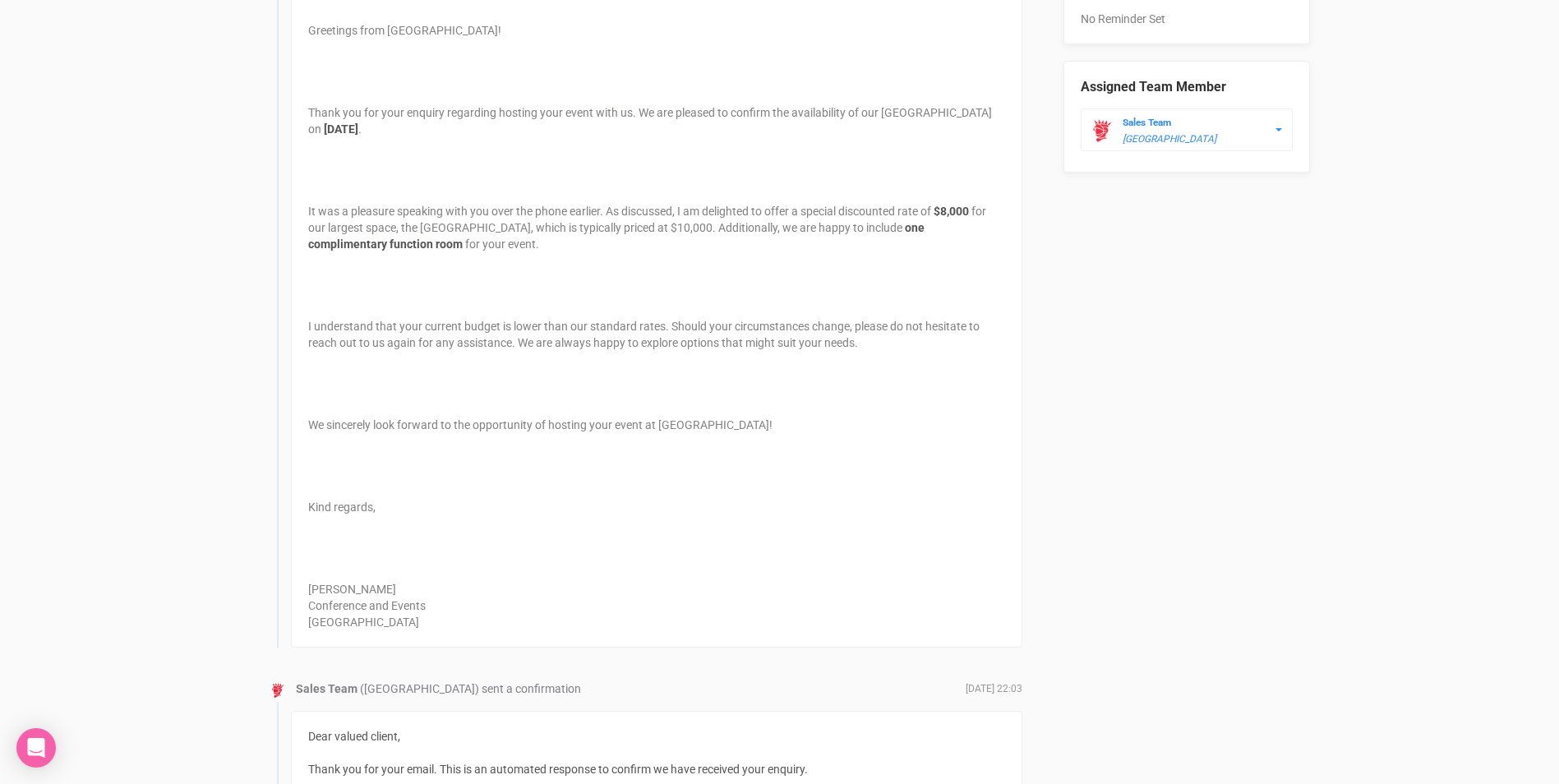 scroll, scrollTop: 740, scrollLeft: 0, axis: vertical 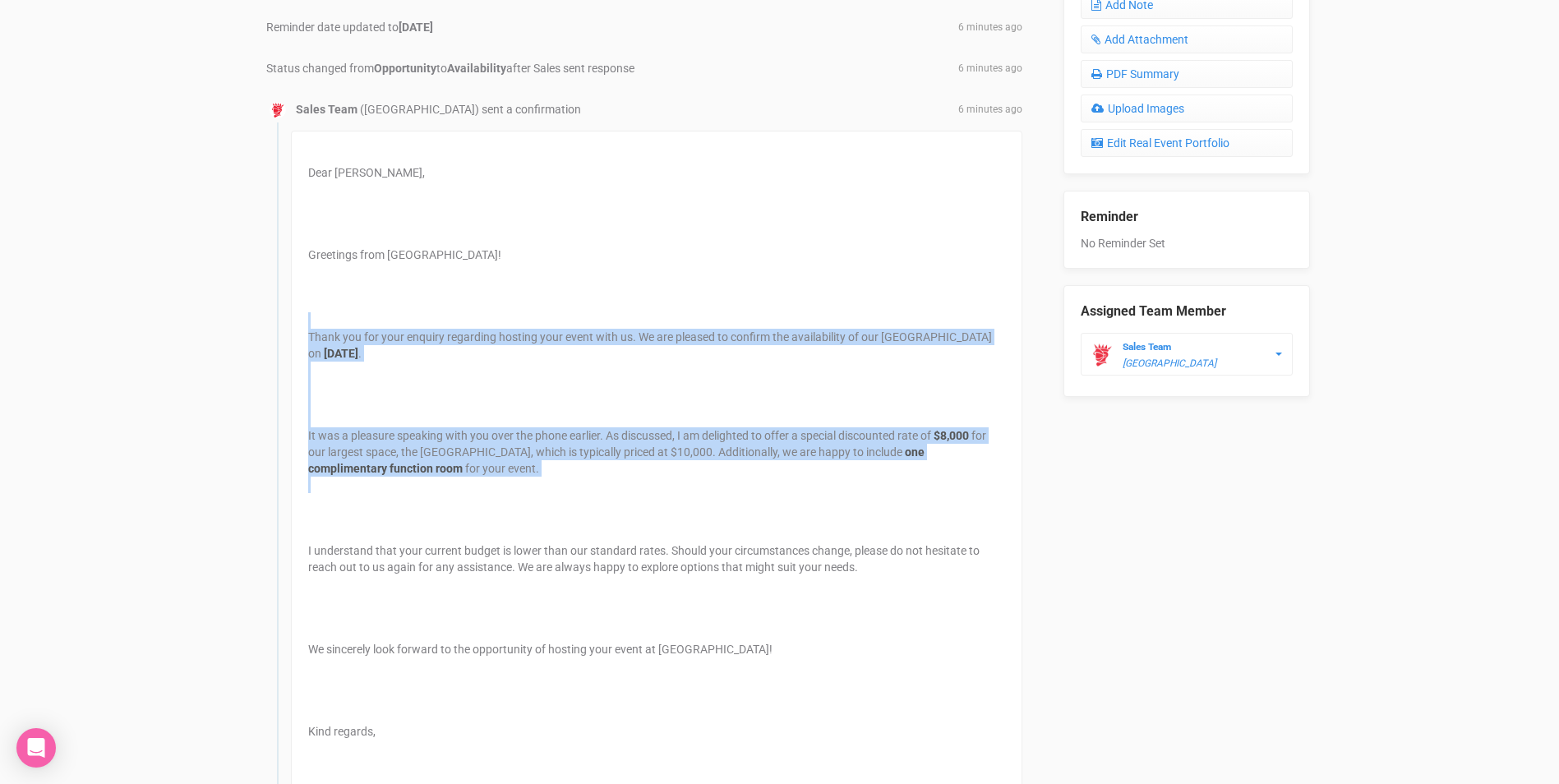 drag, startPoint x: 700, startPoint y: 321, endPoint x: 910, endPoint y: 498, distance: 274.6434 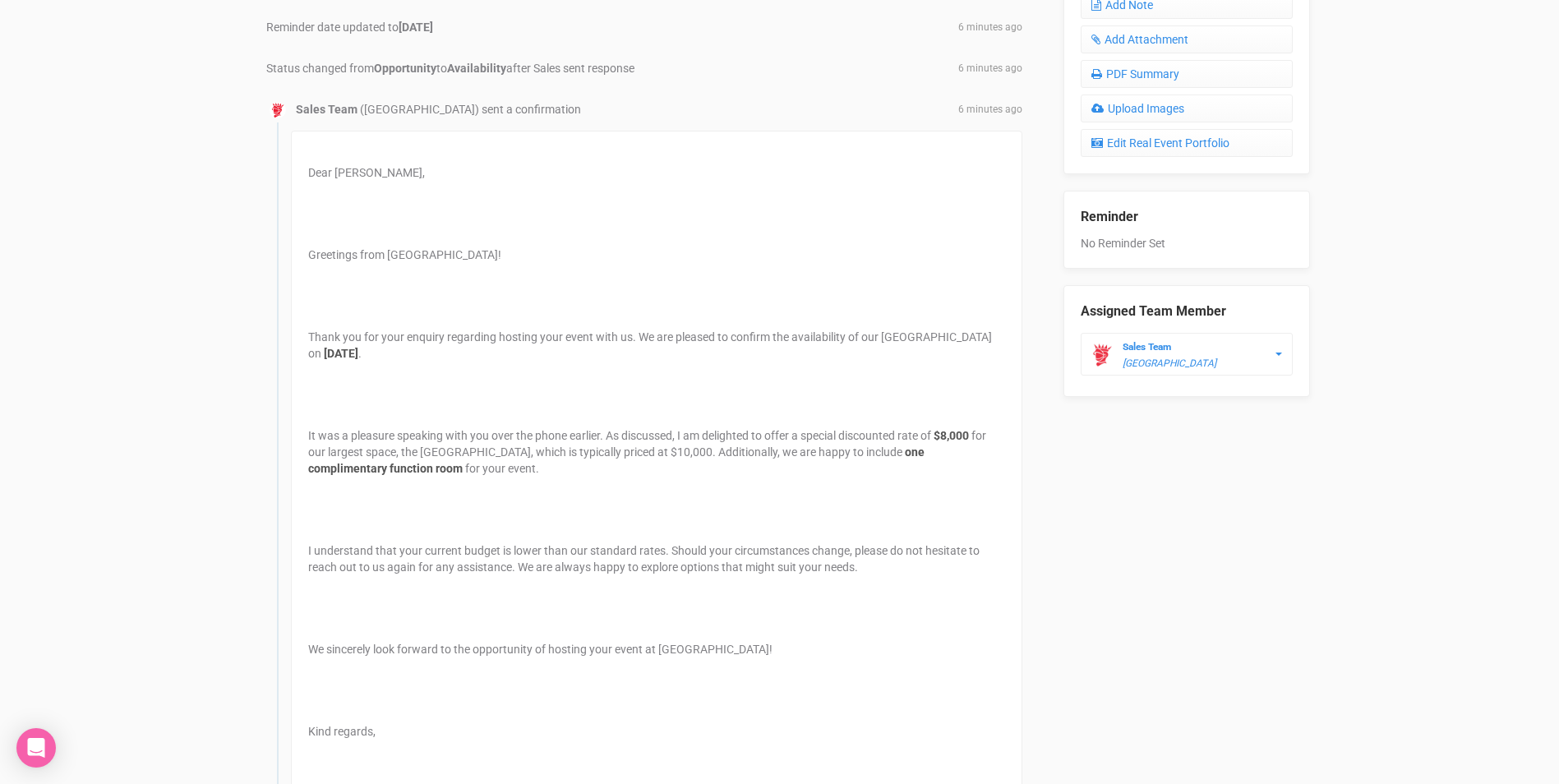 drag, startPoint x: 910, startPoint y: 498, endPoint x: 869, endPoint y: 516, distance: 44.777 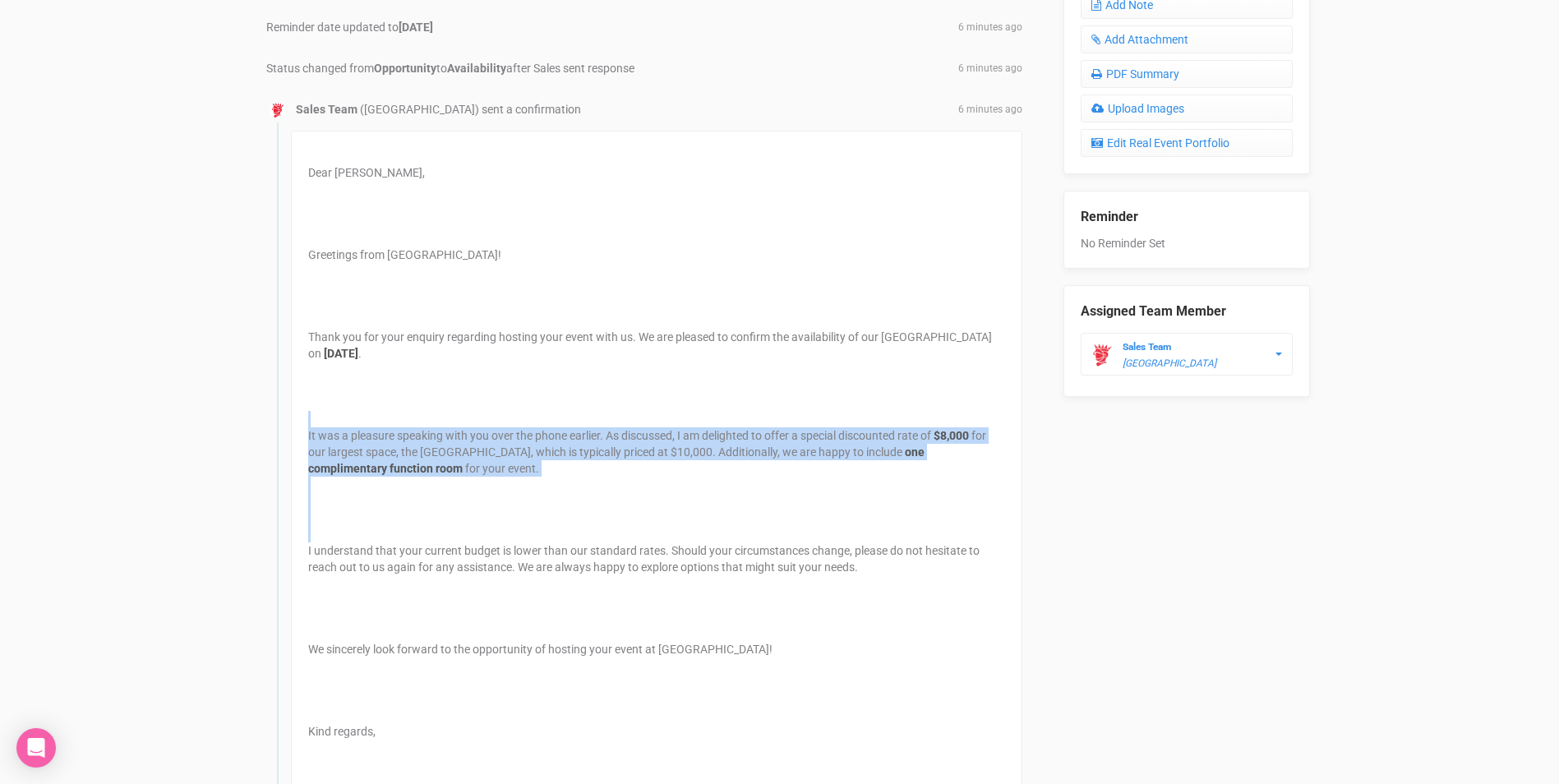 drag, startPoint x: 873, startPoint y: 424, endPoint x: 831, endPoint y: 538, distance: 121.49074 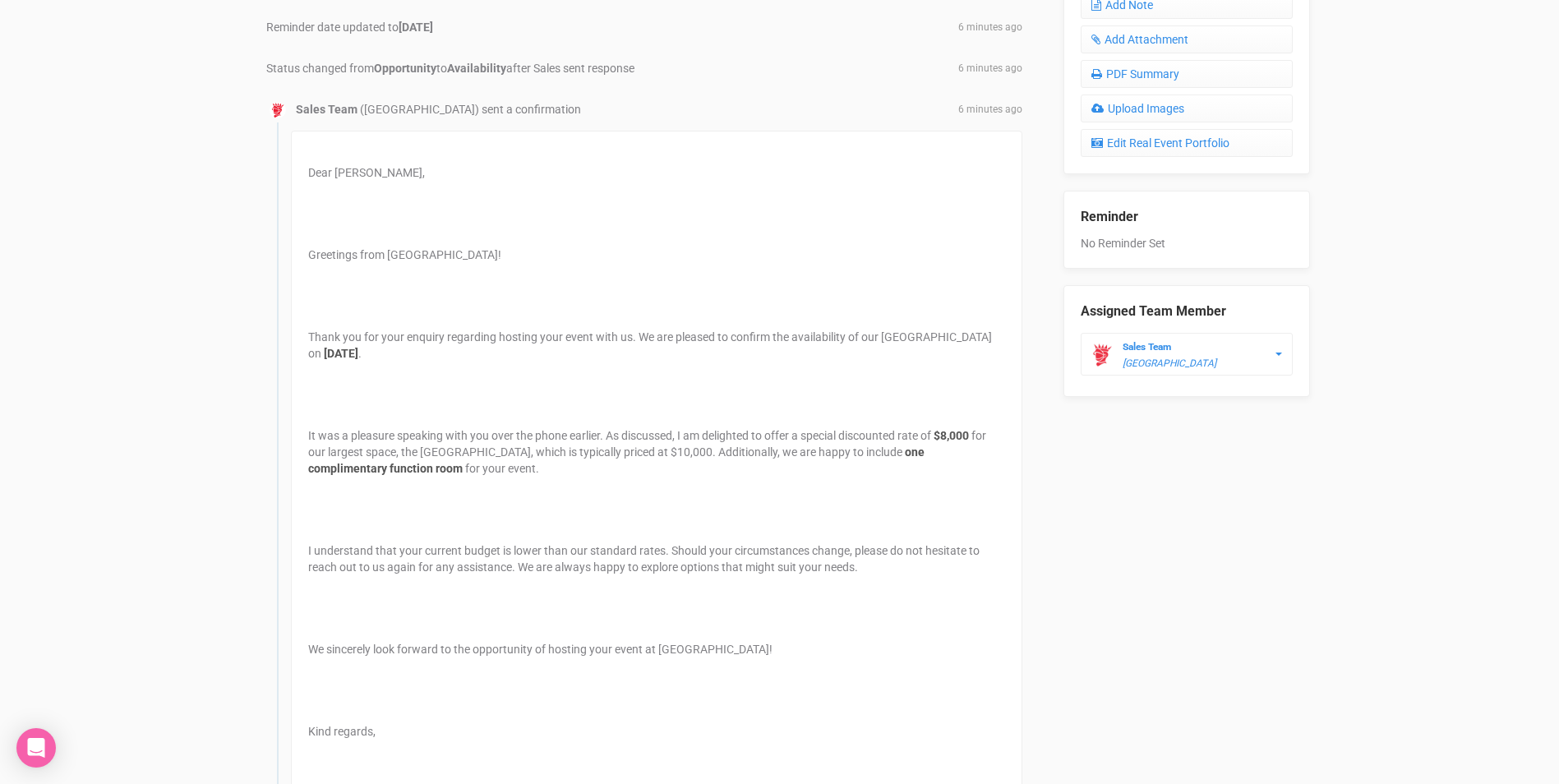 drag, startPoint x: 830, startPoint y: 539, endPoint x: 764, endPoint y: 561, distance: 69.5701 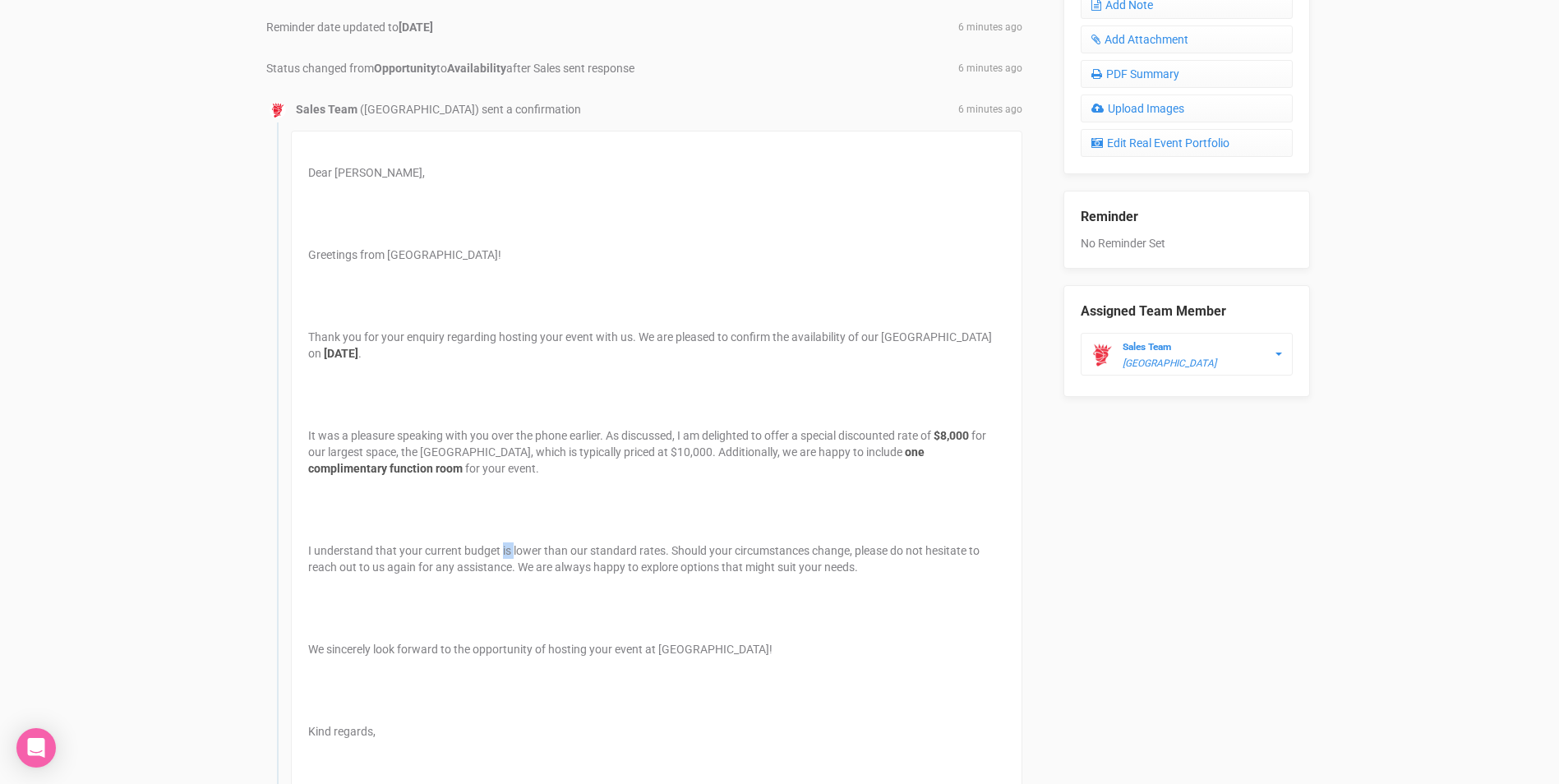 click on "I understand that your current budget is lower than our standard rates. Should your circumstances change, please do not hesitate to reach out to us again for any assistance. We are always happy to explore options that might suit your needs." at bounding box center [643, 559] 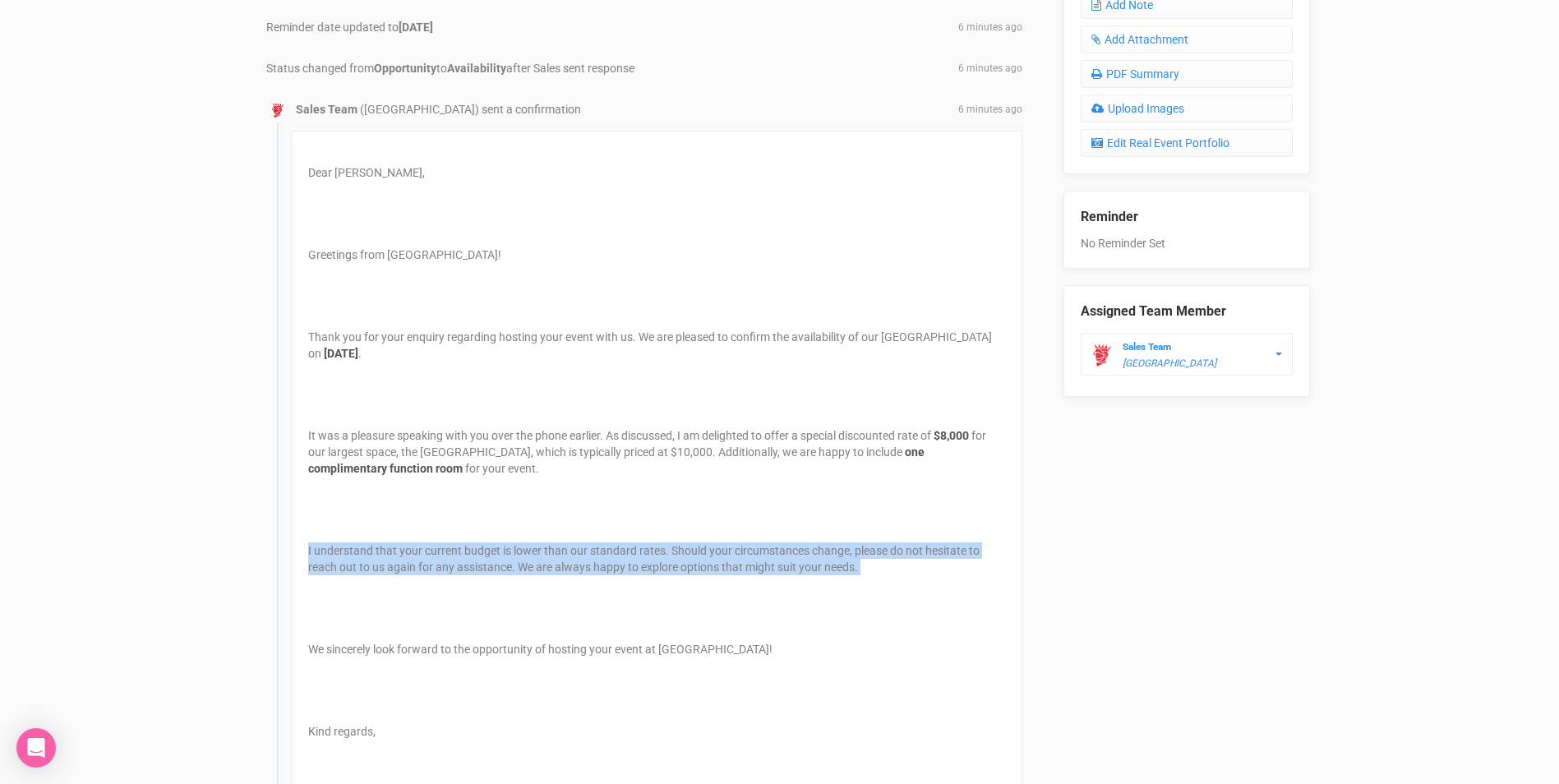 click on "I understand that your current budget is lower than our standard rates. Should your circumstances change, please do not hesitate to reach out to us again for any assistance. We are always happy to explore options that might suit your needs." at bounding box center [643, 559] 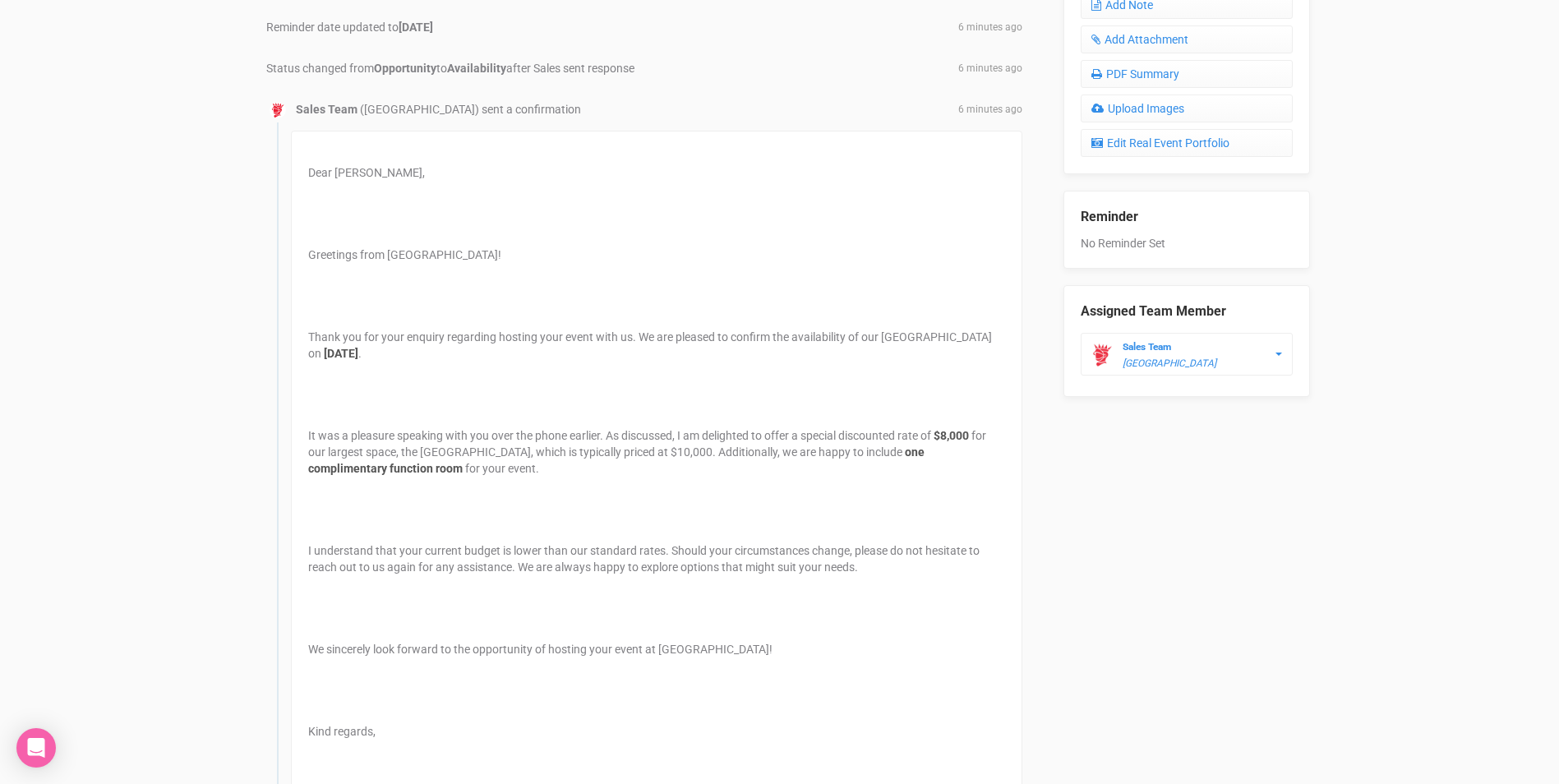 click on "I understand that your current budget is lower than our standard rates. Should your circumstances change, please do not hesitate to reach out to us again for any assistance. We are always happy to explore options that might suit your needs." at bounding box center (643, 559) 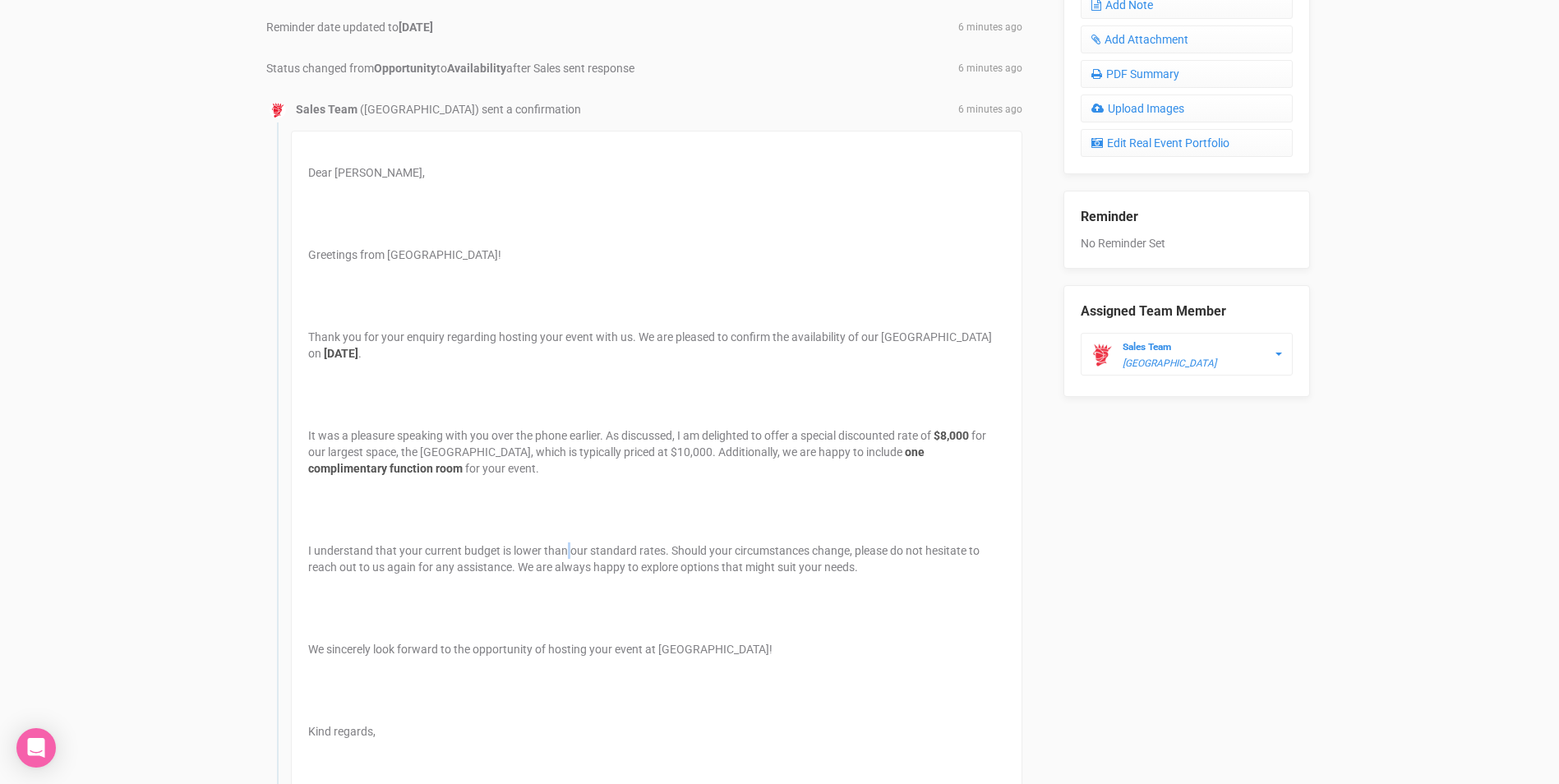 click on "I understand that your current budget is lower than our standard rates. Should your circumstances change, please do not hesitate to reach out to us again for any assistance. We are always happy to explore options that might suit your needs." at bounding box center [643, 559] 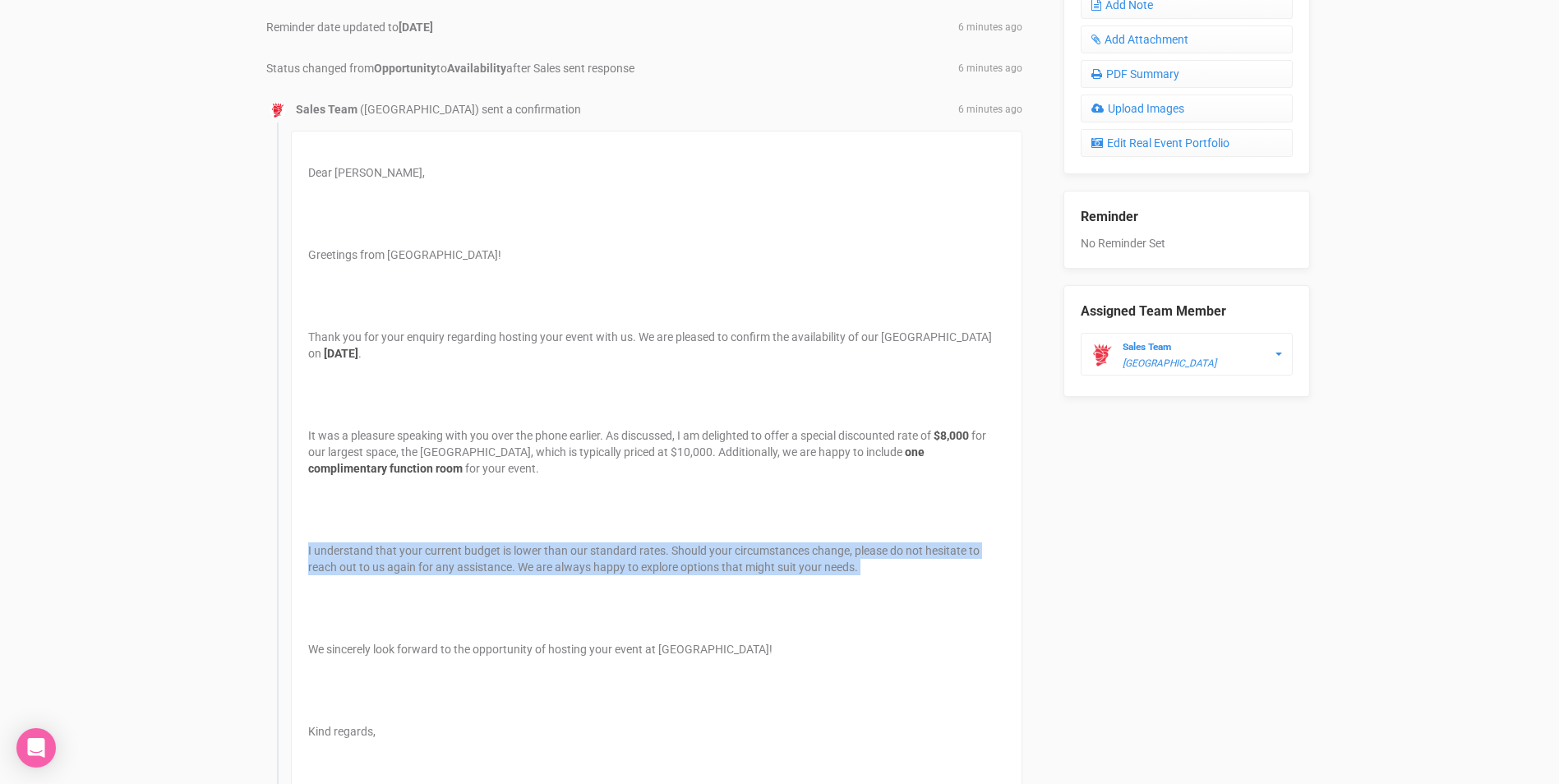click on "I understand that your current budget is lower than our standard rates. Should your circumstances change, please do not hesitate to reach out to us again for any assistance. We are always happy to explore options that might suit your needs." at bounding box center (643, 559) 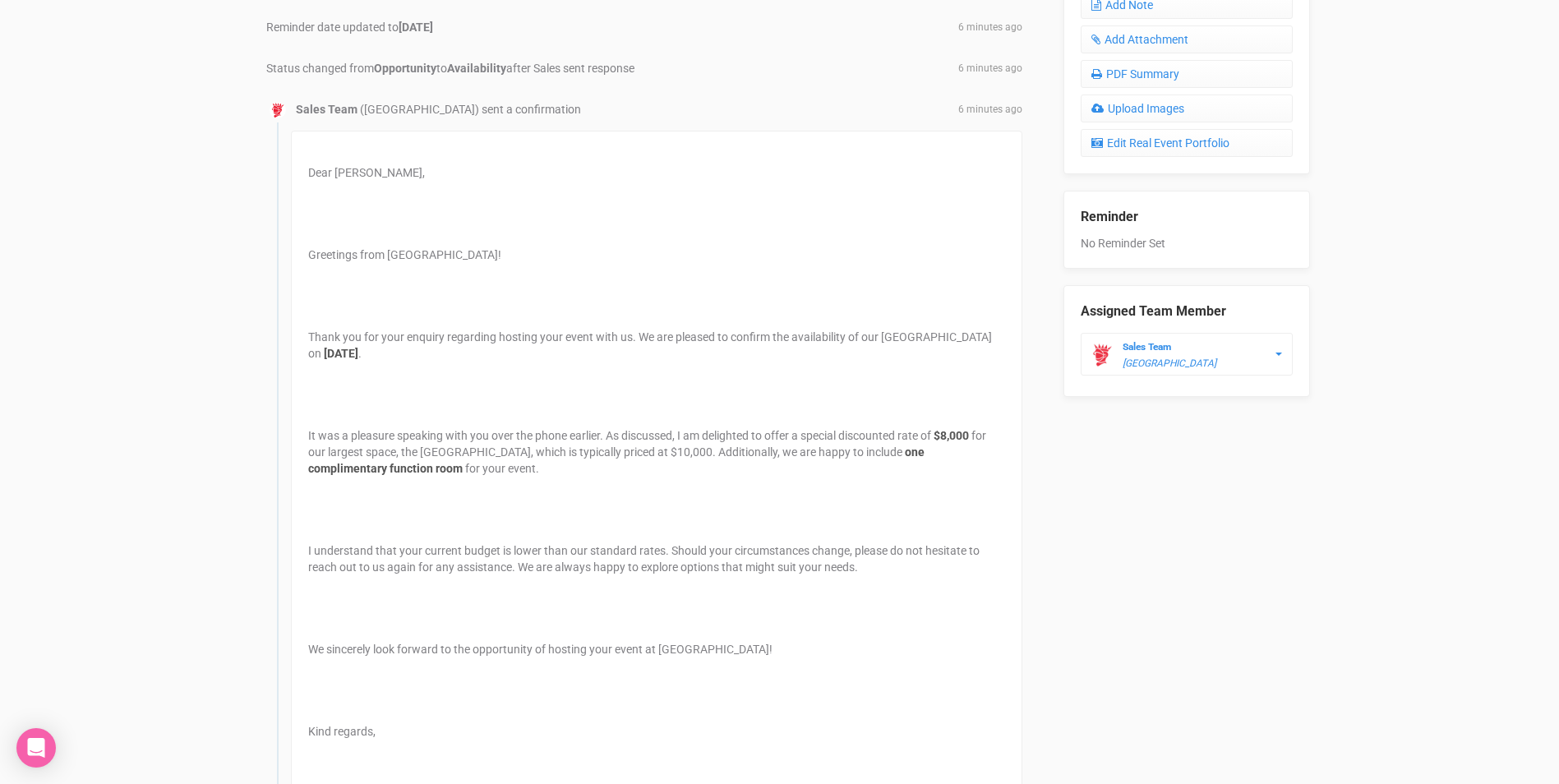 drag, startPoint x: 564, startPoint y: 549, endPoint x: 657, endPoint y: 593, distance: 102.88343 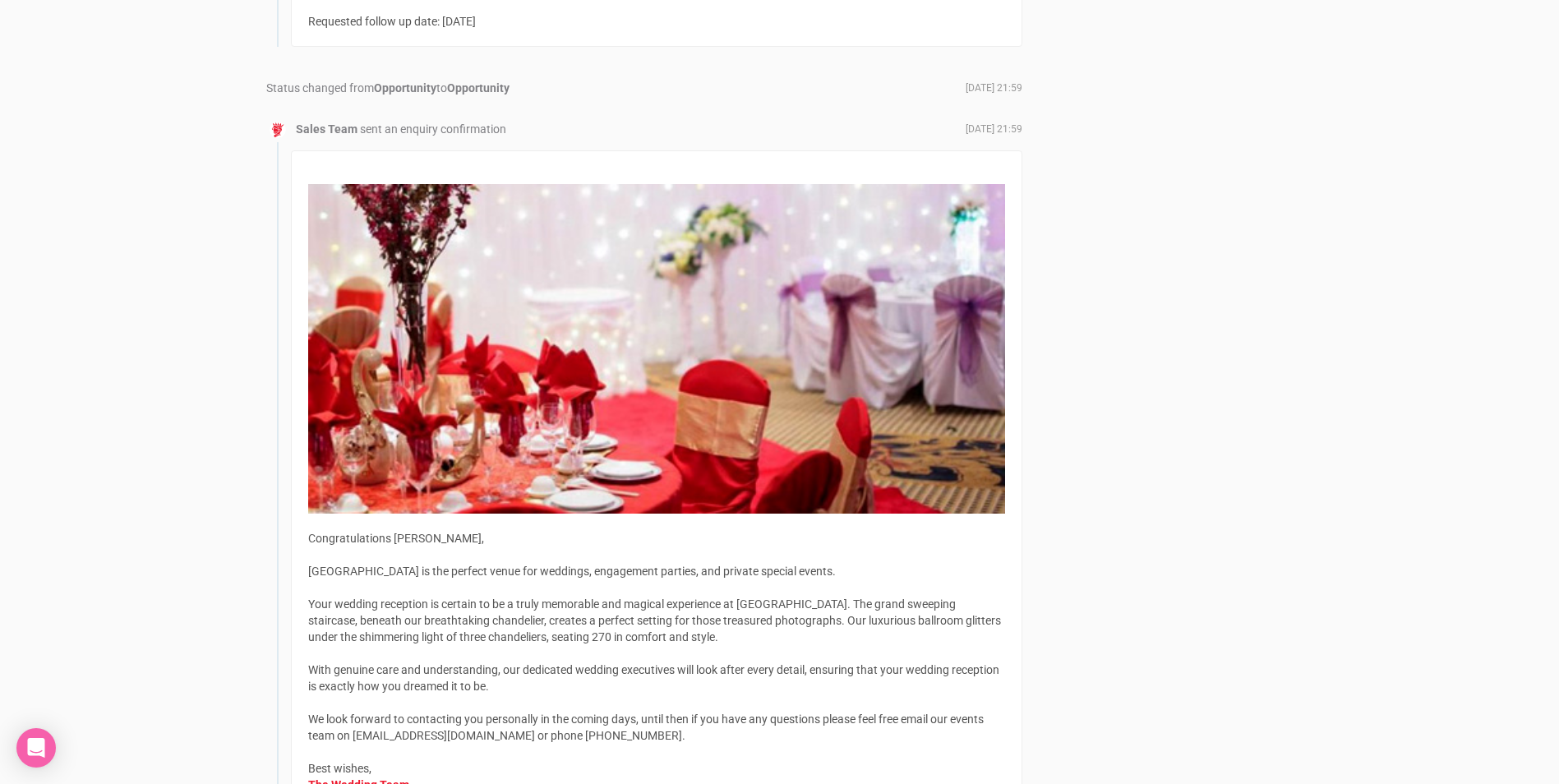 scroll, scrollTop: 1890, scrollLeft: 0, axis: vertical 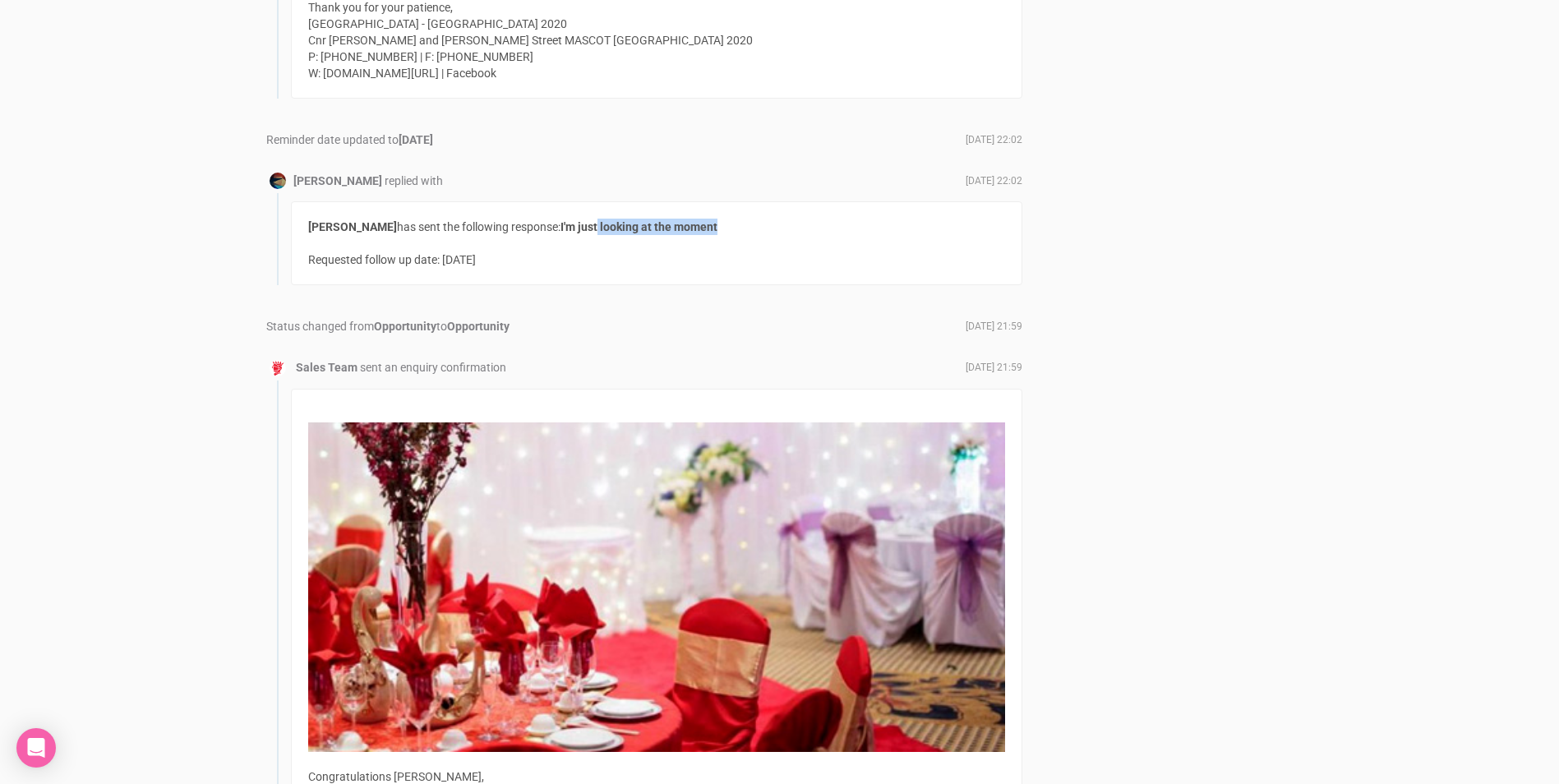 drag, startPoint x: 584, startPoint y: 224, endPoint x: 731, endPoint y: 229, distance: 147.08501 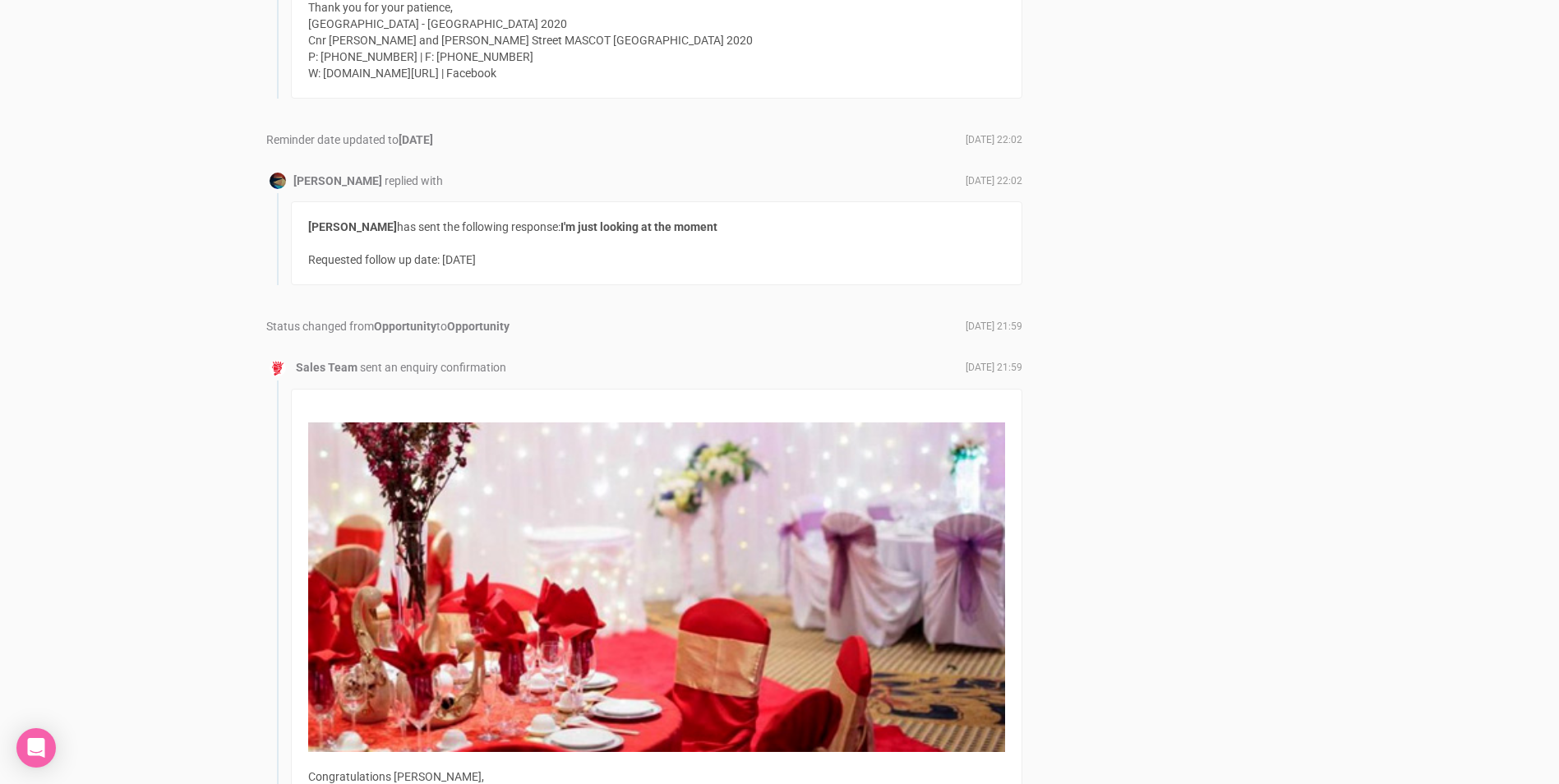 drag, startPoint x: 731, startPoint y: 229, endPoint x: 524, endPoint y: 252, distance: 208.27386 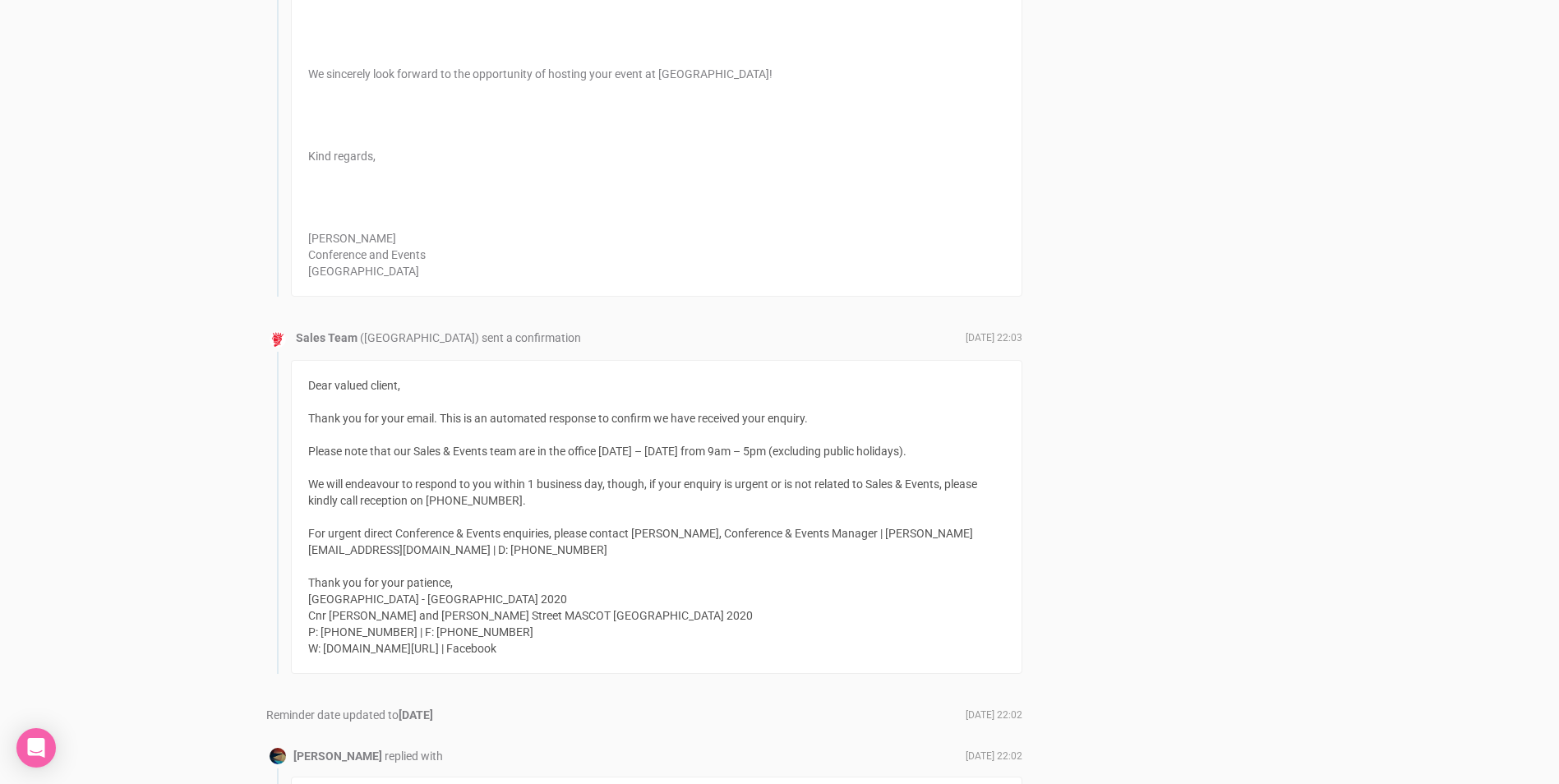 click on "Dear valued client, Thank you for your email. This is an automated response to confirm we have received your enquiry. Please note that our Sales & Events team are in the office Monday – Friday from 9am – 5pm (excluding public holidays). We will endeavour to respond to you within 1 business day, though, if your enquiry is urgent or is not related to Sales & Events, please kindly call reception on +61 2 9317 2200. For urgent direct Conference & Events enquiries, please contact Catherine, Conference & Events Manager | catherinemerlini@stamford.com.au | D: +61 2 9317 1722 Thank you for your patience, Stamford Plaza Sydney Airport - PO Box 353 Mascot NSW 2020 Cnr Robey and O'Riordan Street MASCOT NSW 2020 P: +61 2 9317 2200 | F: +61 02 9317 1606 W: www.stamford.com.au/ssa | Facebook" at bounding box center [657, 517] 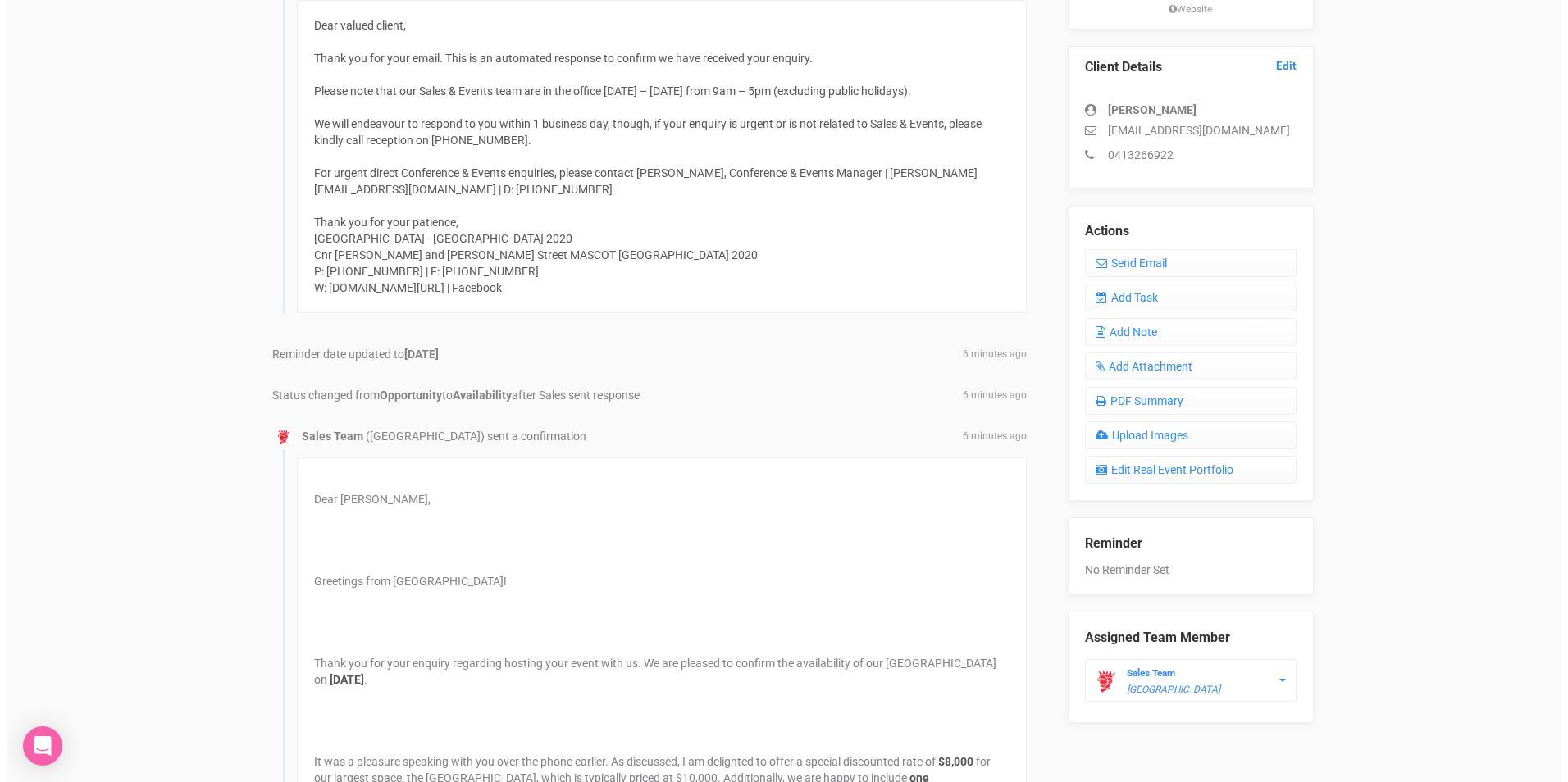 scroll, scrollTop: 410, scrollLeft: 0, axis: vertical 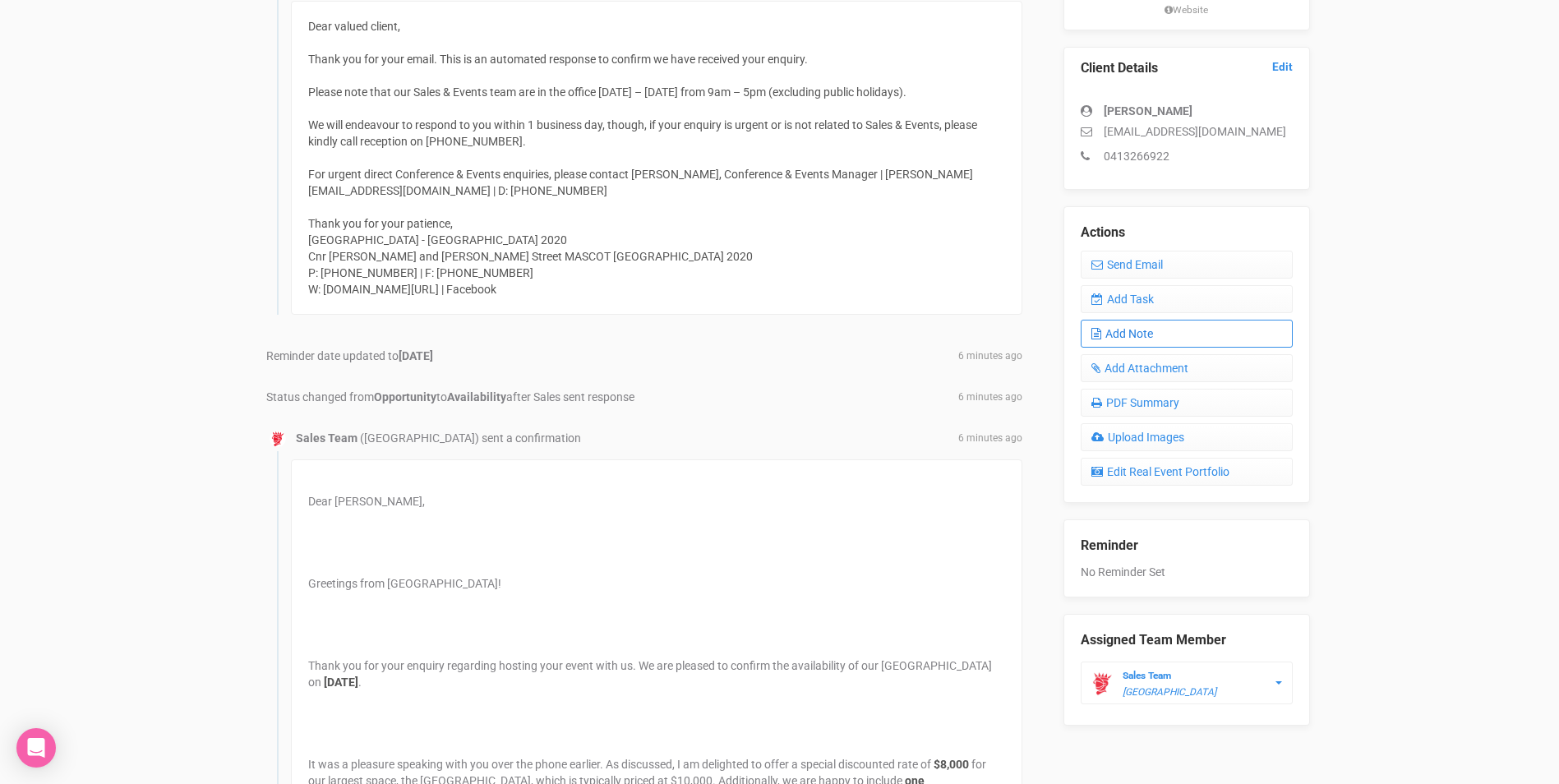 click on "Add Note" at bounding box center [1187, 334] 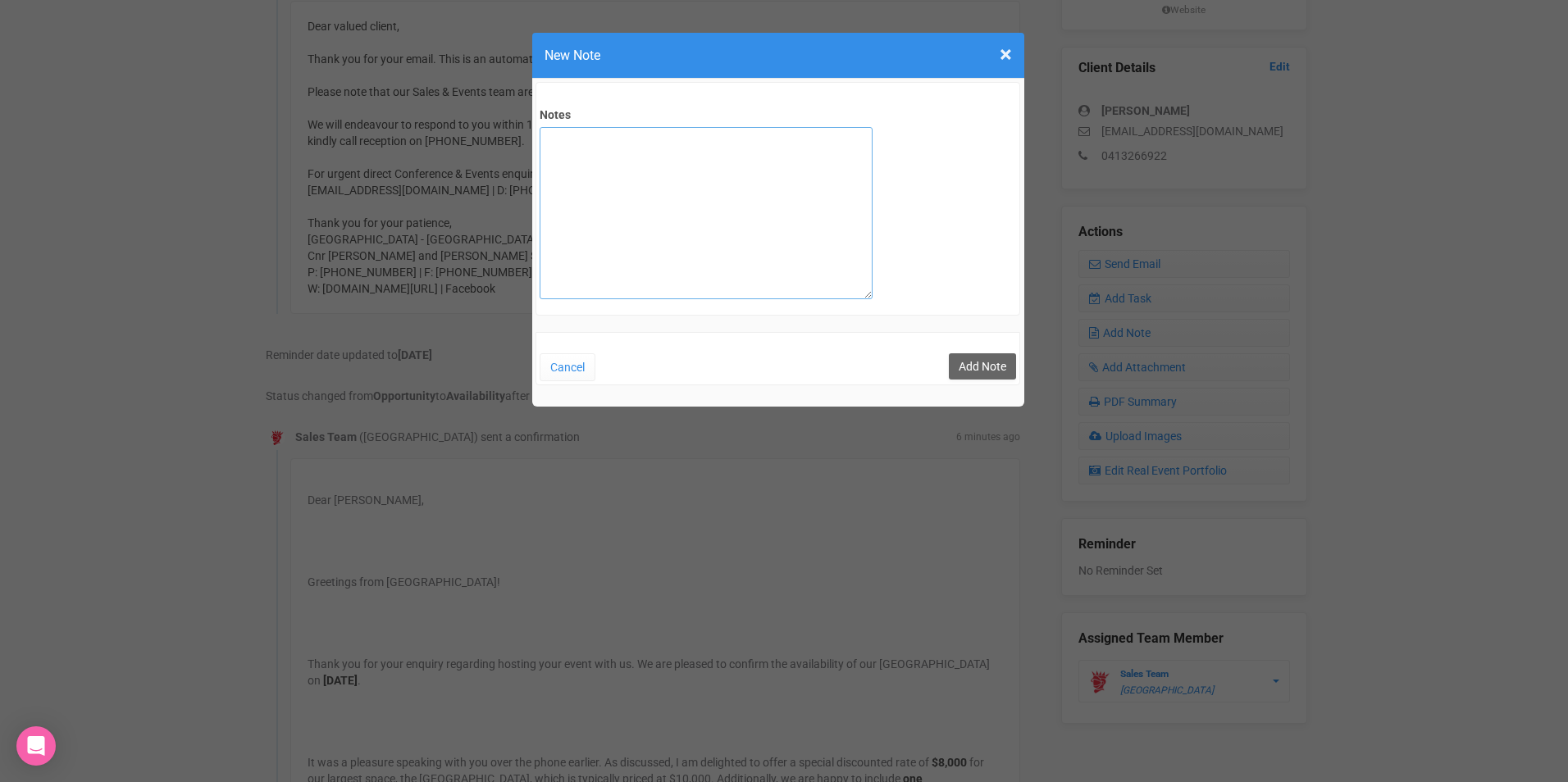 click on "Notes" at bounding box center [706, 213] 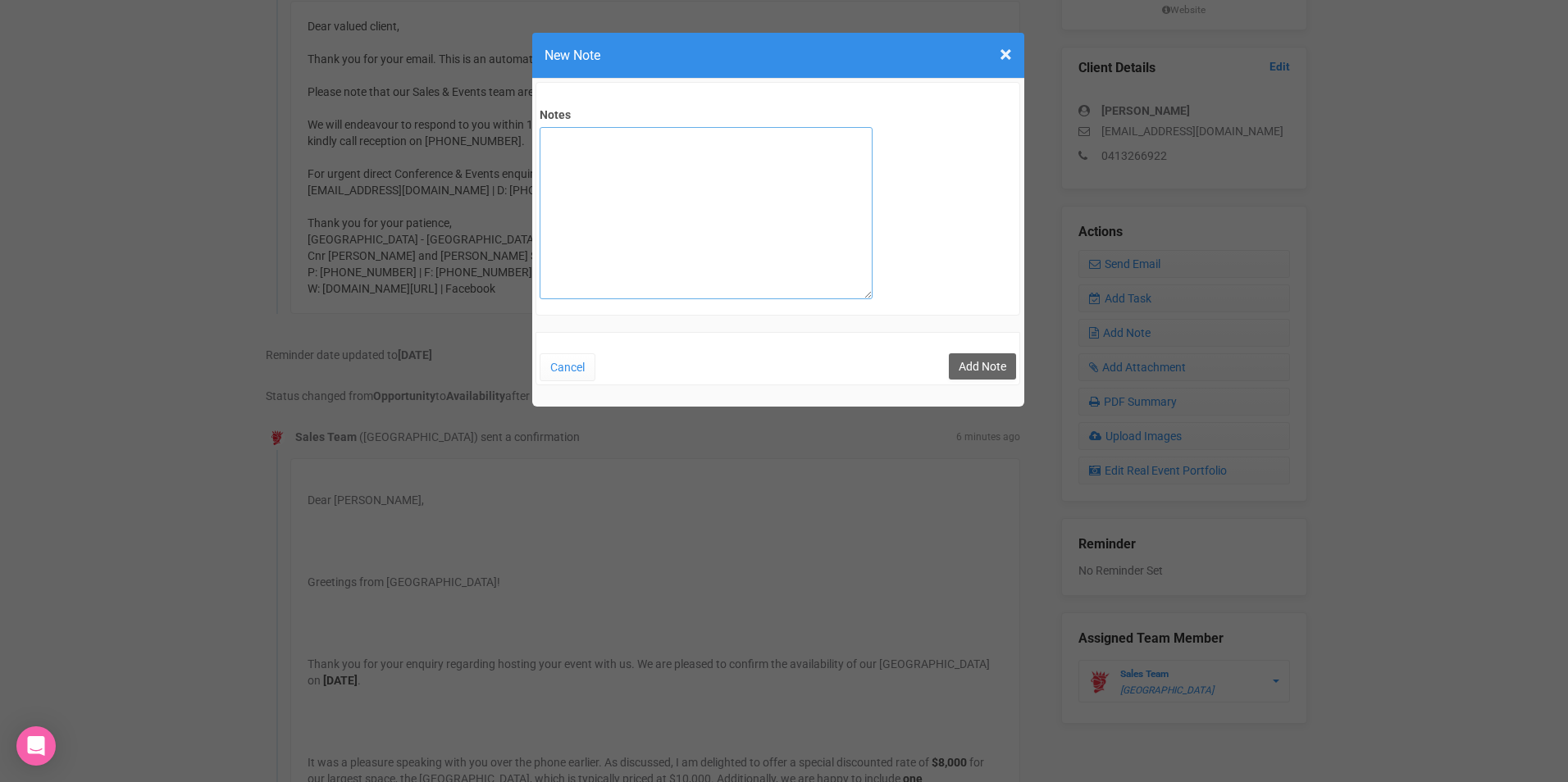 paste on "Hi Swasti,
Hope you are doing well!
Thank you for your enquiry regarding your wedding at Stamford Plaza Sydney Airport on the 15th of February 2026. We’re delighted to be considered for your special day
To prepare a tailored proposal that suits your needs, could you please provide the following details:
•	Date: 15th February 2026
•	Time of event:
•	Number of guests: 50-60 pax
•	Budget:
•	Preferred seating arrangement: (e.g. banquet, cocktail, cabaret)
•	Catering preference: Sit-down menu or buffet? Would you like to include a canapé package? – We can also make a tailored menu for you
•	Beverage options: Would you like to include an alcoholic and/or non-alcoholic beverage package?
Attached are few pictures for you reference
Additionally, would you be interested in scheduling a site inspection? This would provide you the opportunity to explore our venue and discuss your wedding in greater detail, ensuring everything aligns with your vision and budget.
If you prefer, I would be happy to schedule a cal..." 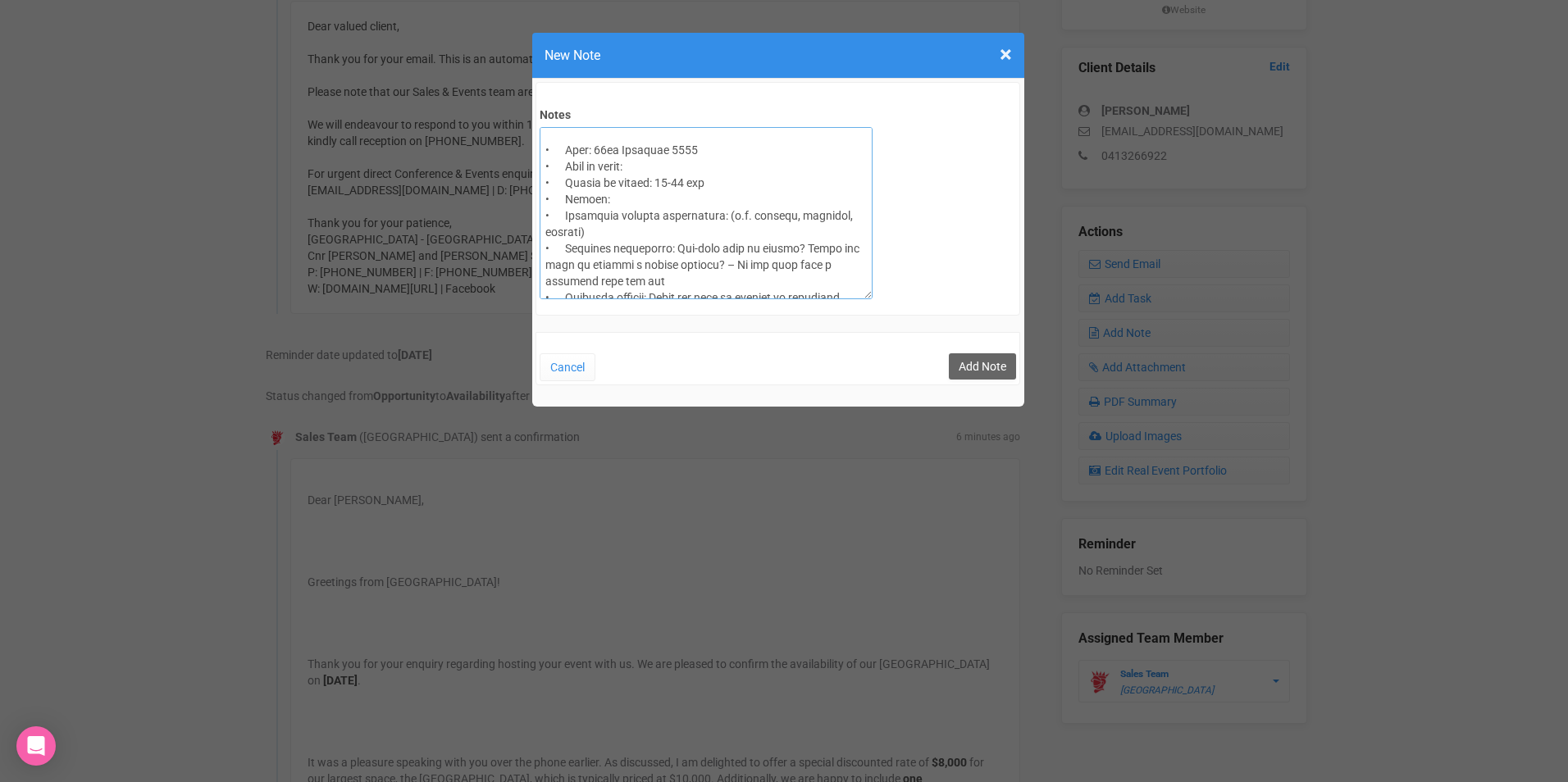 scroll, scrollTop: 0, scrollLeft: 0, axis: both 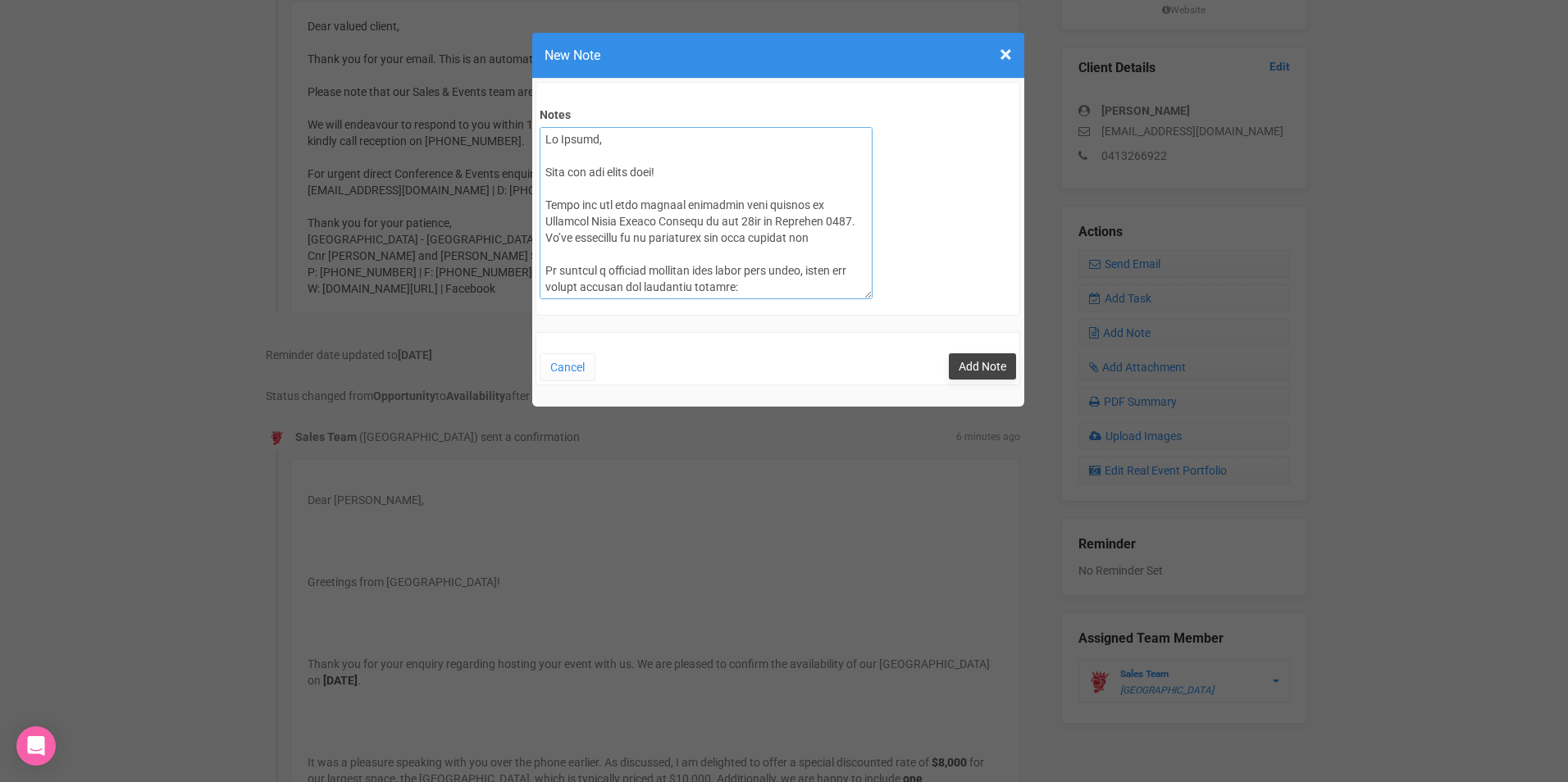 type on "Hi Swasti,
Hope you are doing well!
Thank you for your enquiry regarding your wedding at Stamford Plaza Sydney Airport on the 15th of February 2026. We’re delighted to be considered for your special day
To prepare a tailored proposal that suits your needs, could you please provide the following details:
•	Date: 15th February 2026
•	Time of event:
•	Number of guests: 50-60 pax
•	Budget:
•	Preferred seating arrangement: (e.g. banquet, cocktail, cabaret)
•	Catering preference: Sit-down menu or buffet? Would you like to include a canapé package? – We can also make a tailored menu for you
•	Beverage options: Would you like to include an alcoholic and/or non-alcoholic beverage package?
Attached are few pictures for you reference
Additionally, would you be interested in scheduling a site inspection? This would provide you the opportunity to explore our venue and discuss your wedding in greater detail, ensuring everything aligns with your vision and budget.
If you prefer, I would be happy to schedule a cal..." 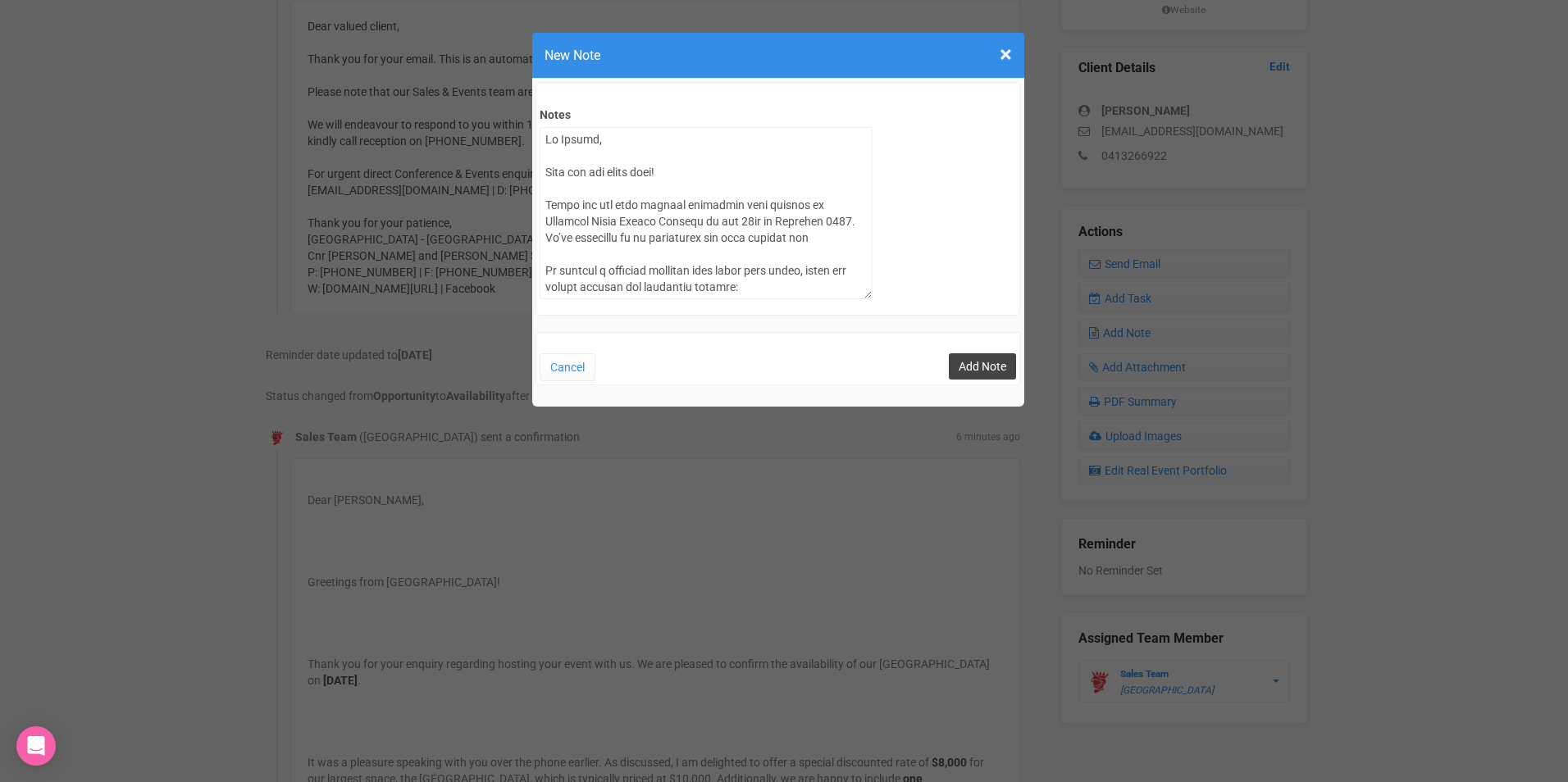 click on "Add Note" at bounding box center [982, 366] 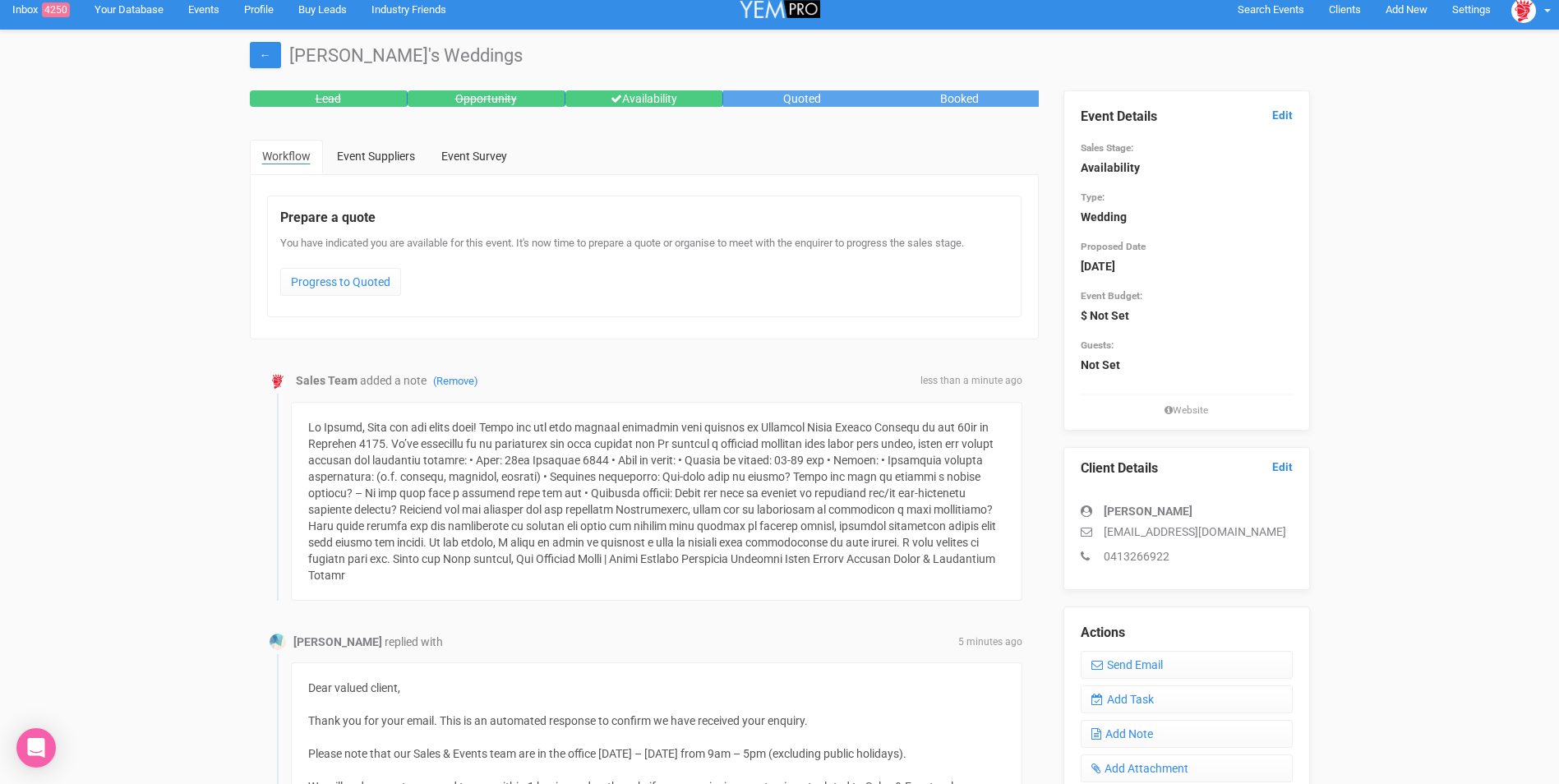 scroll, scrollTop: 0, scrollLeft: 0, axis: both 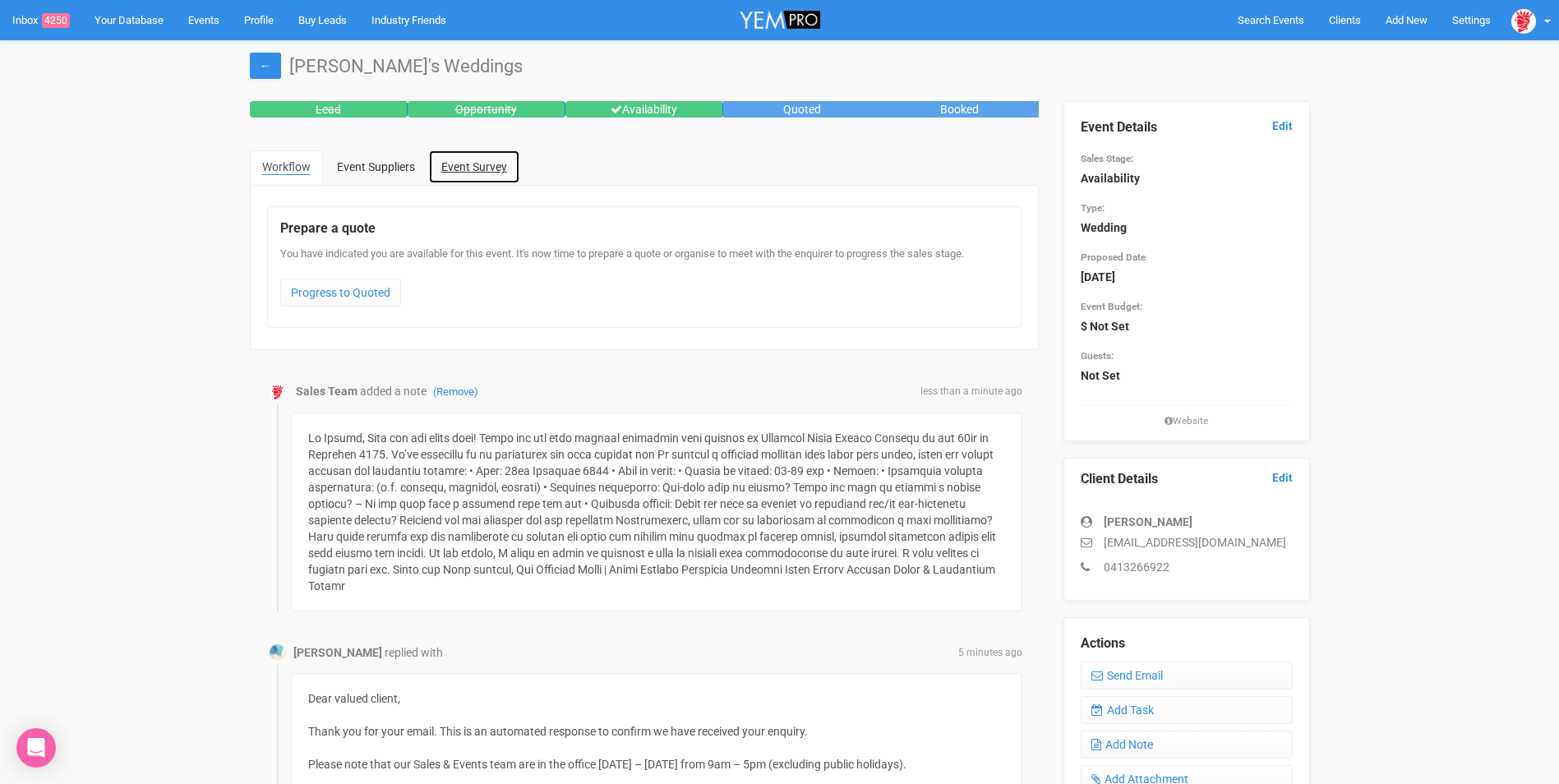 click on "Event Survey" at bounding box center (474, 167) 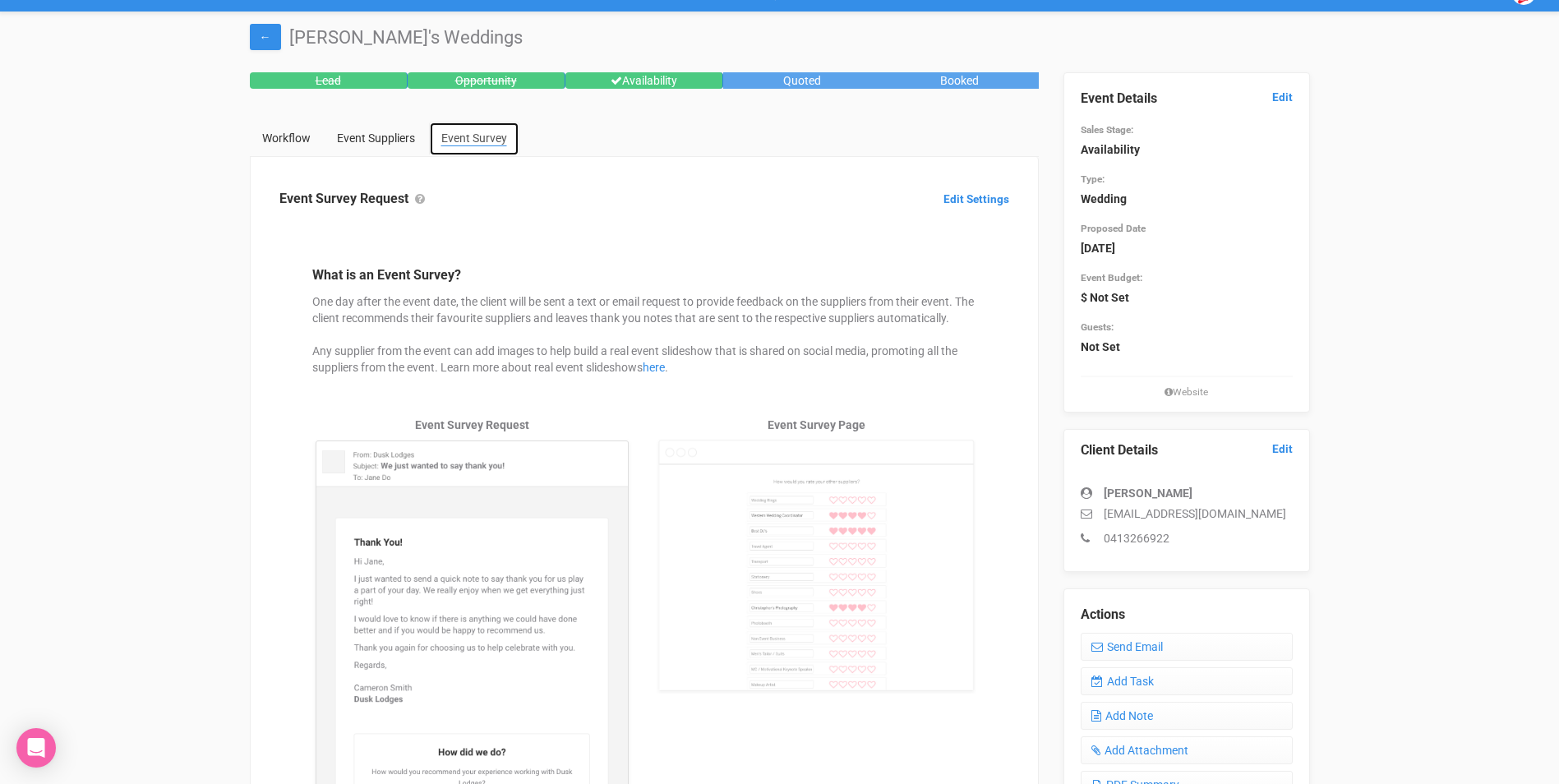scroll, scrollTop: 0, scrollLeft: 0, axis: both 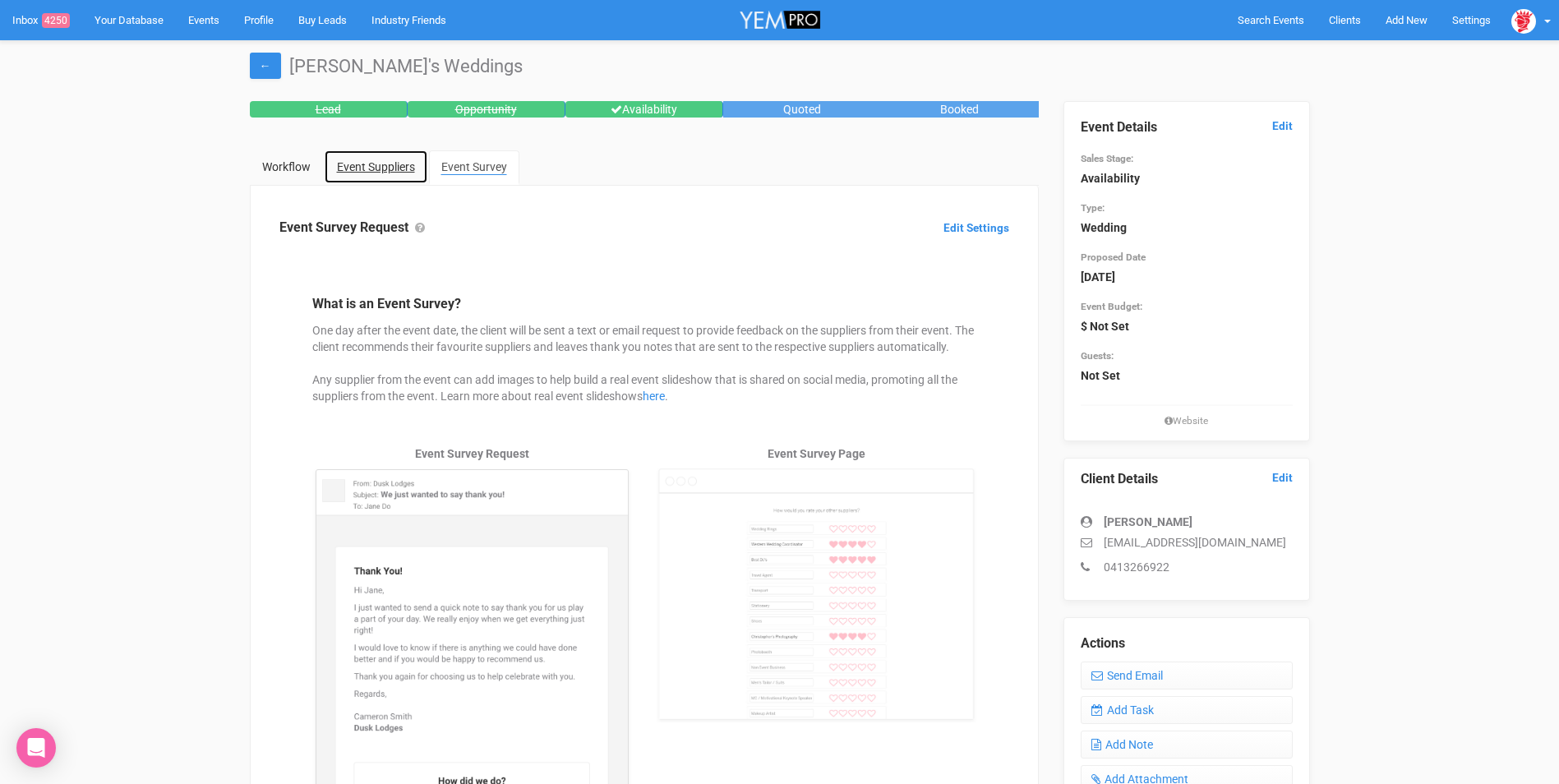 click on "Event Suppliers" at bounding box center (376, 167) 